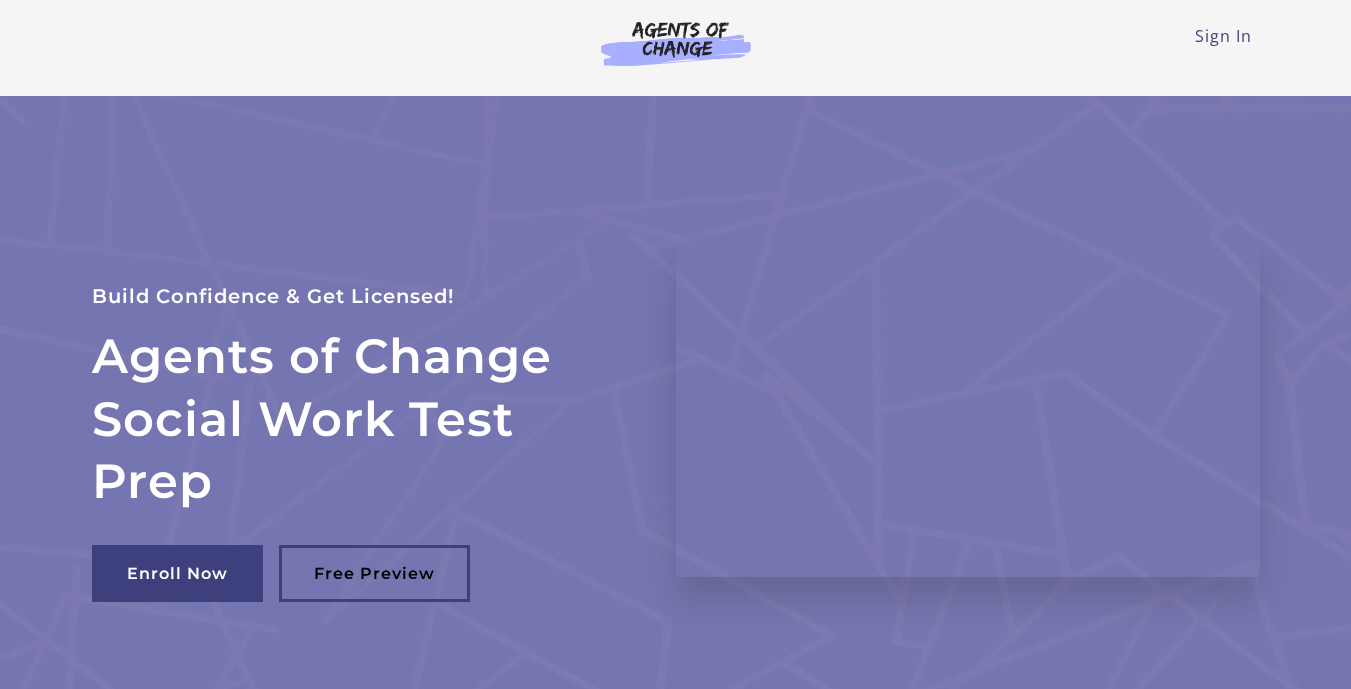 scroll, scrollTop: 0, scrollLeft: 0, axis: both 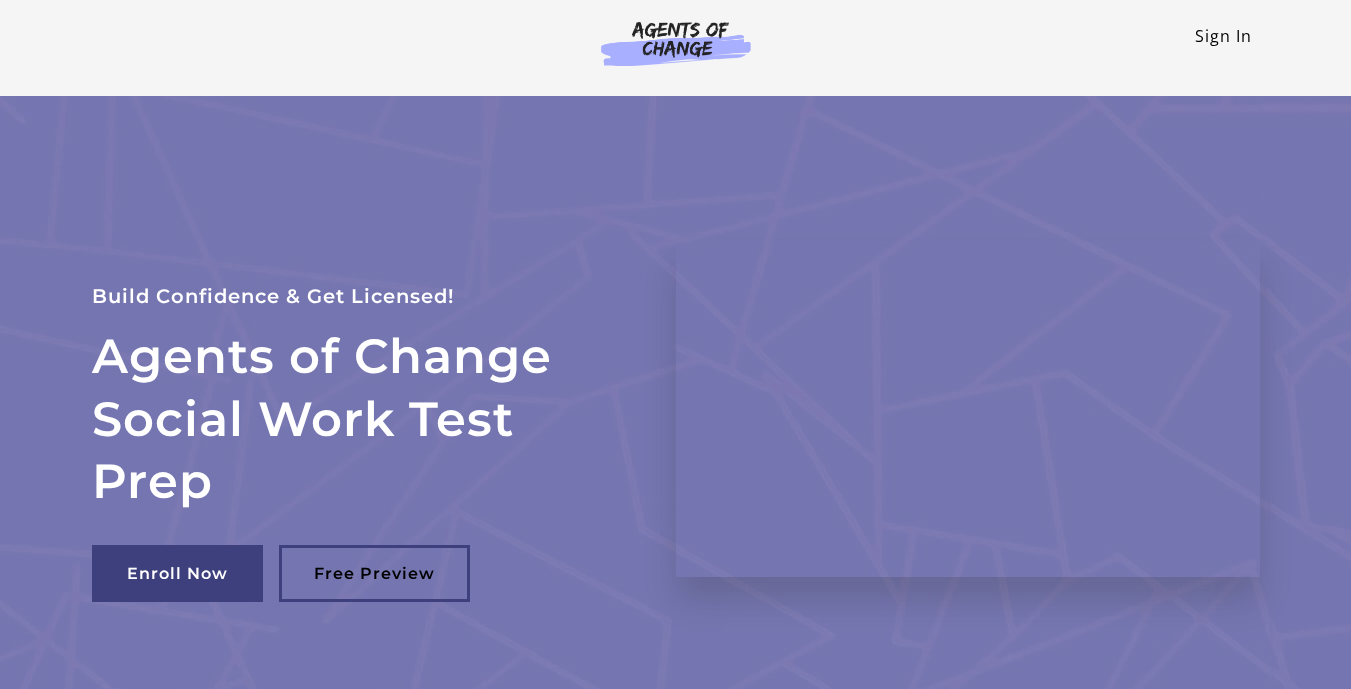 click on "Sign In" at bounding box center [1223, 36] 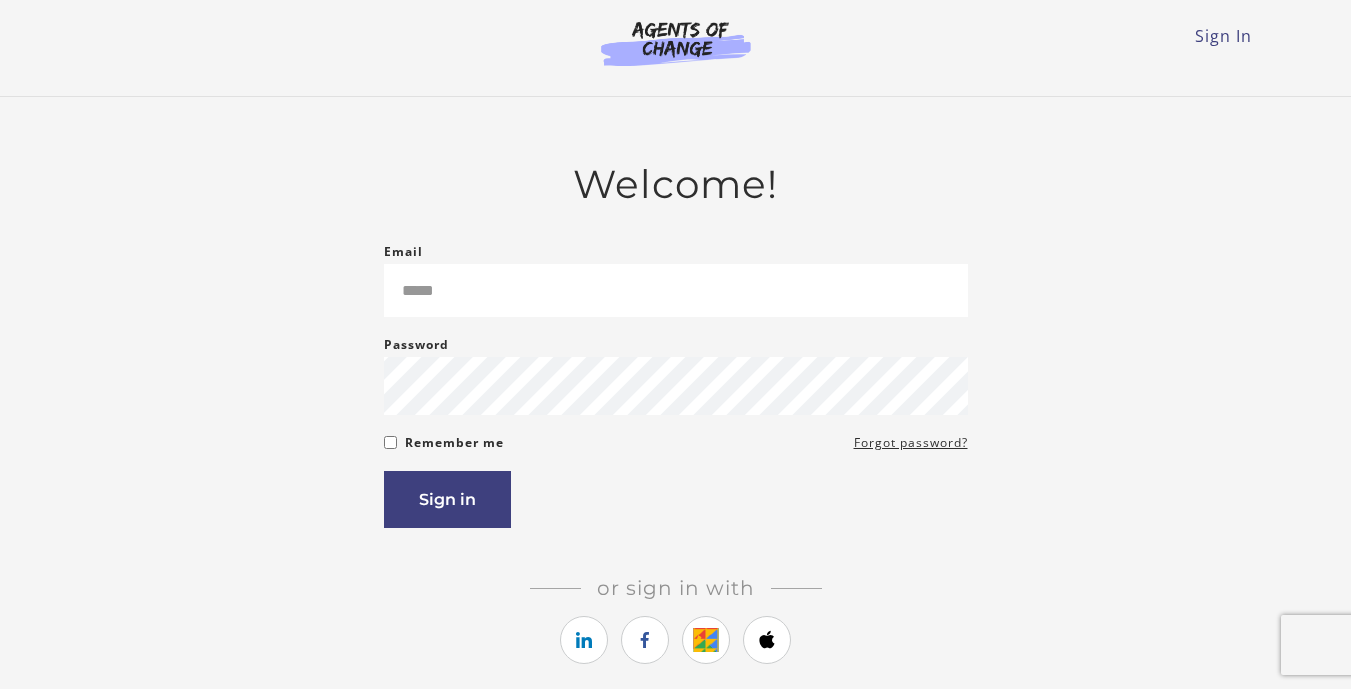 scroll, scrollTop: 0, scrollLeft: 0, axis: both 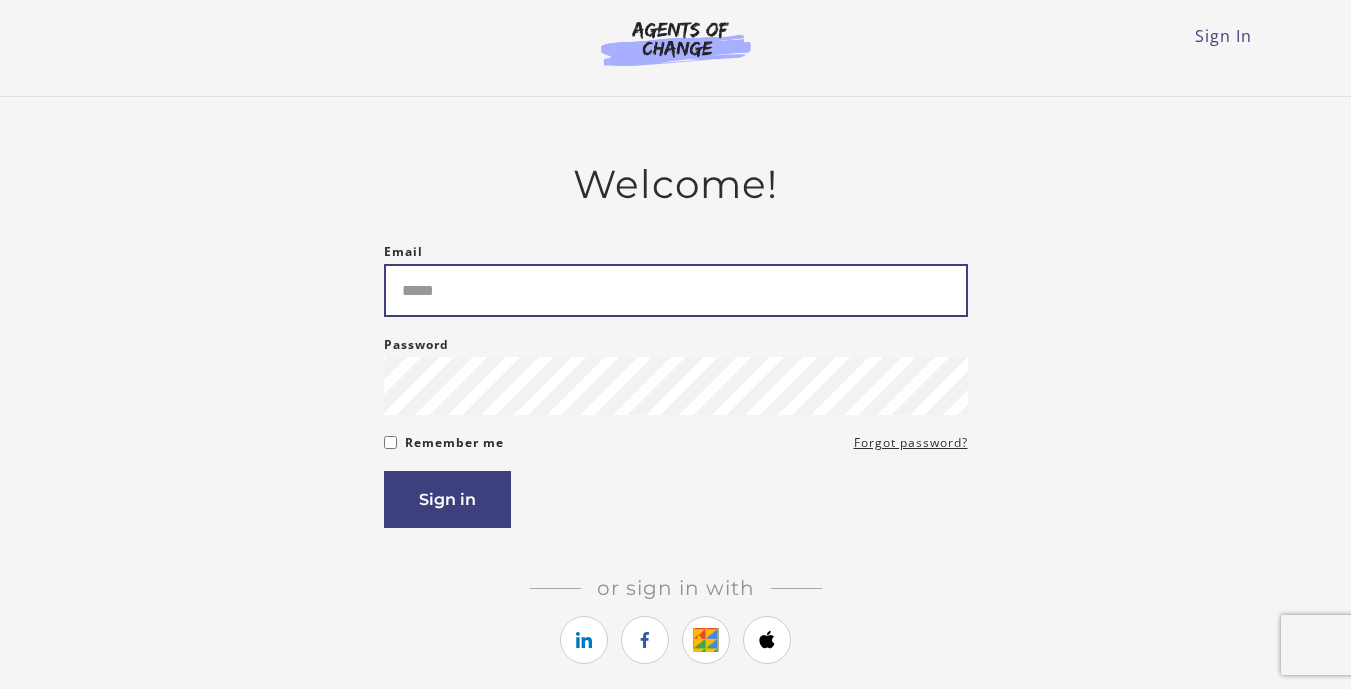 click on "Email" at bounding box center [676, 290] 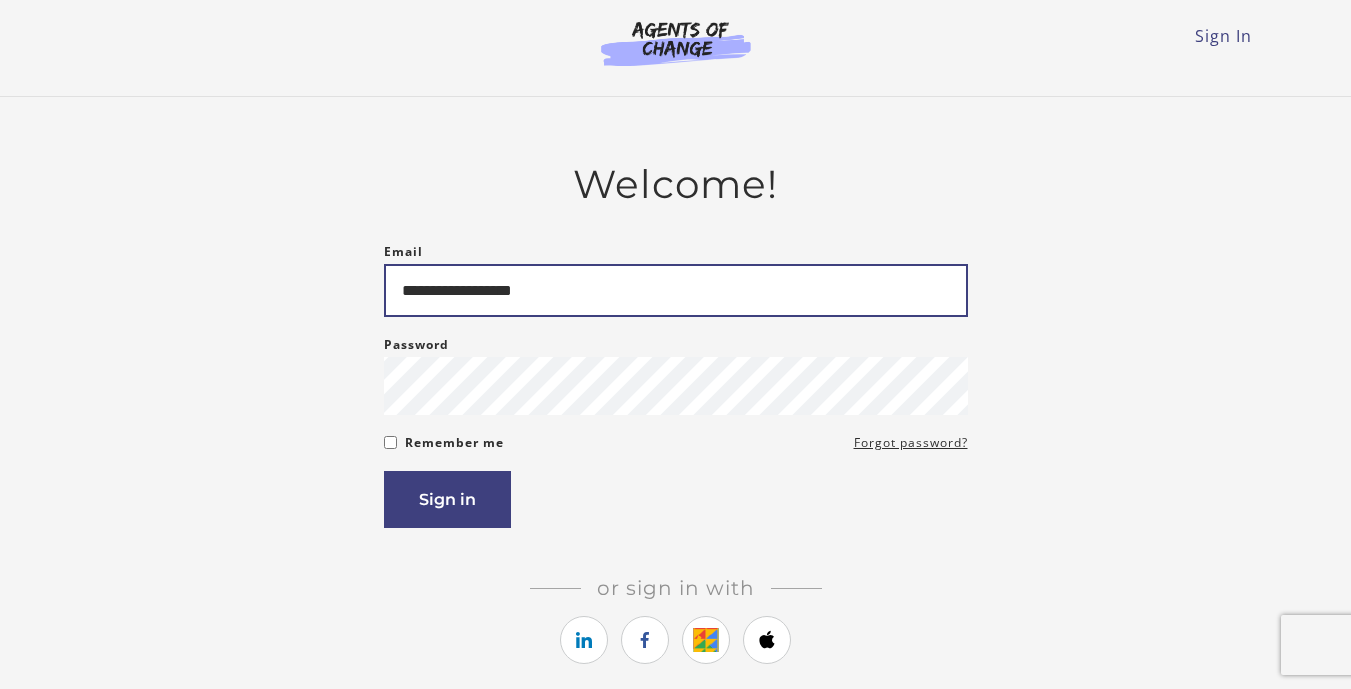type on "**********" 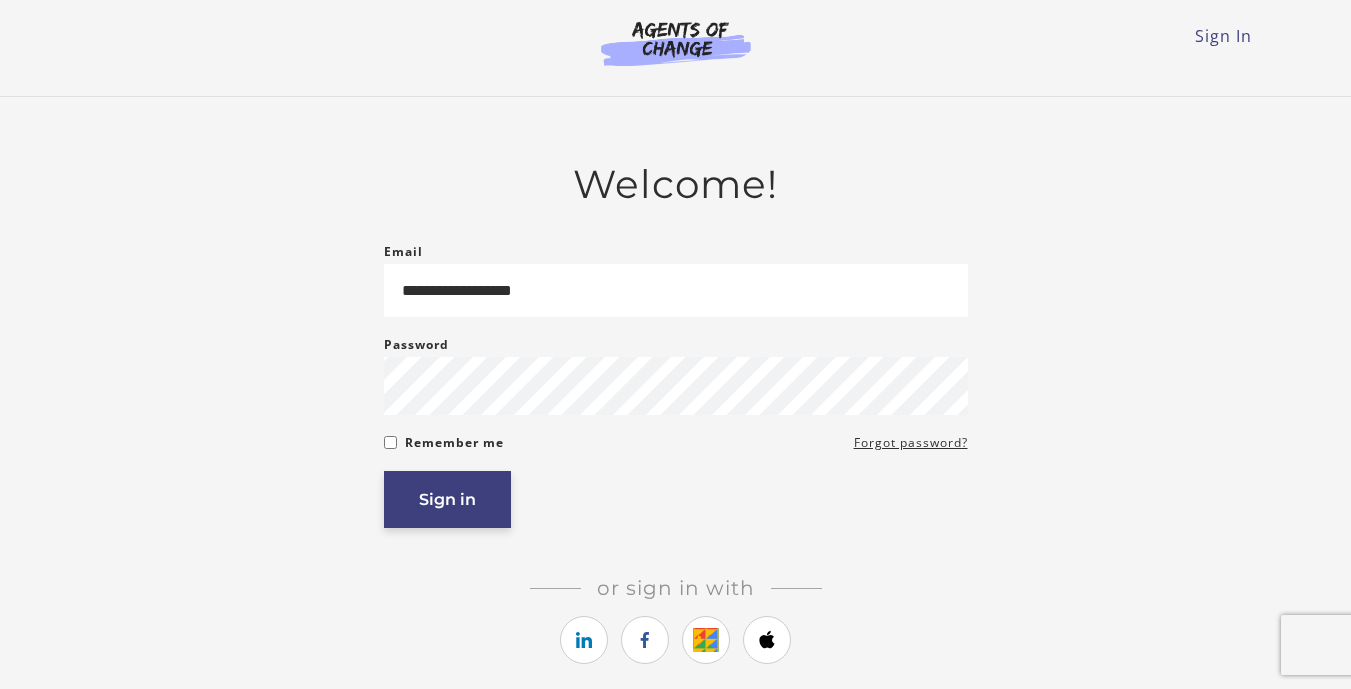 click on "Sign in" at bounding box center (447, 499) 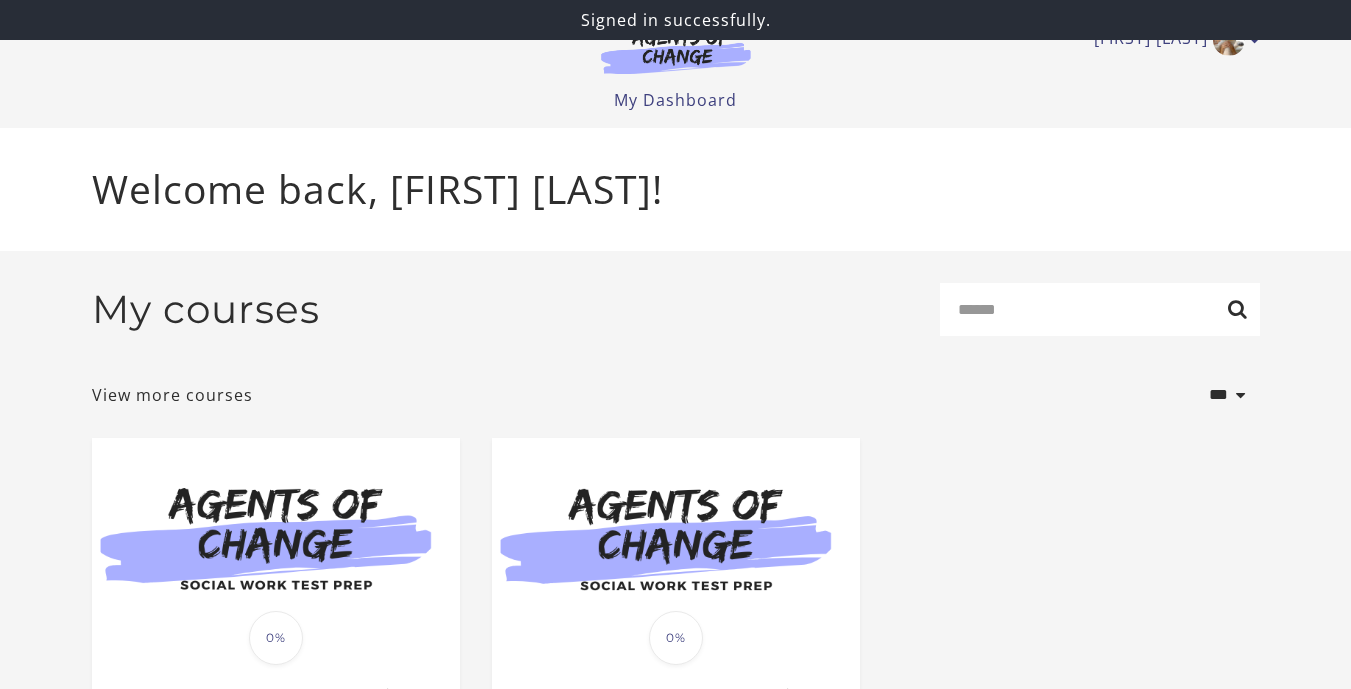 scroll, scrollTop: 0, scrollLeft: 0, axis: both 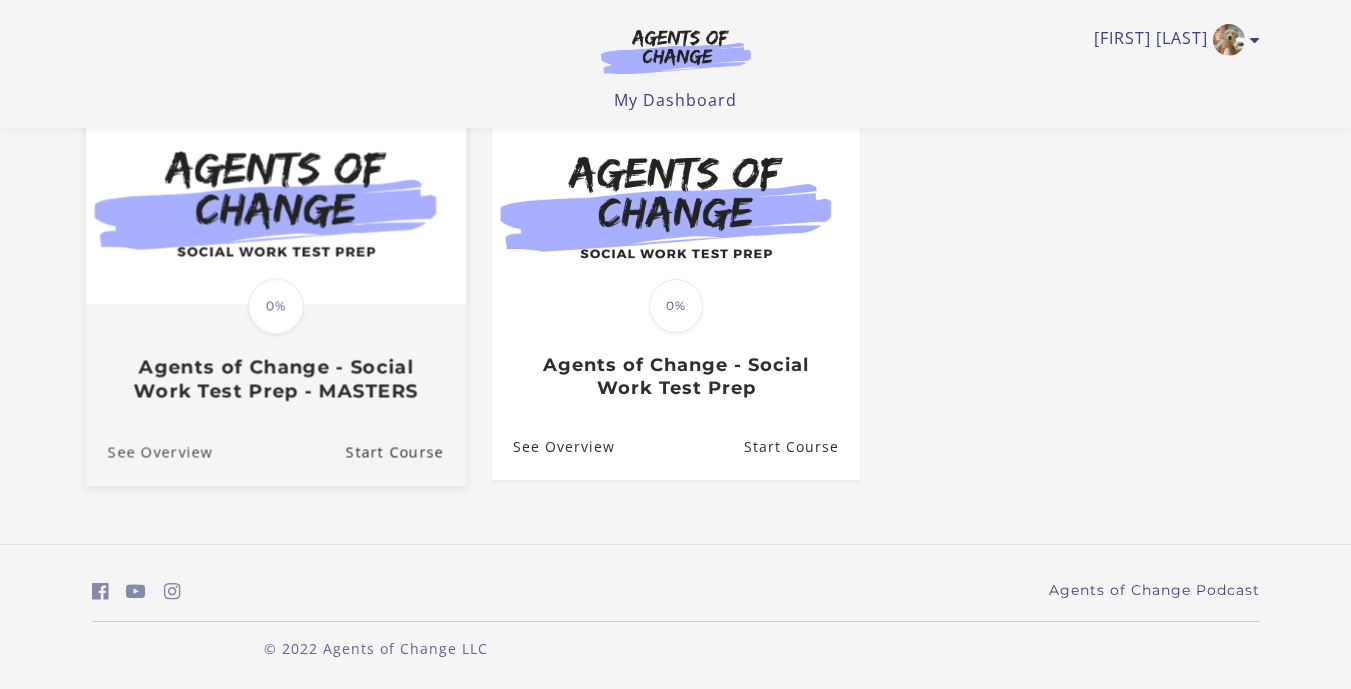 click on "See Overview" at bounding box center [148, 452] 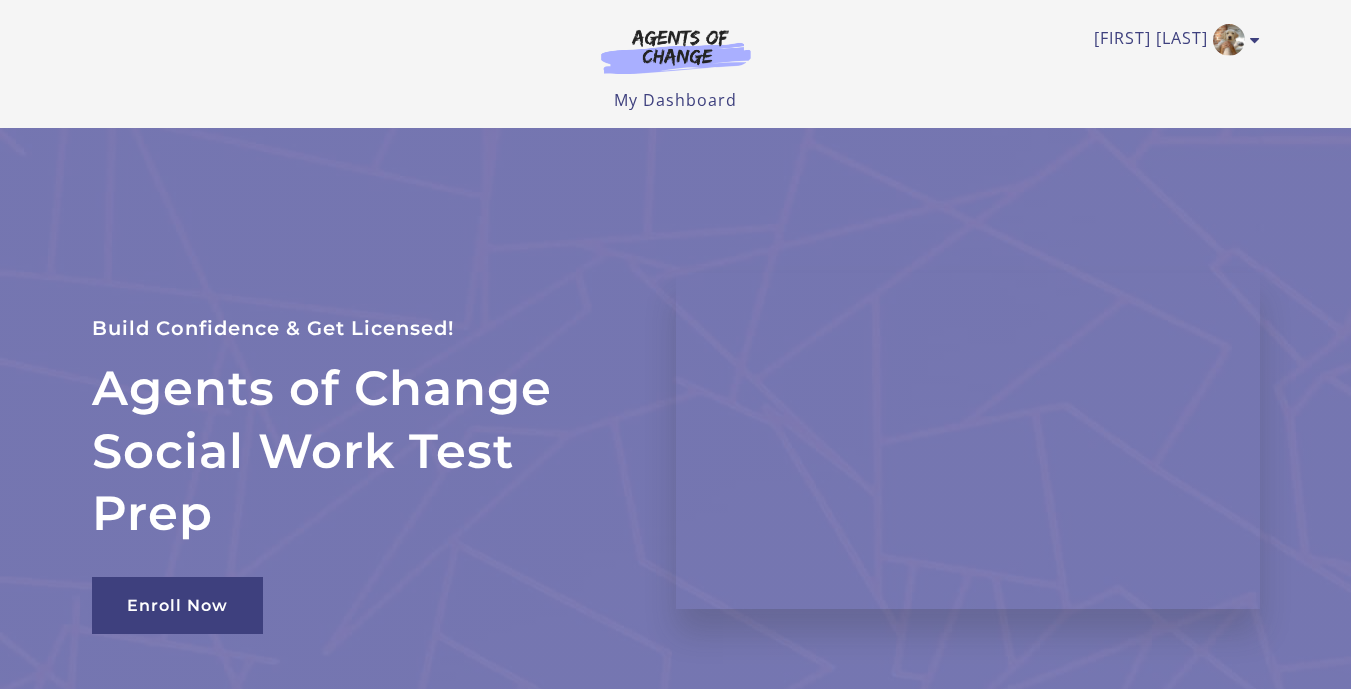 scroll, scrollTop: 0, scrollLeft: 0, axis: both 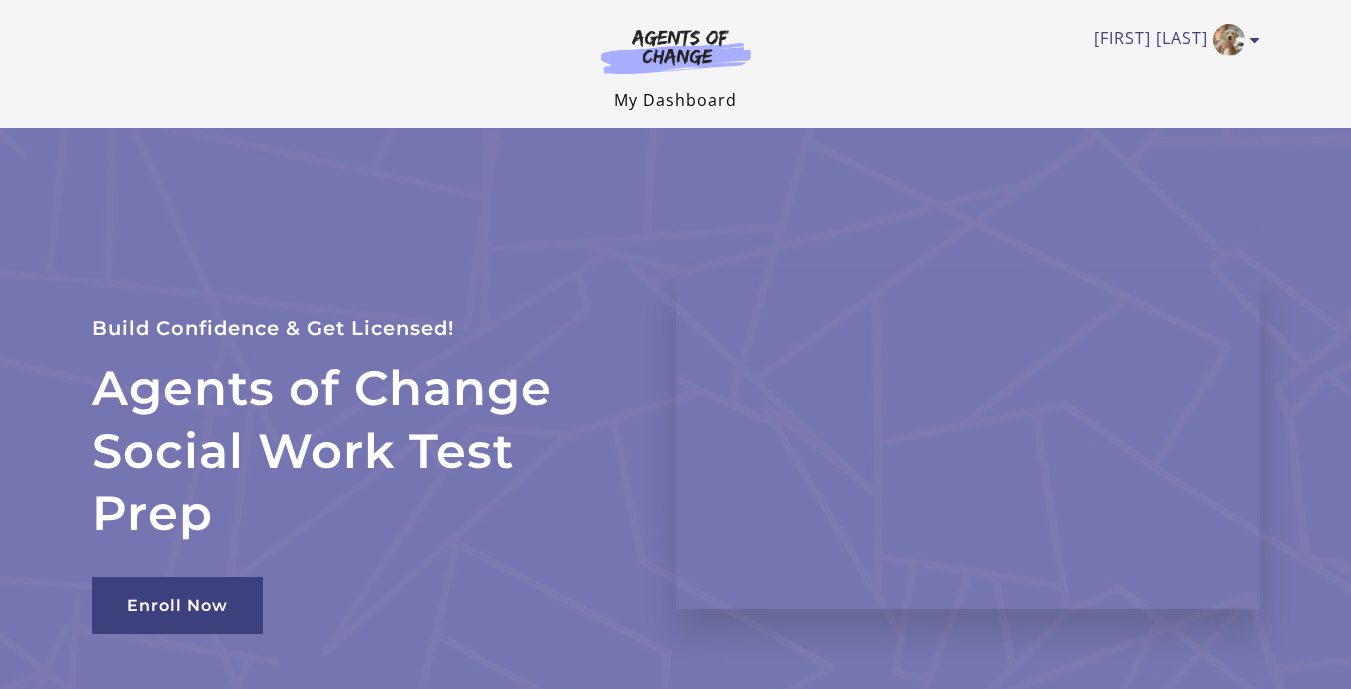 click on "My Dashboard" at bounding box center (675, 100) 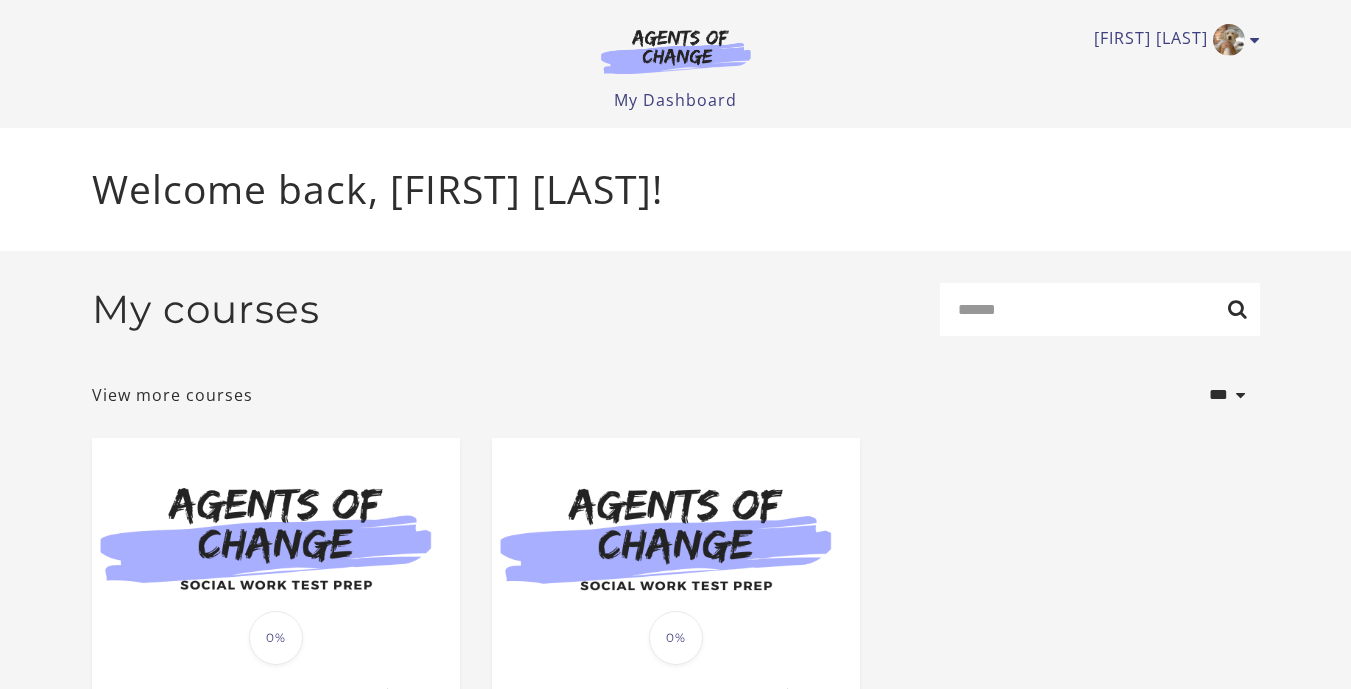 scroll, scrollTop: 0, scrollLeft: 0, axis: both 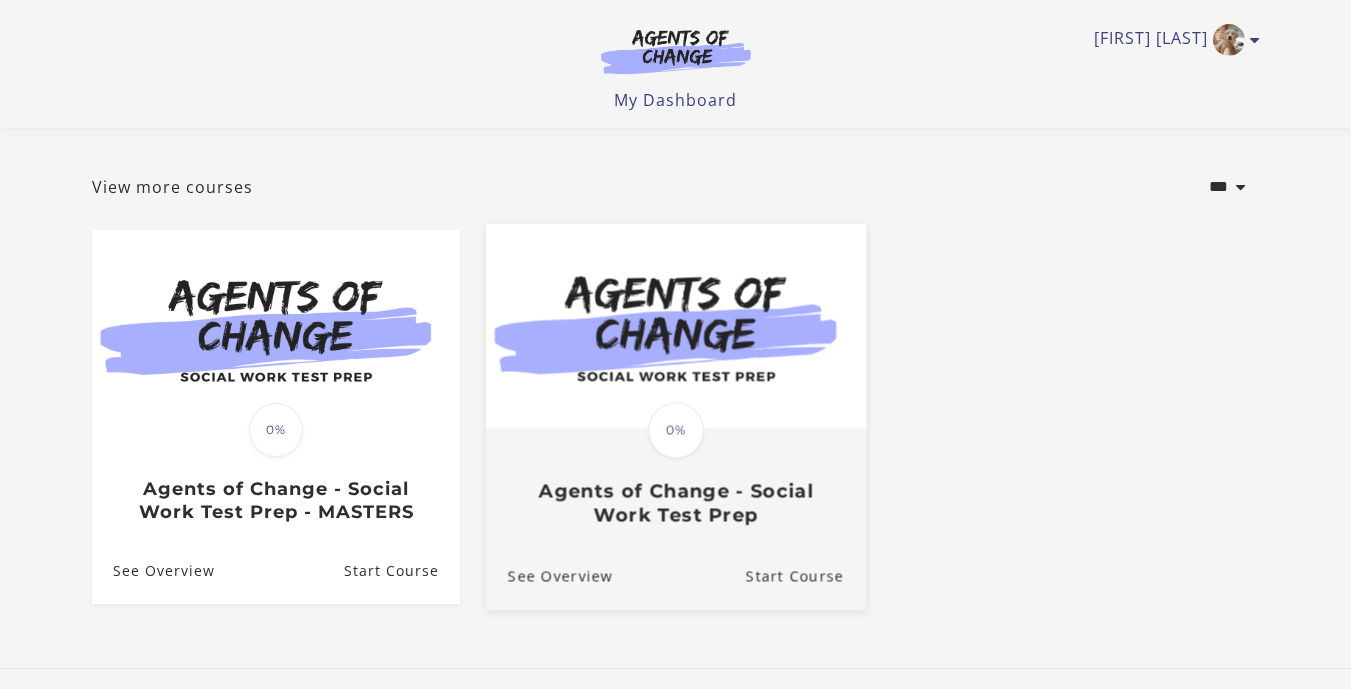 click on "Translation missing: en.liquid.partials.dashboard_course_card.progress_description: 0%
0%
Agents of Change - Social Work Test Prep" at bounding box center (675, 382) 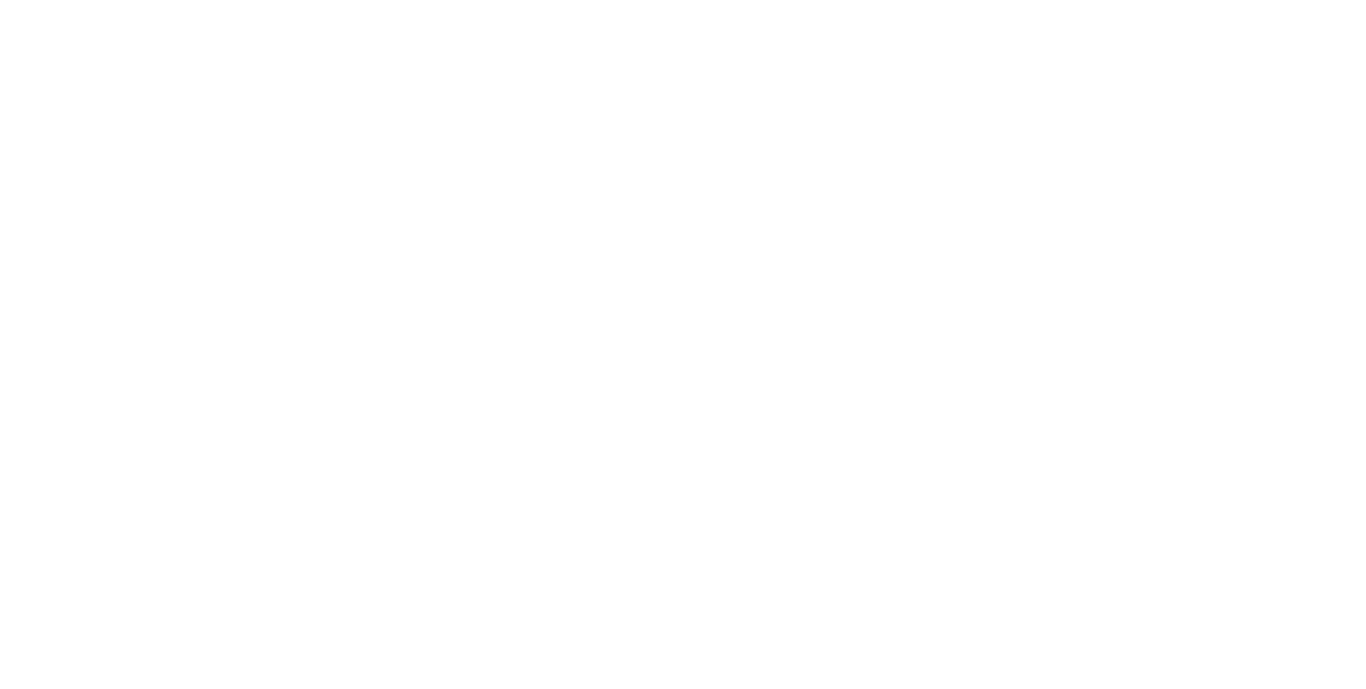 scroll, scrollTop: 0, scrollLeft: 0, axis: both 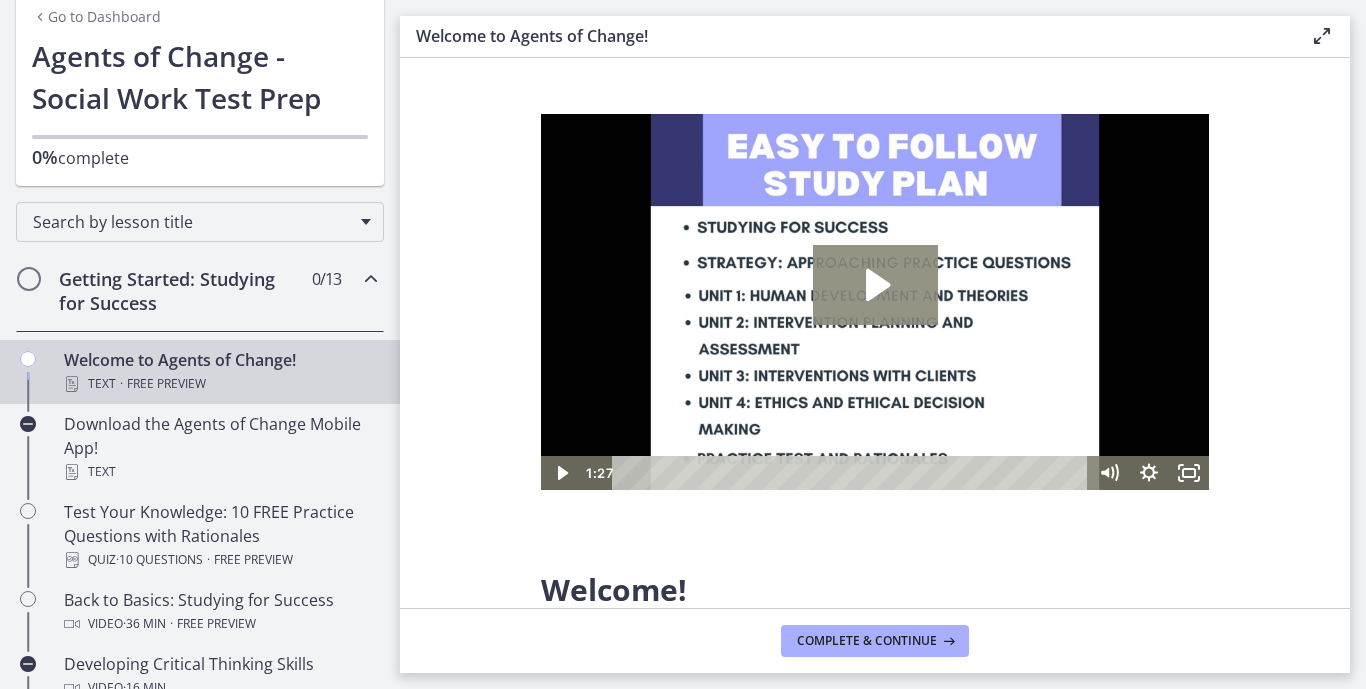 click 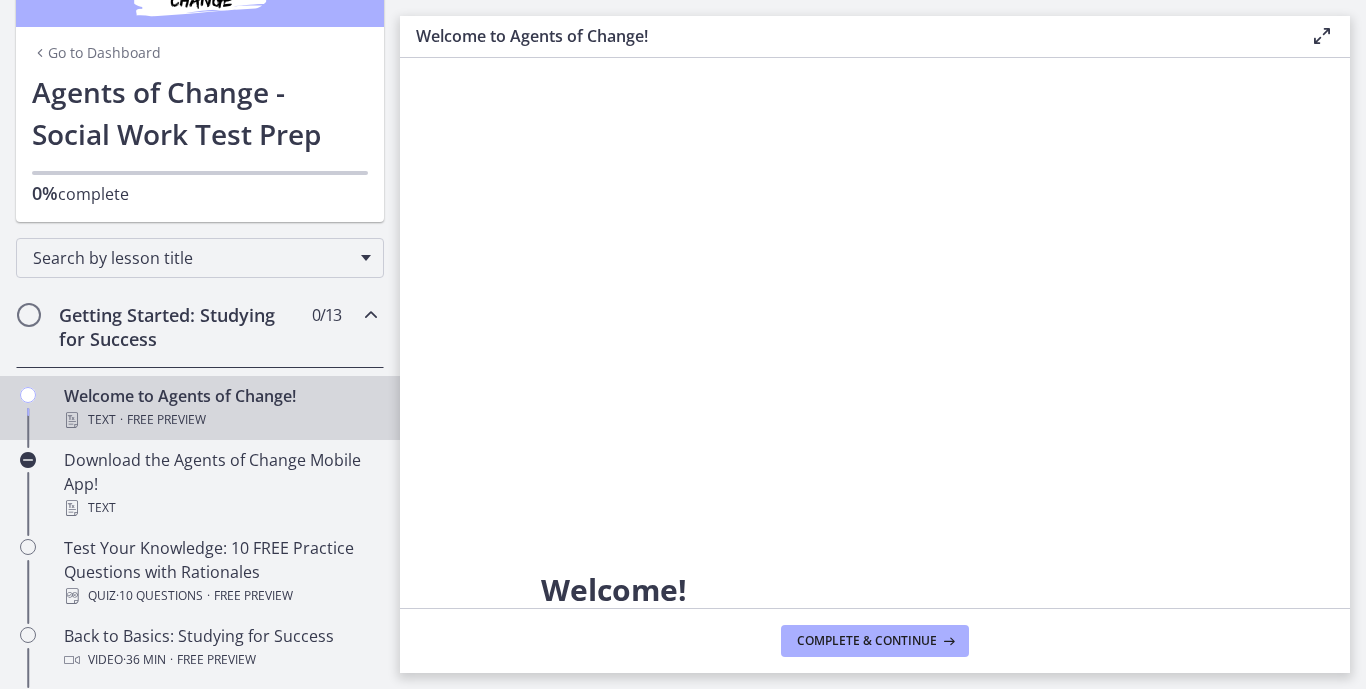 scroll, scrollTop: 52, scrollLeft: 0, axis: vertical 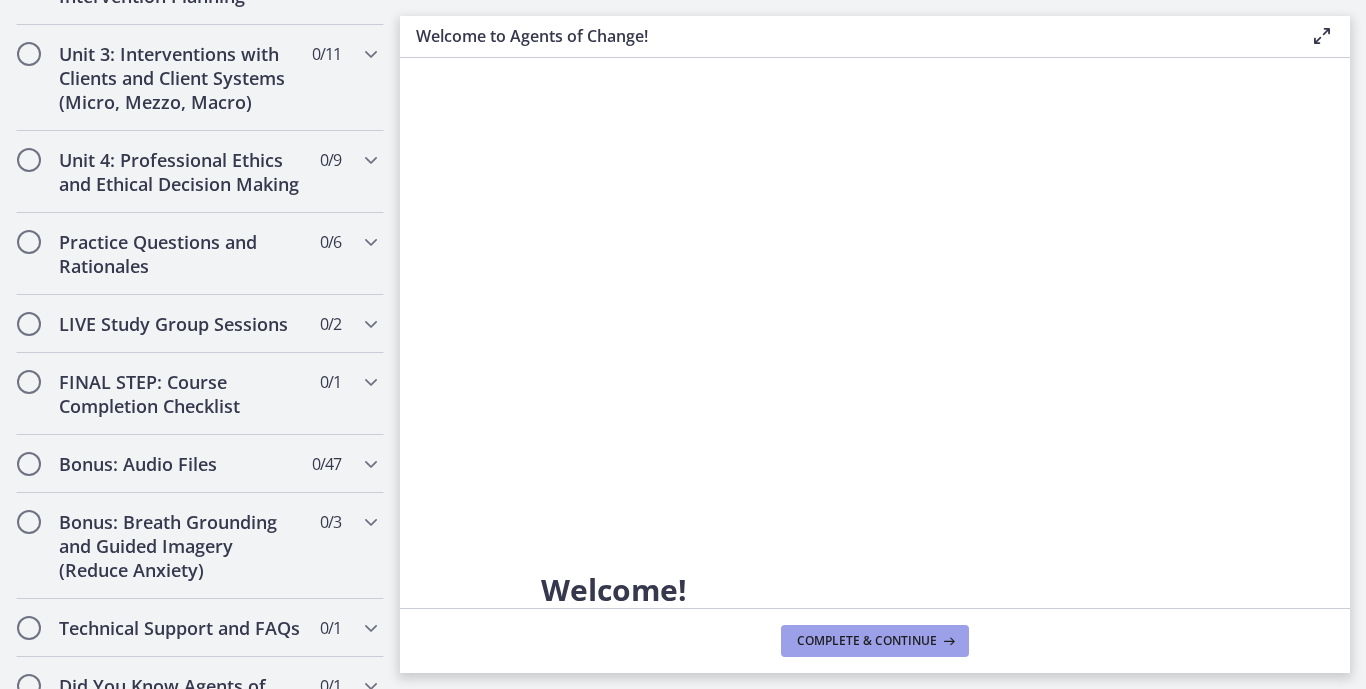 click on "Complete & continue" at bounding box center [867, 641] 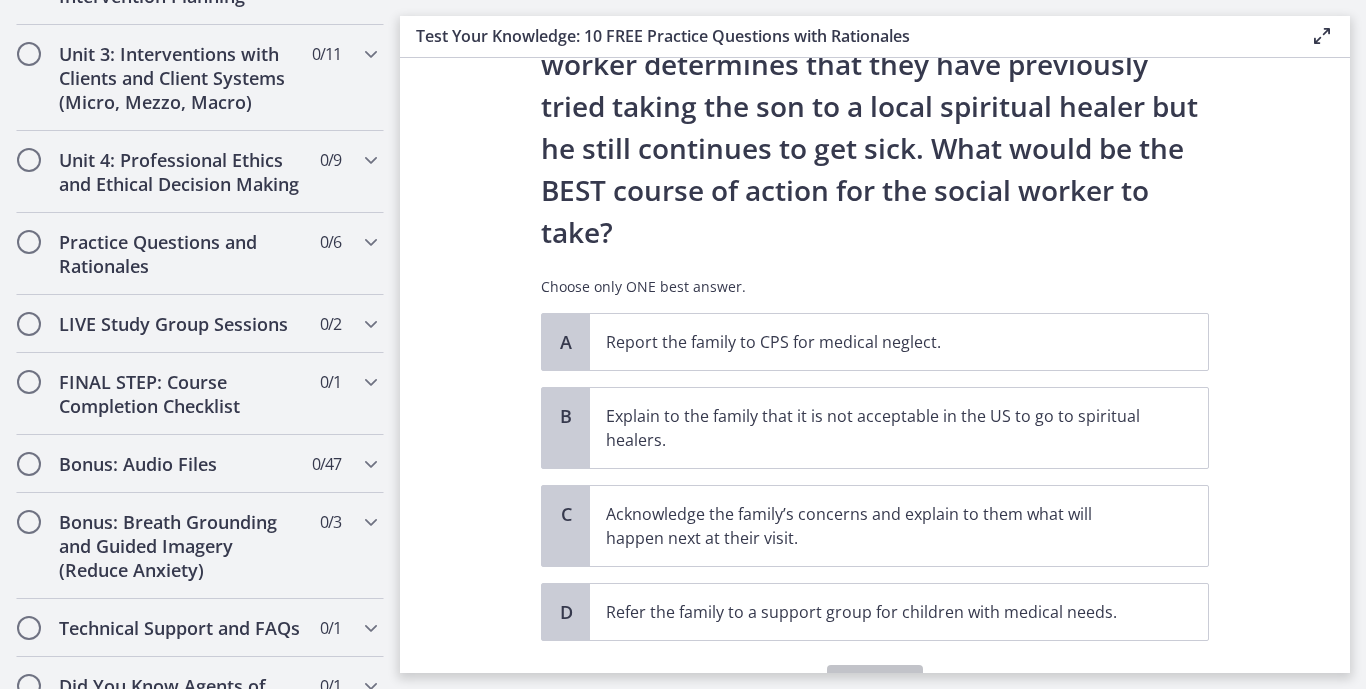 scroll, scrollTop: 342, scrollLeft: 0, axis: vertical 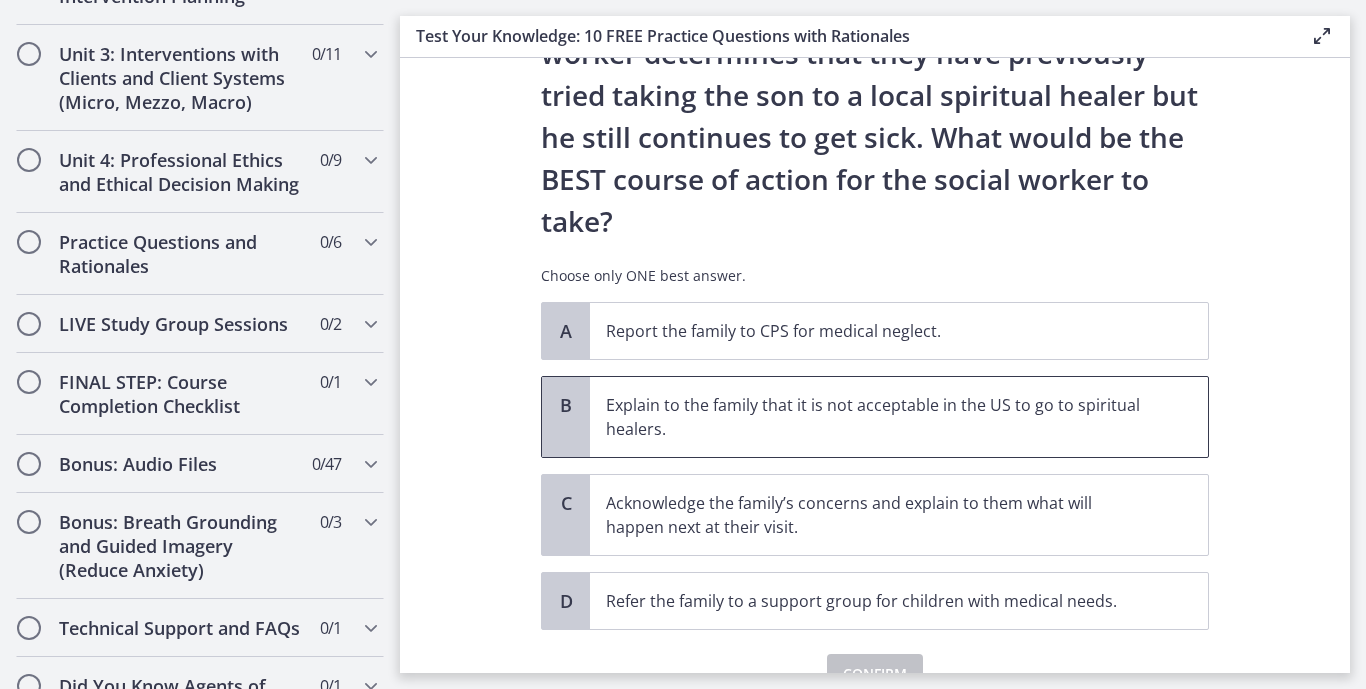 click on "Explain to the family that it is not acceptable in the US to go to spiritual healers." at bounding box center (879, 417) 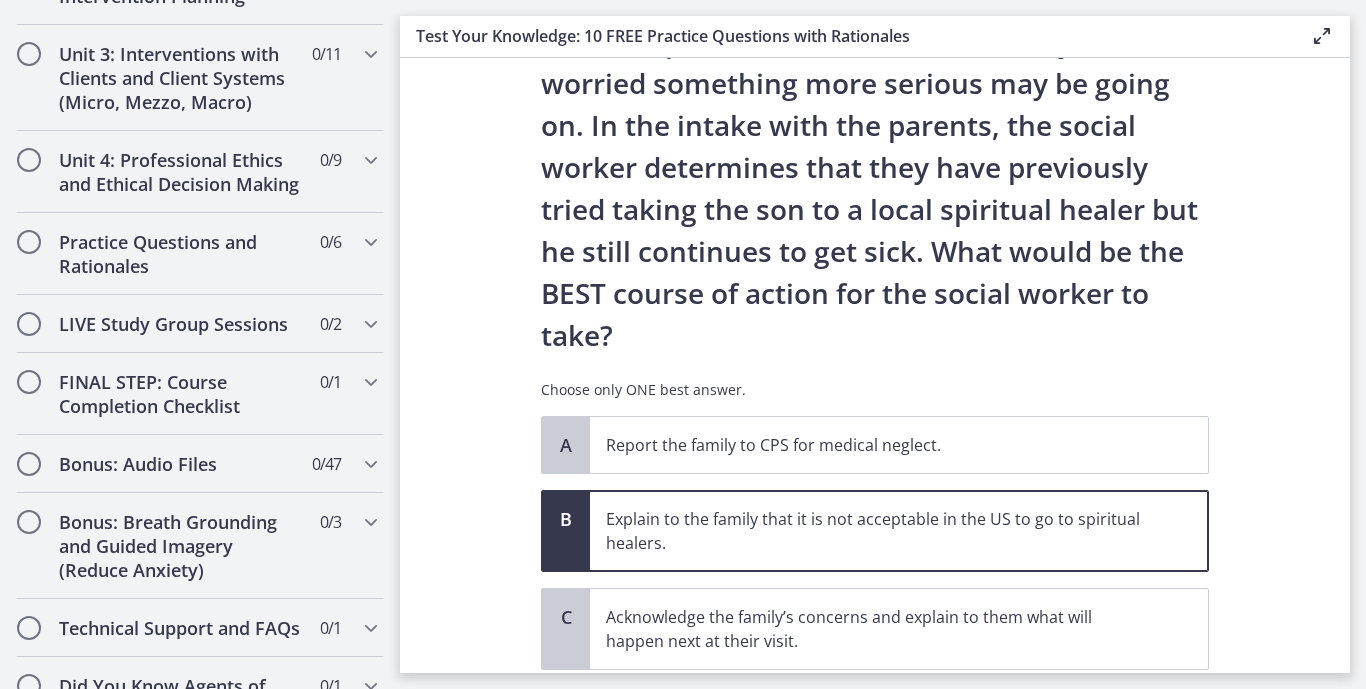scroll, scrollTop: 443, scrollLeft: 0, axis: vertical 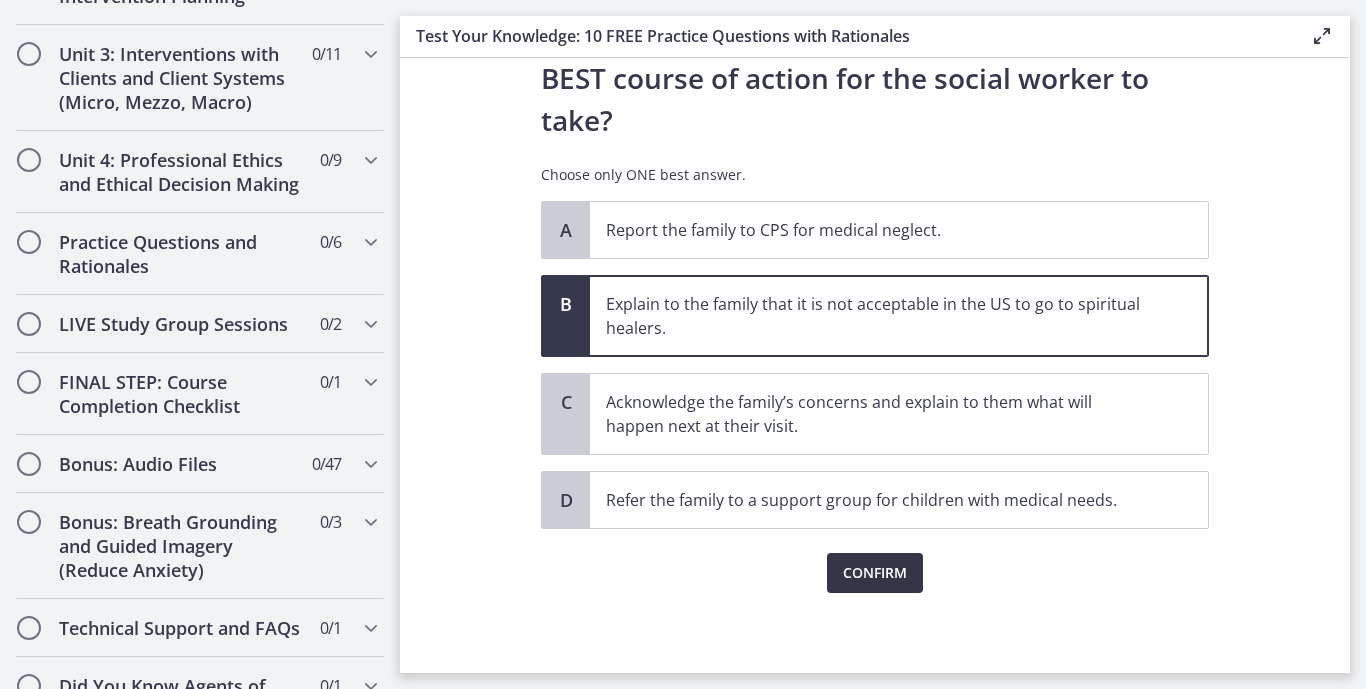 click on "Confirm" at bounding box center [875, 573] 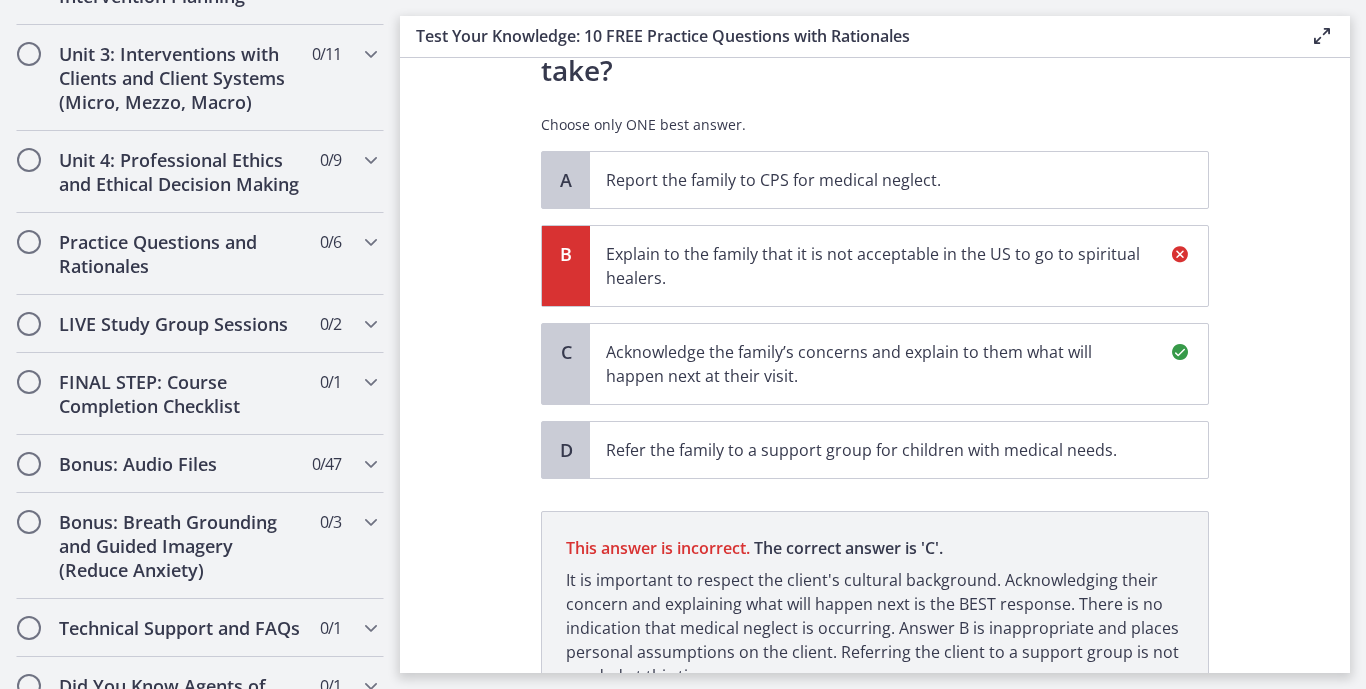 scroll, scrollTop: 474, scrollLeft: 0, axis: vertical 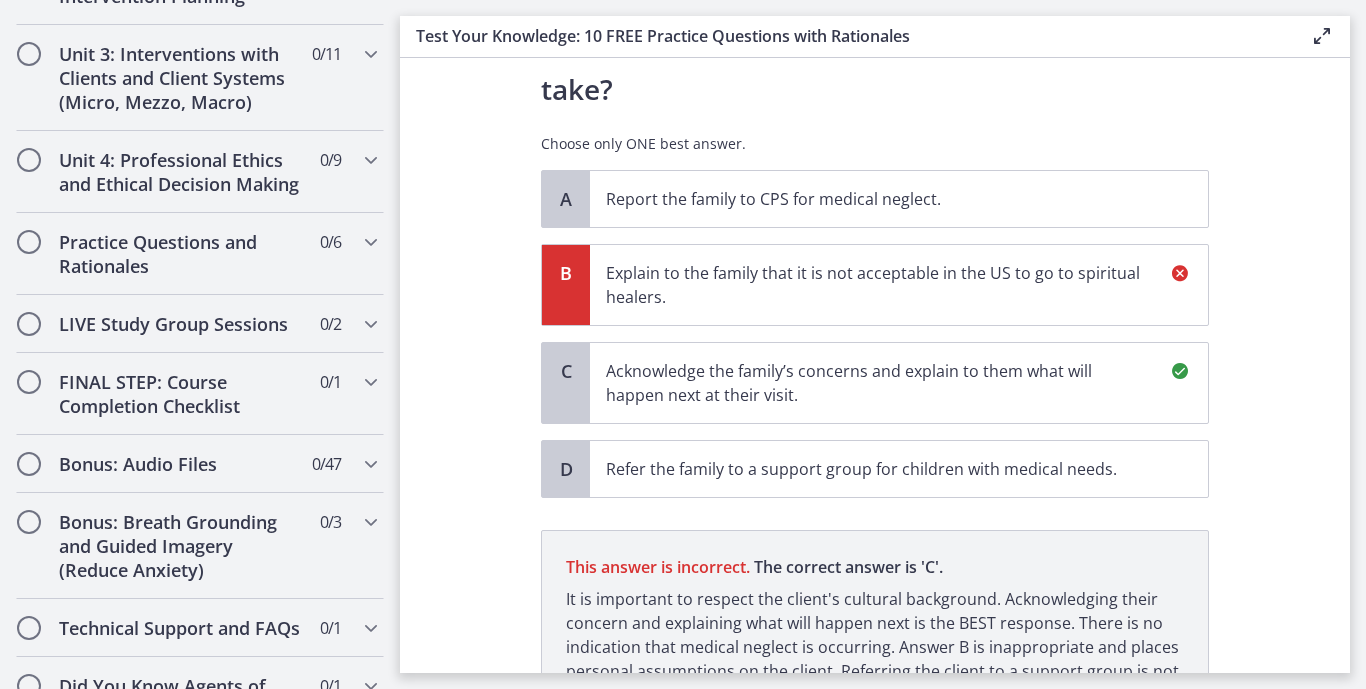 click on "Acknowledge the family’s concerns and explain to them what will happen next at their visit." at bounding box center (879, 383) 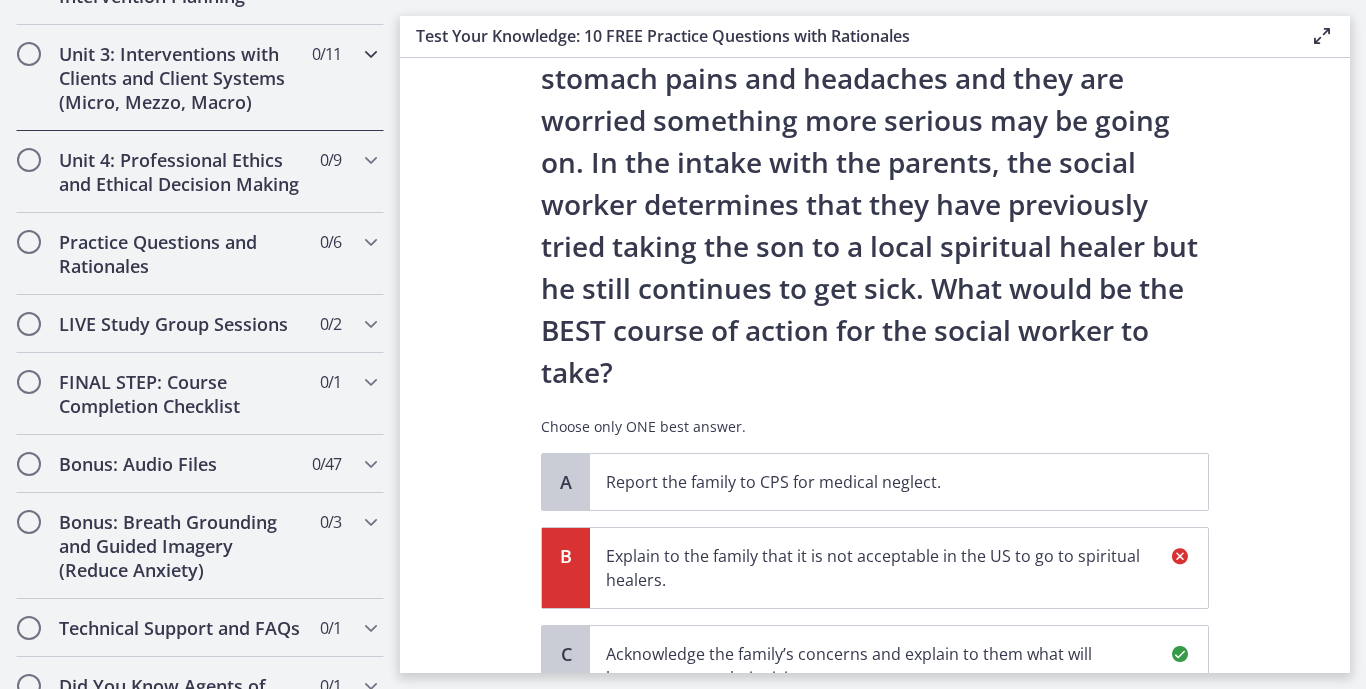scroll, scrollTop: 184, scrollLeft: 0, axis: vertical 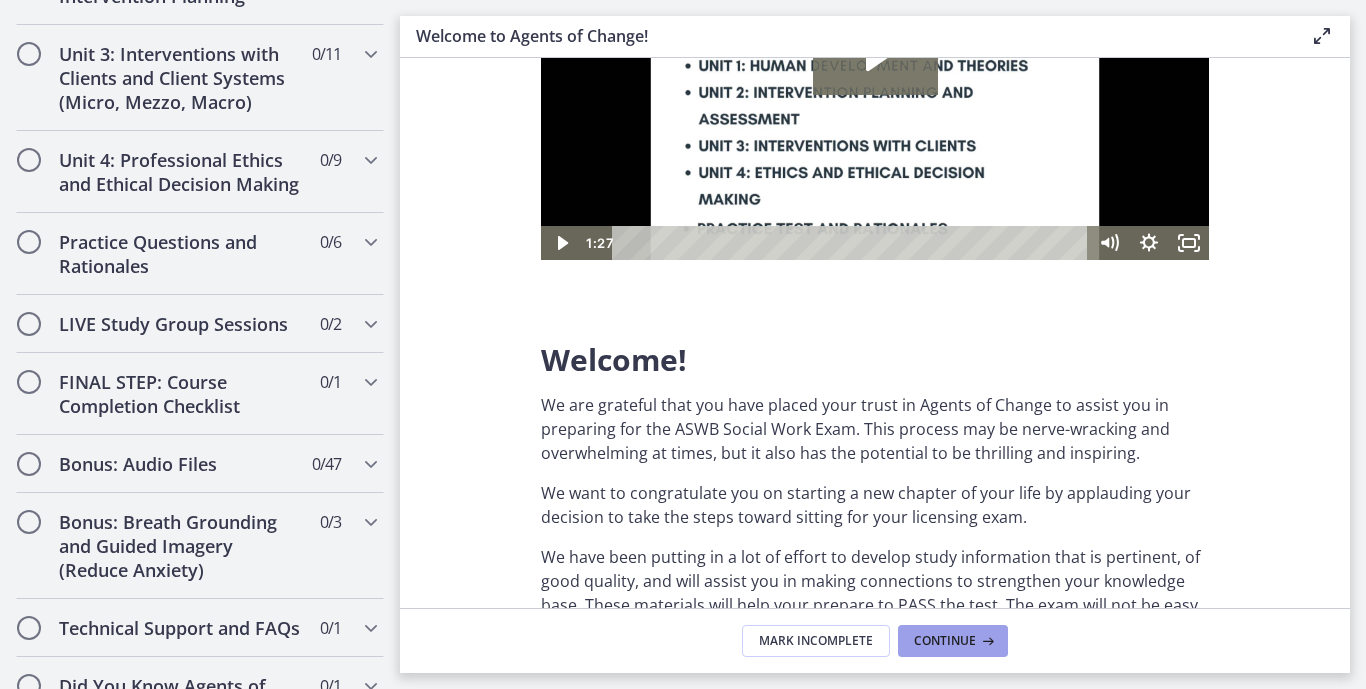 click on "Continue" at bounding box center [945, 641] 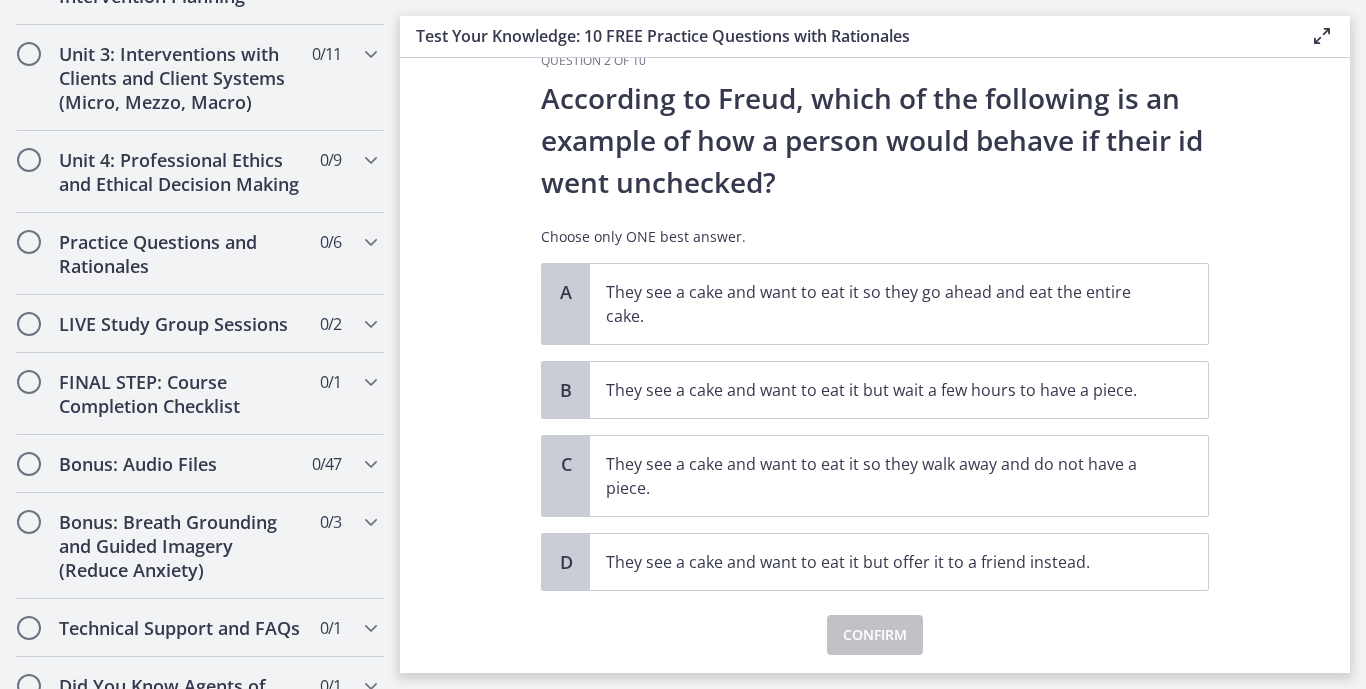 scroll, scrollTop: 107, scrollLeft: 0, axis: vertical 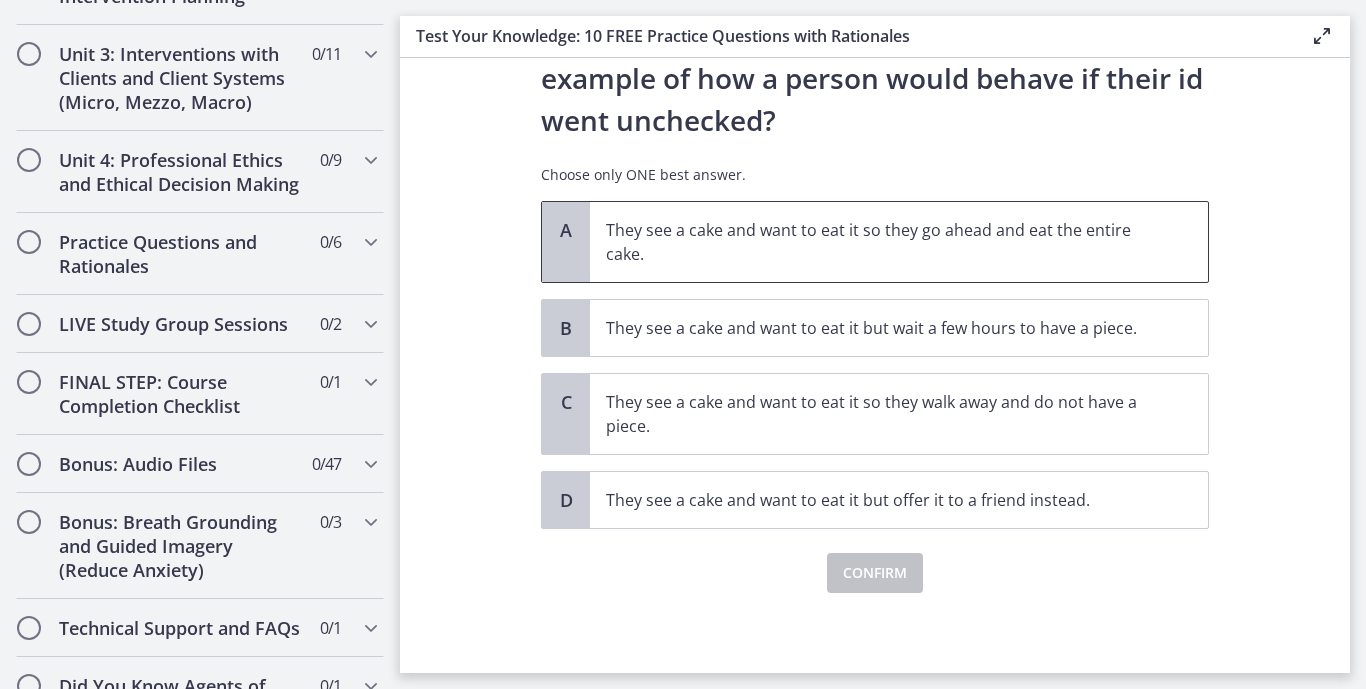 click on "A" at bounding box center [566, 230] 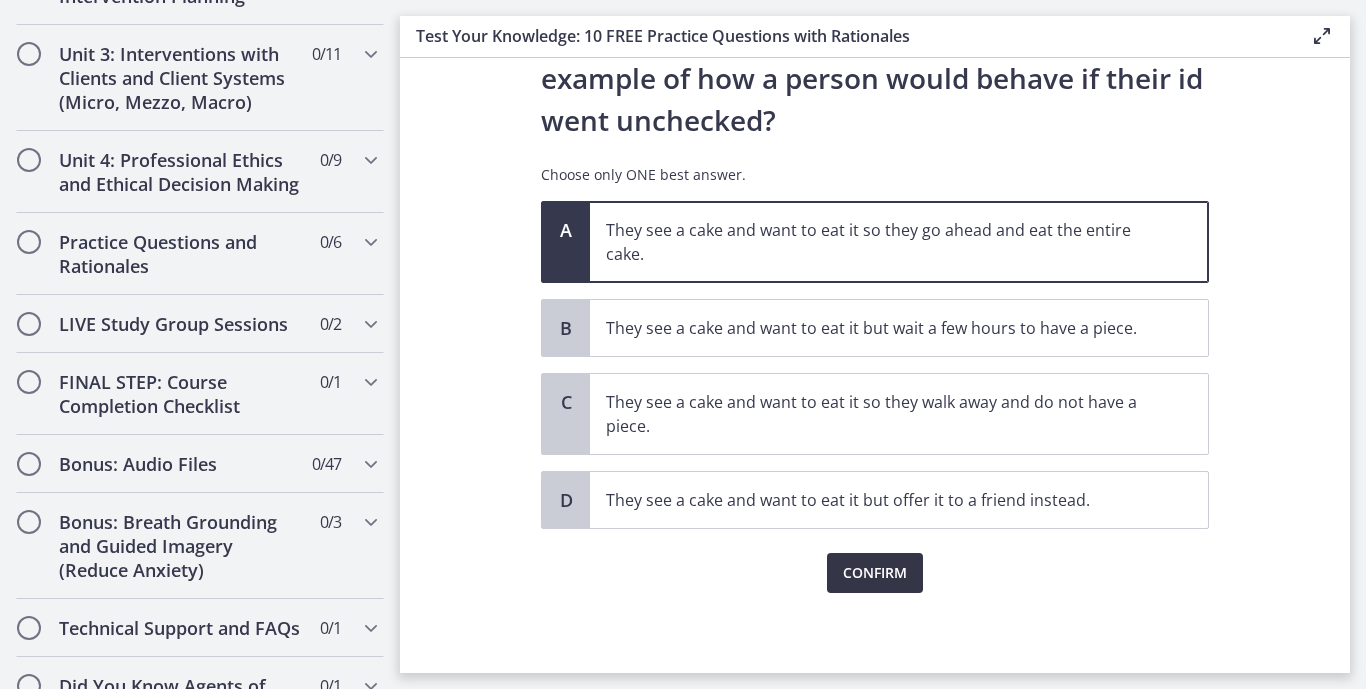 click on "Confirm" at bounding box center (875, 573) 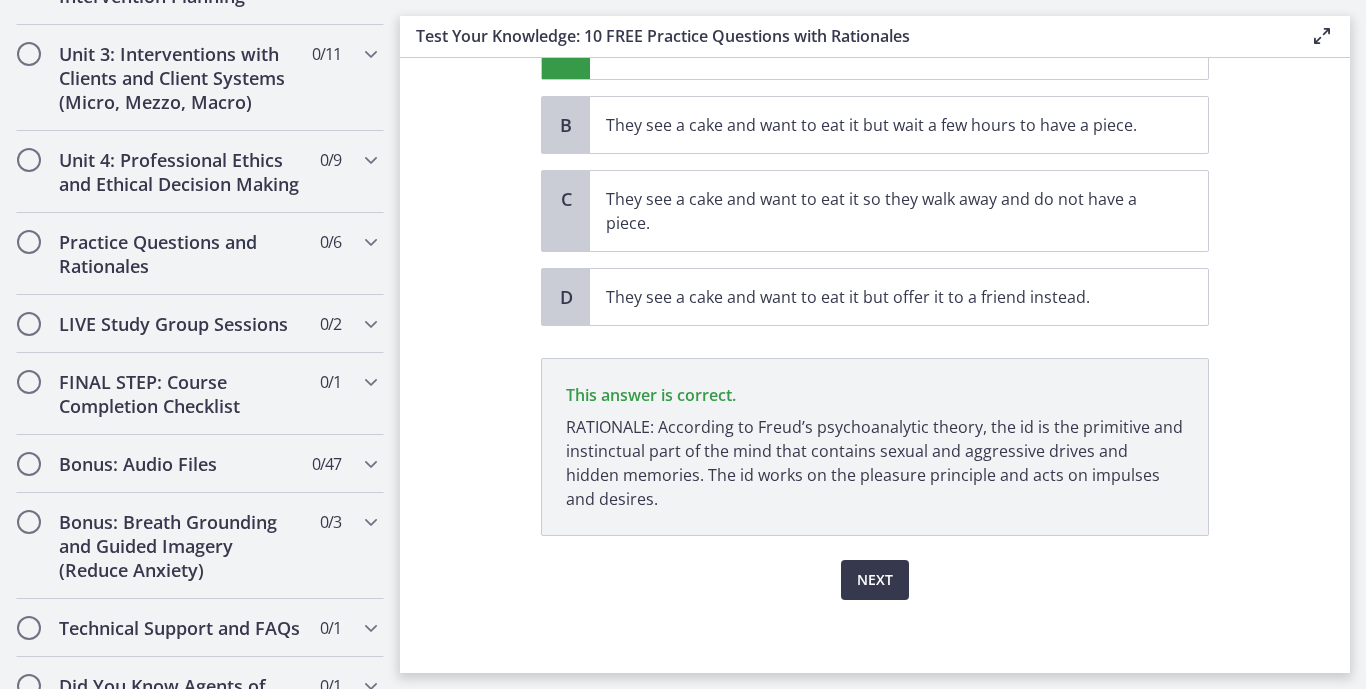 scroll, scrollTop: 317, scrollLeft: 0, axis: vertical 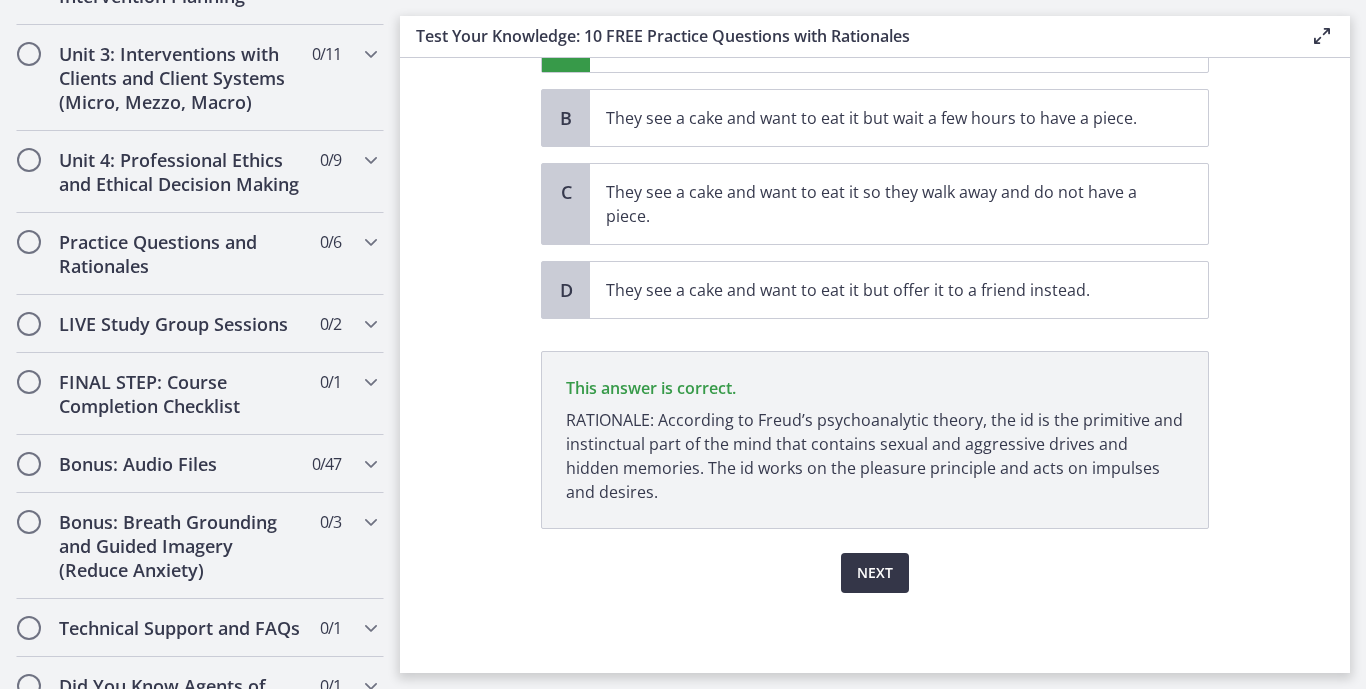 click on "Next" at bounding box center (875, 573) 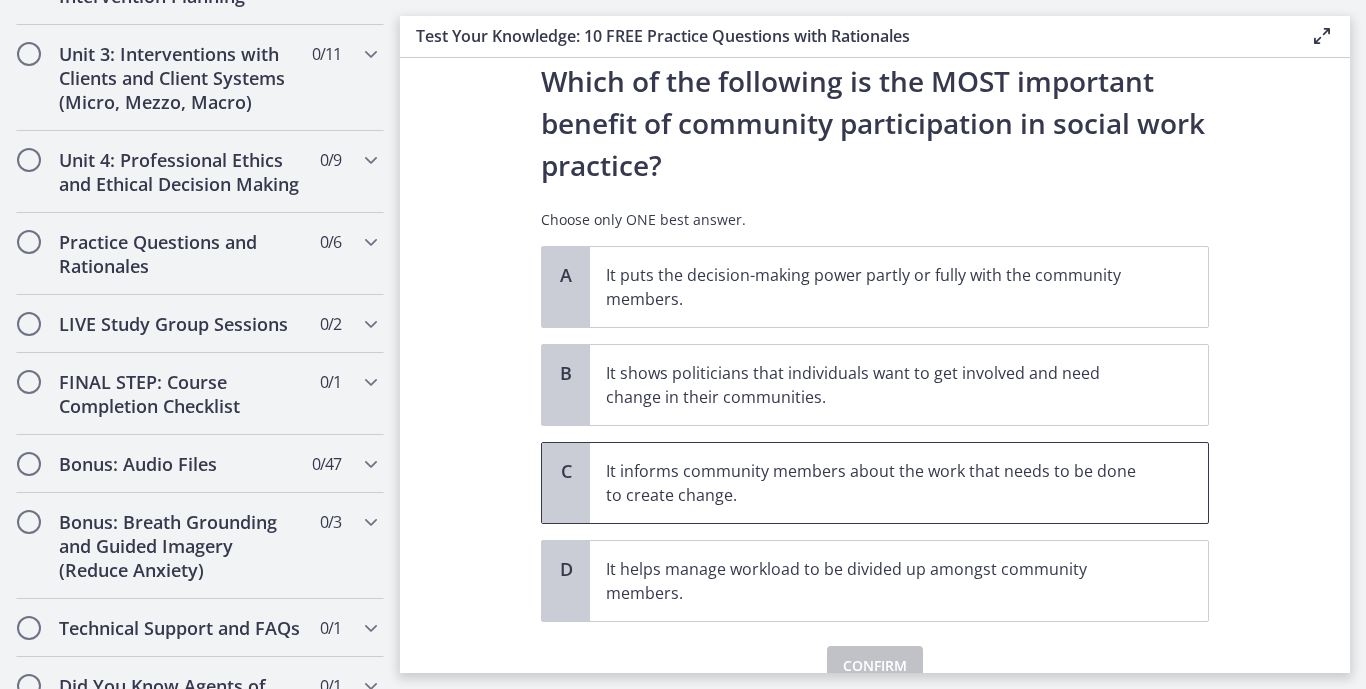 scroll, scrollTop: 64, scrollLeft: 0, axis: vertical 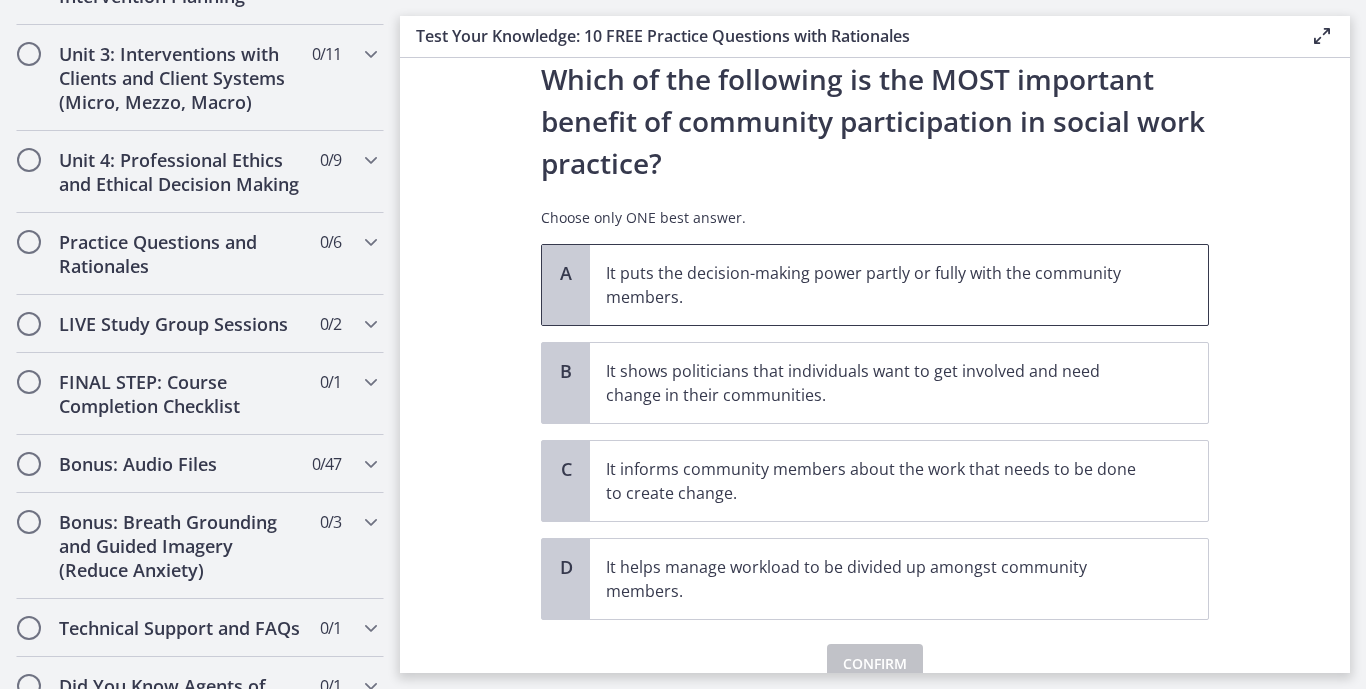 click on "It puts the decision-making power partly or fully with the community members." at bounding box center (879, 285) 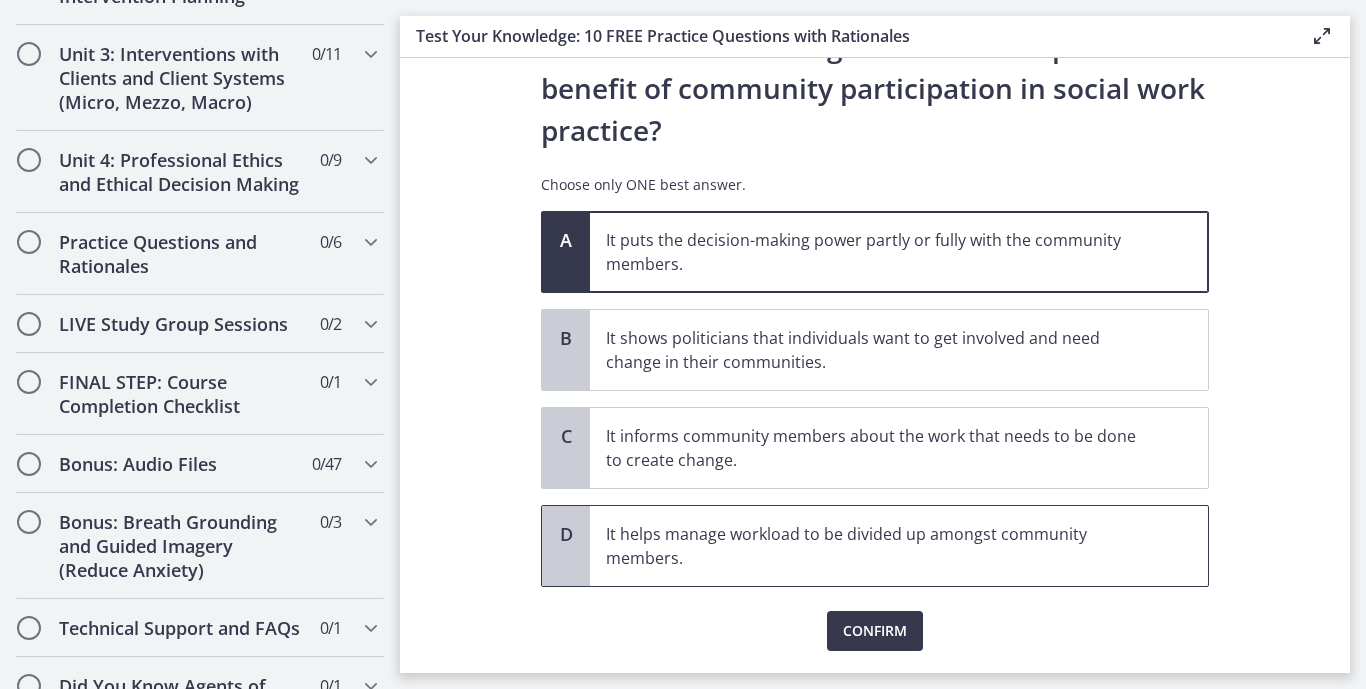 scroll, scrollTop: 155, scrollLeft: 0, axis: vertical 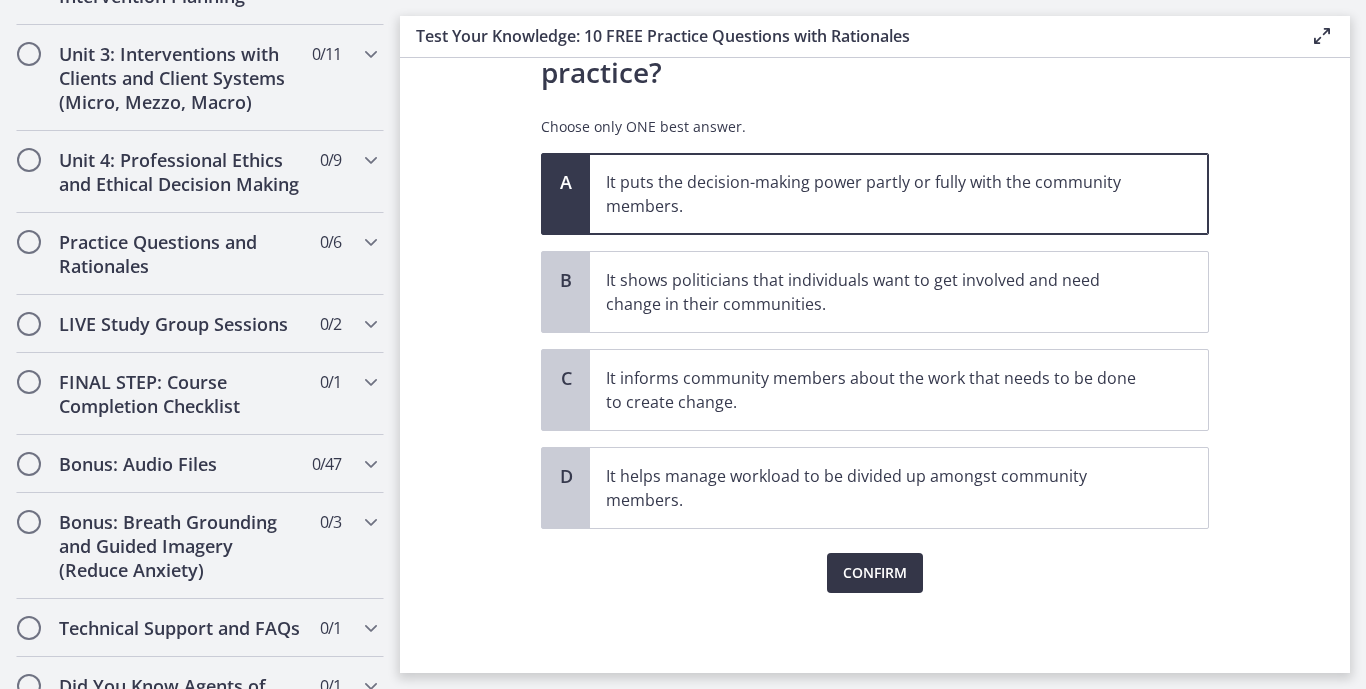 click on "Confirm" at bounding box center [875, 573] 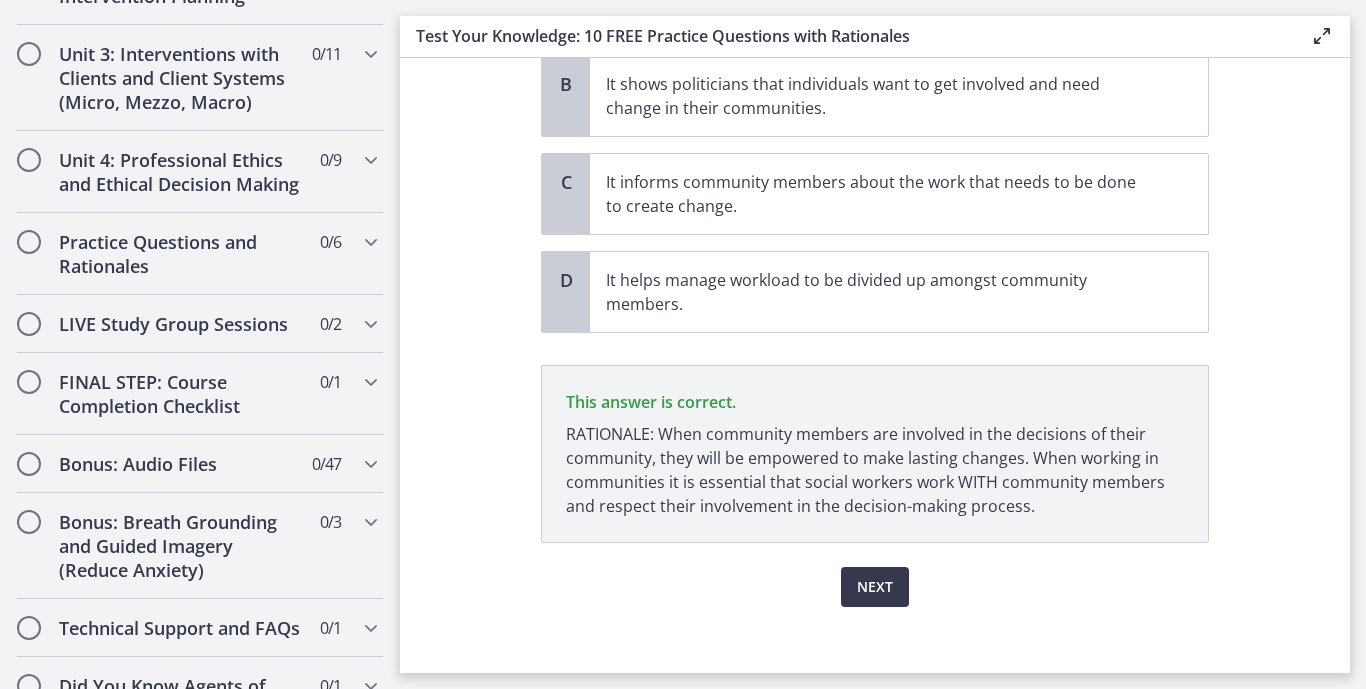 scroll, scrollTop: 349, scrollLeft: 0, axis: vertical 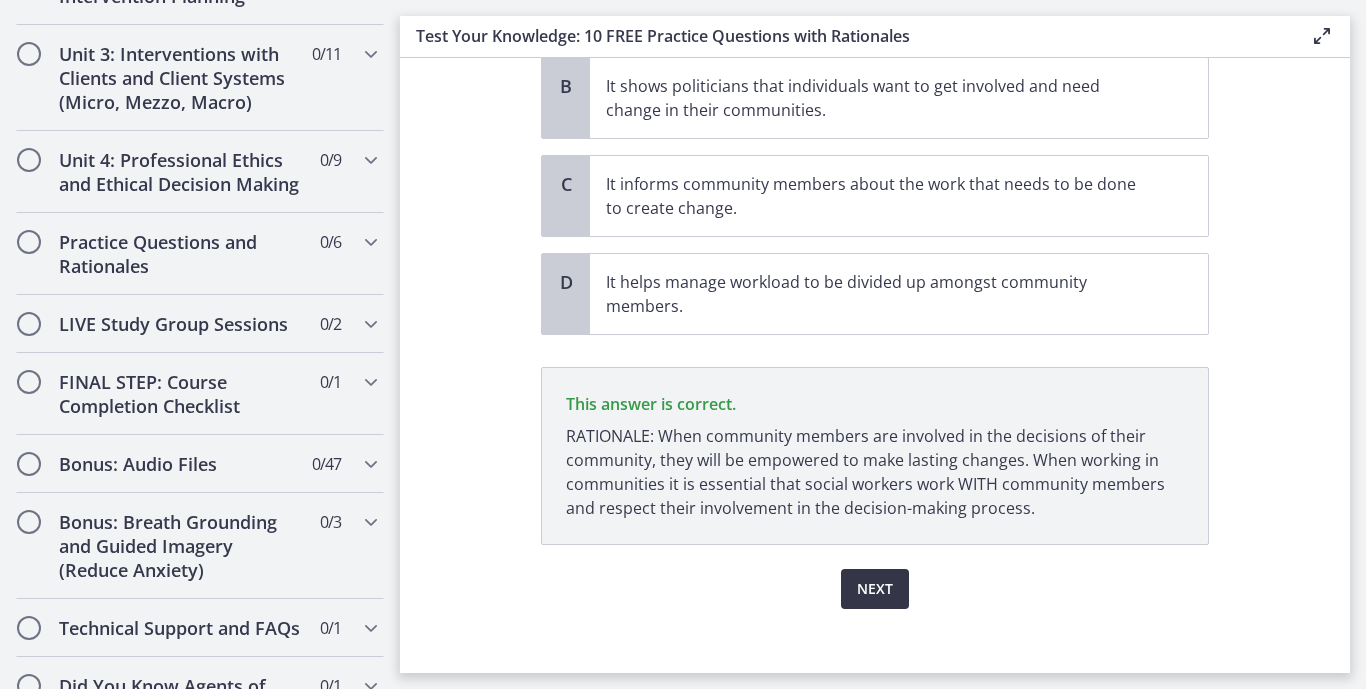 click on "Next" at bounding box center [875, 589] 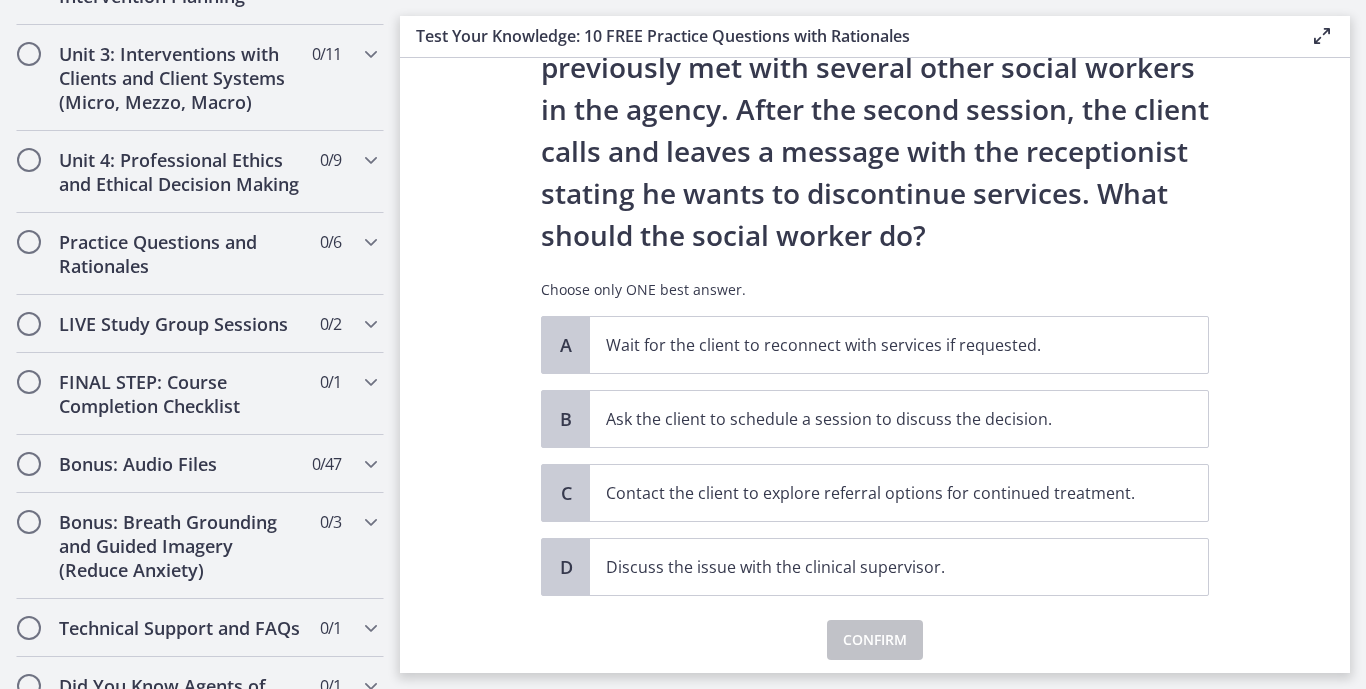 scroll, scrollTop: 161, scrollLeft: 0, axis: vertical 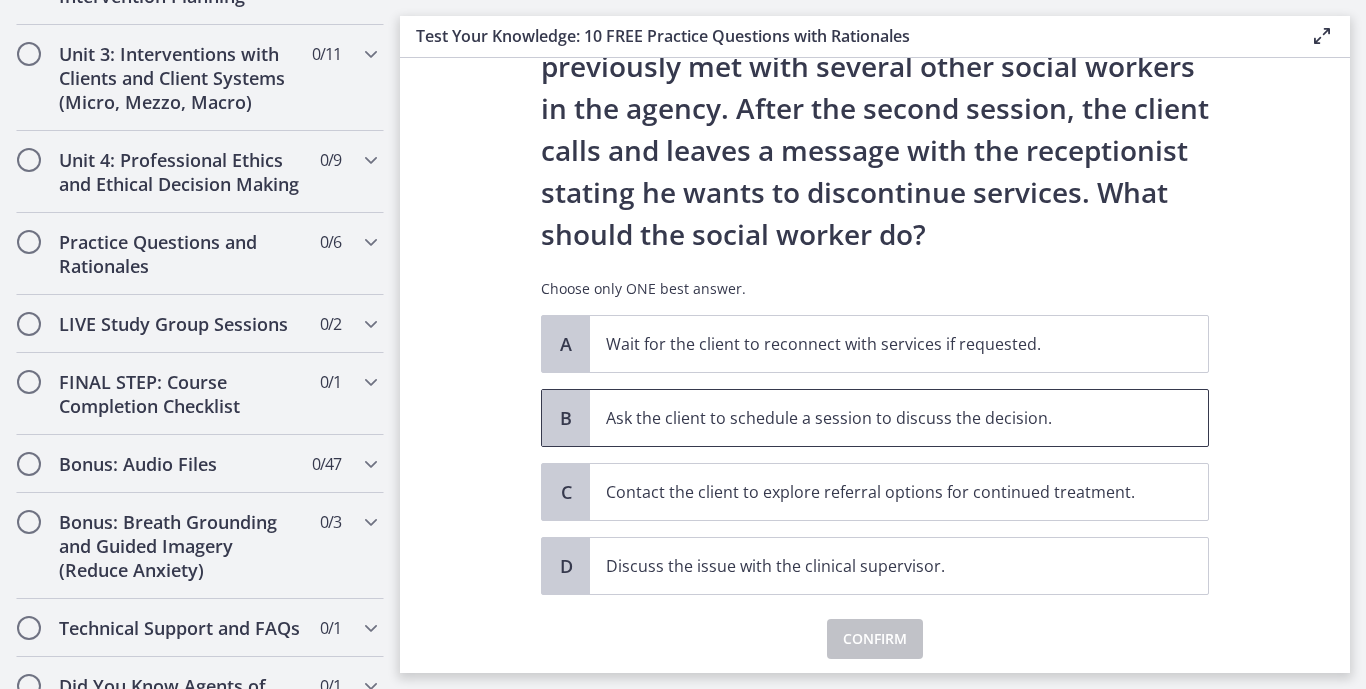 click on "B" at bounding box center (566, 418) 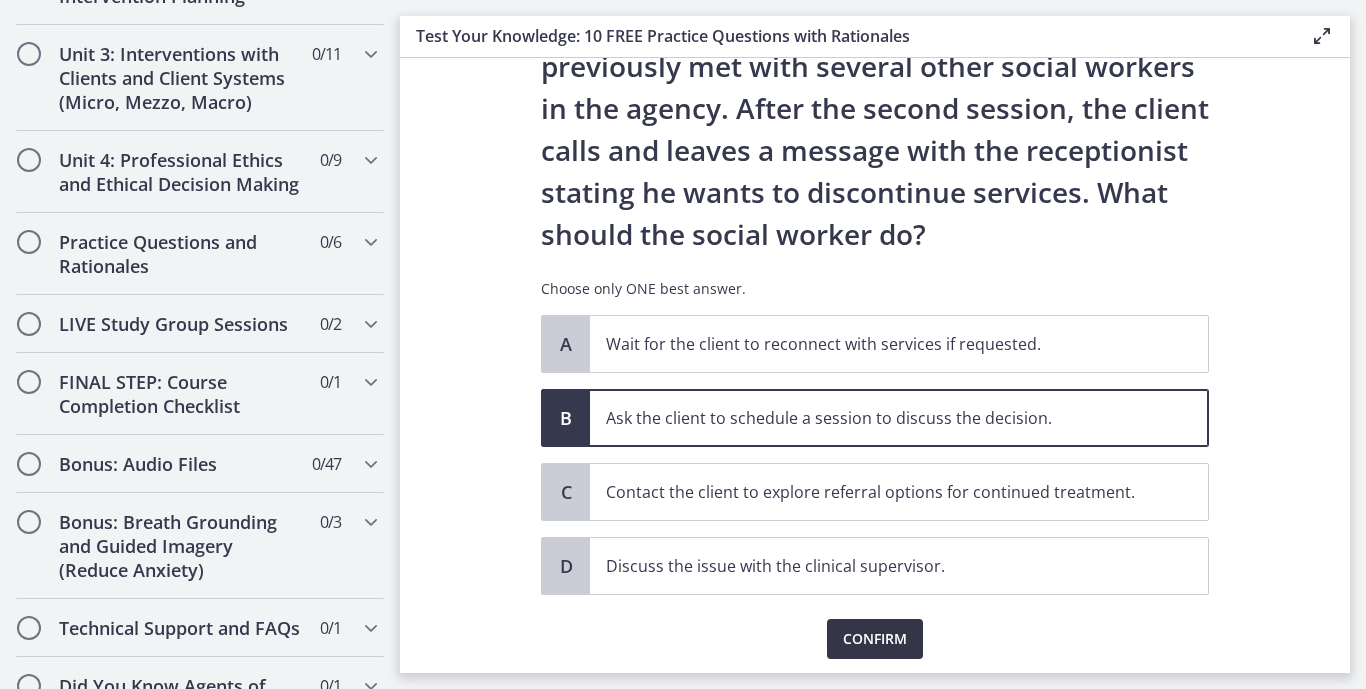 click on "Confirm" at bounding box center (875, 639) 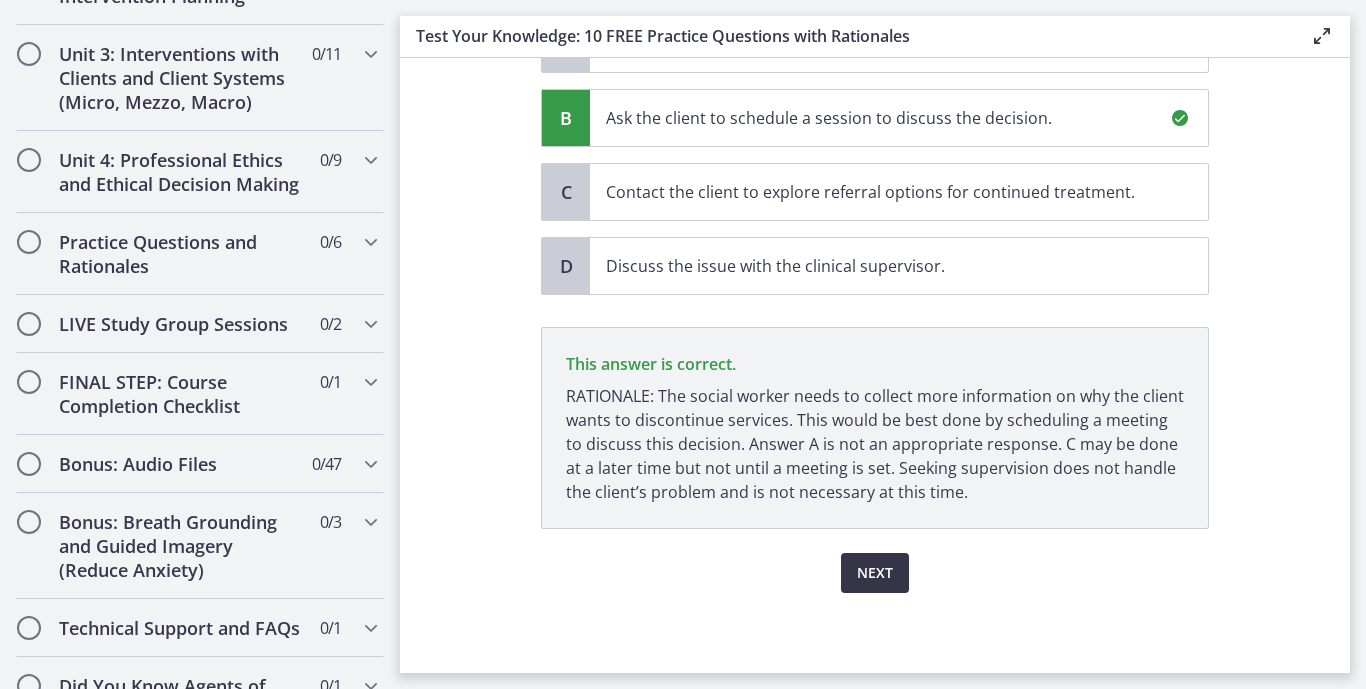 scroll, scrollTop: 461, scrollLeft: 0, axis: vertical 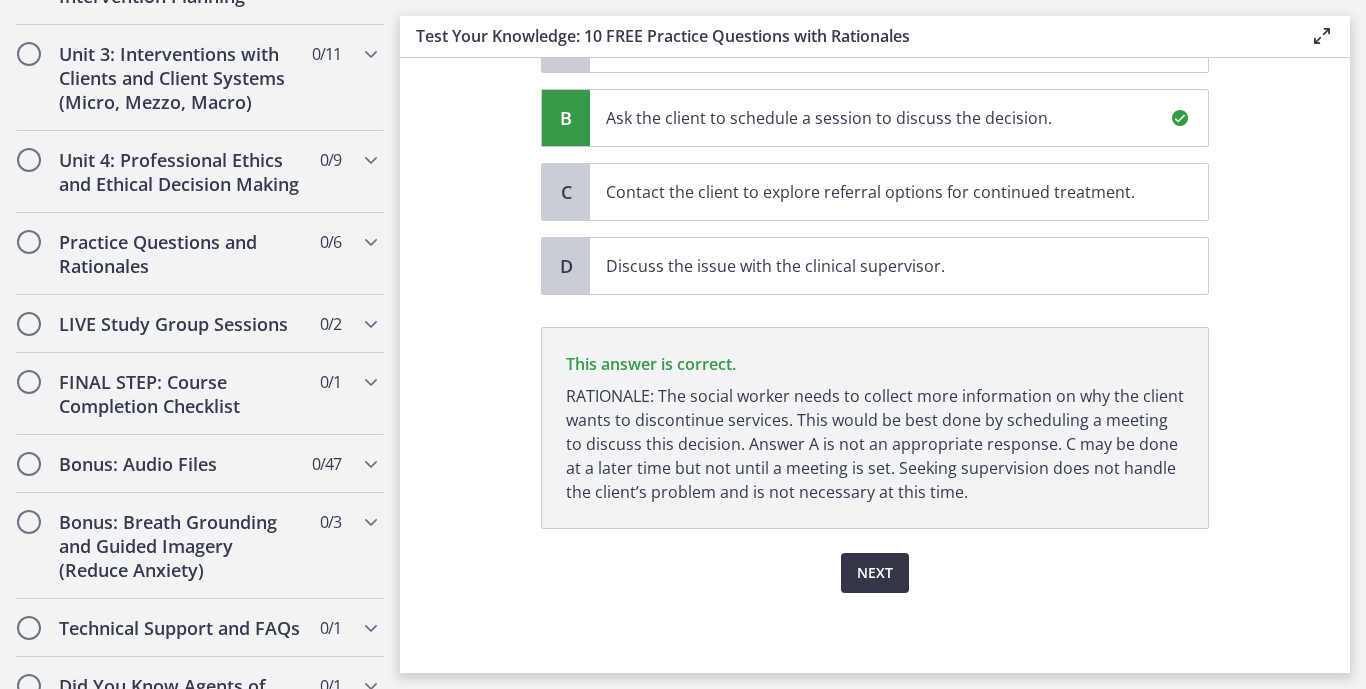 click on "Next" at bounding box center (875, 573) 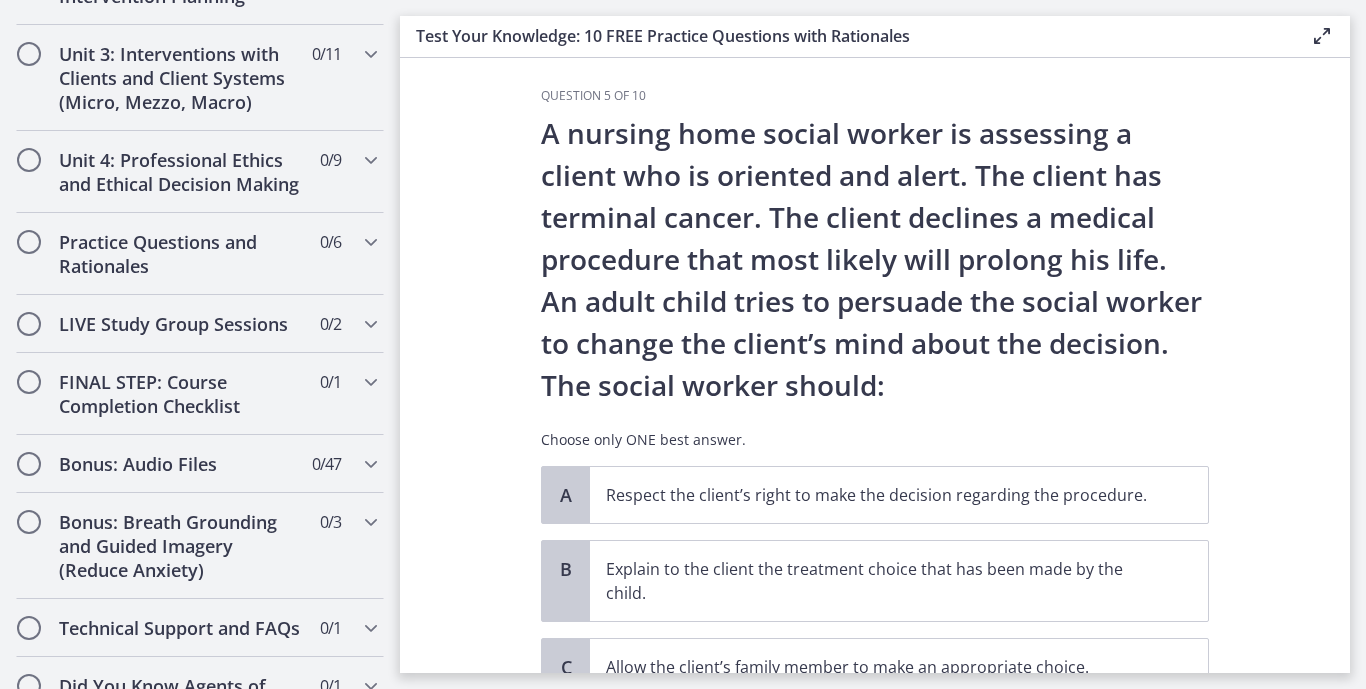 scroll, scrollTop: 0, scrollLeft: 0, axis: both 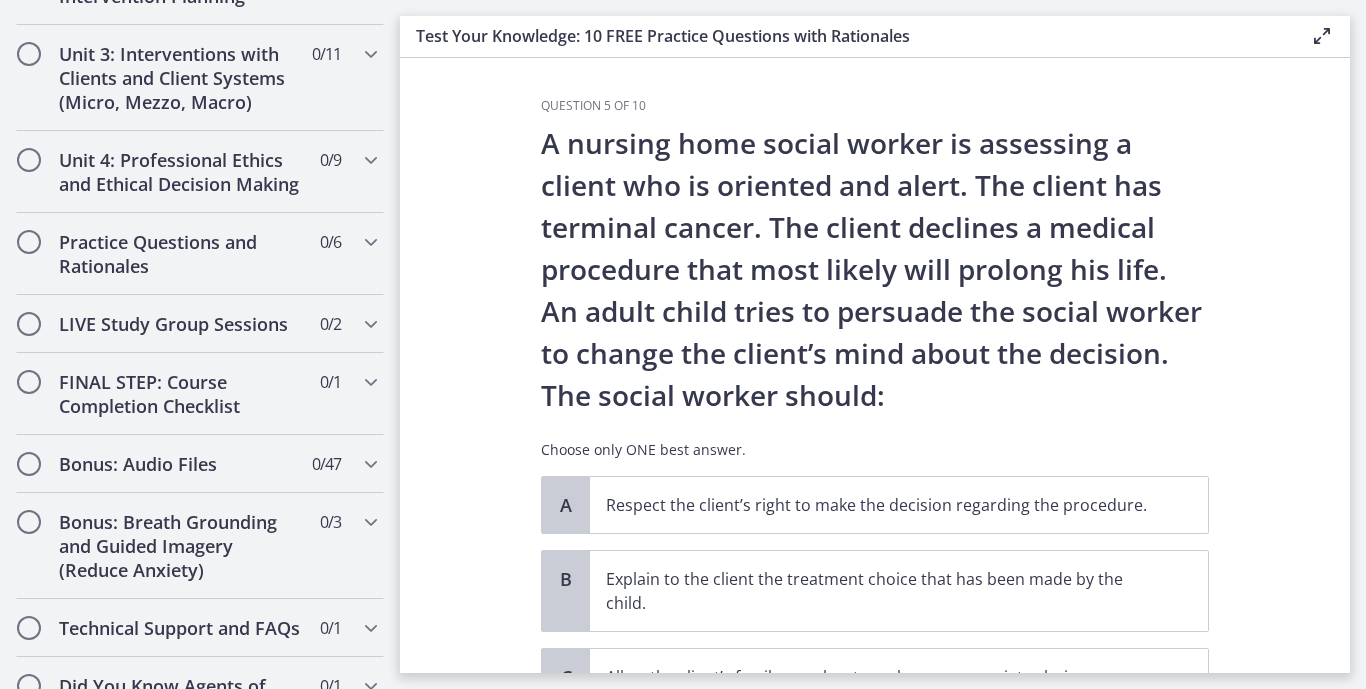click on "A nursing home social worker is assessing a client who is oriented and alert. The client has terminal cancer. The client declines a medical procedure that most likely will prolong his life. An adult child tries to persuade the social worker to change the client’s mind about the decision. The social worker should:" at bounding box center [875, 269] 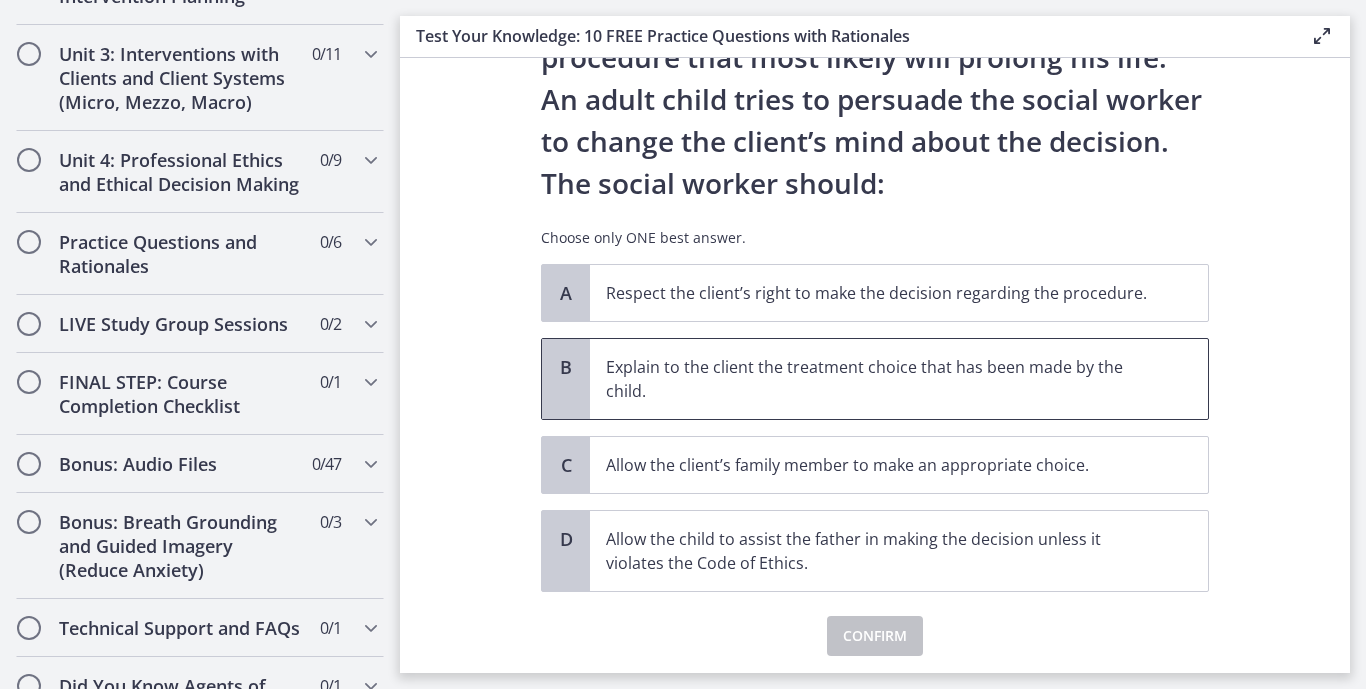 scroll, scrollTop: 213, scrollLeft: 0, axis: vertical 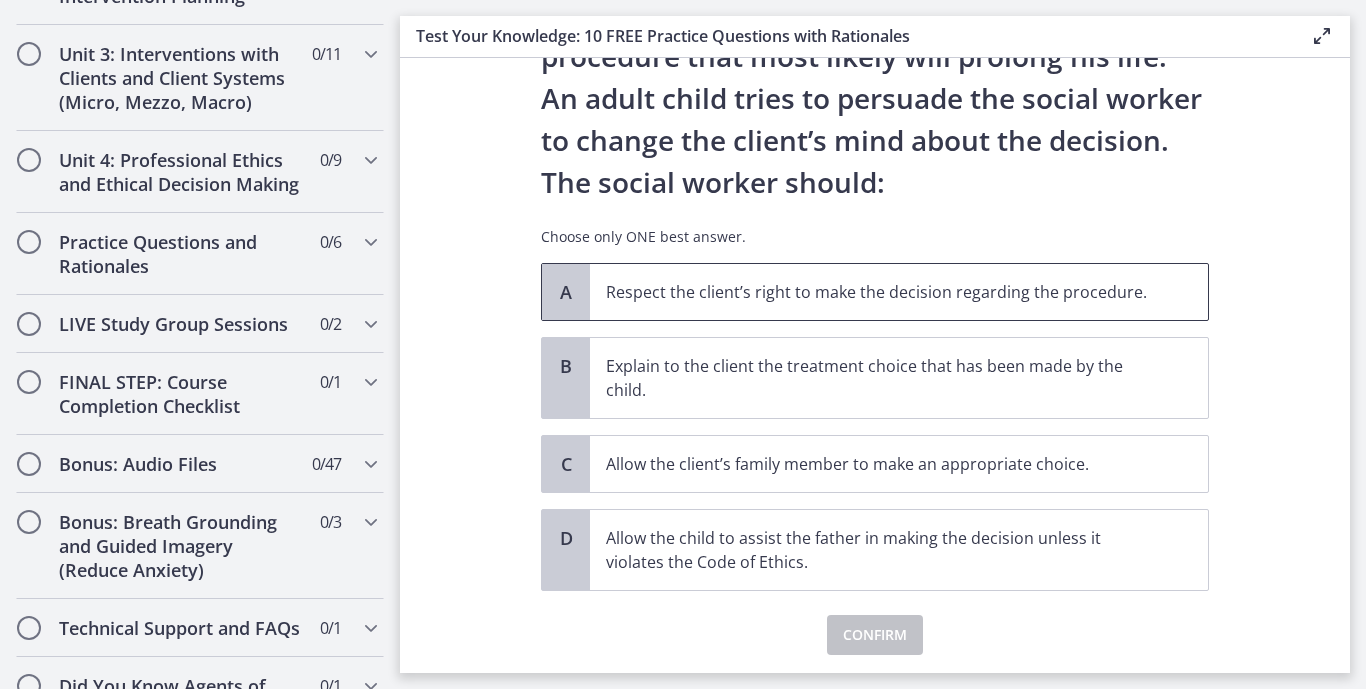 click on "A" at bounding box center [566, 292] 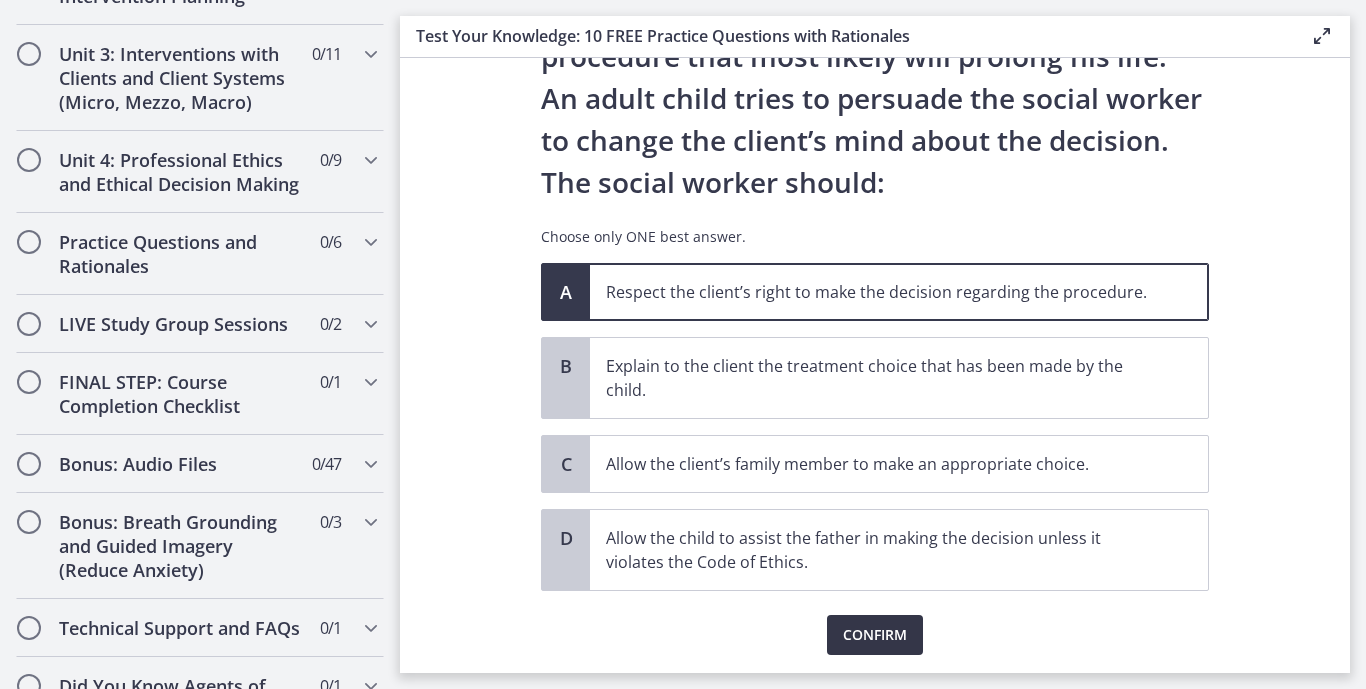 click on "Confirm" at bounding box center (875, 635) 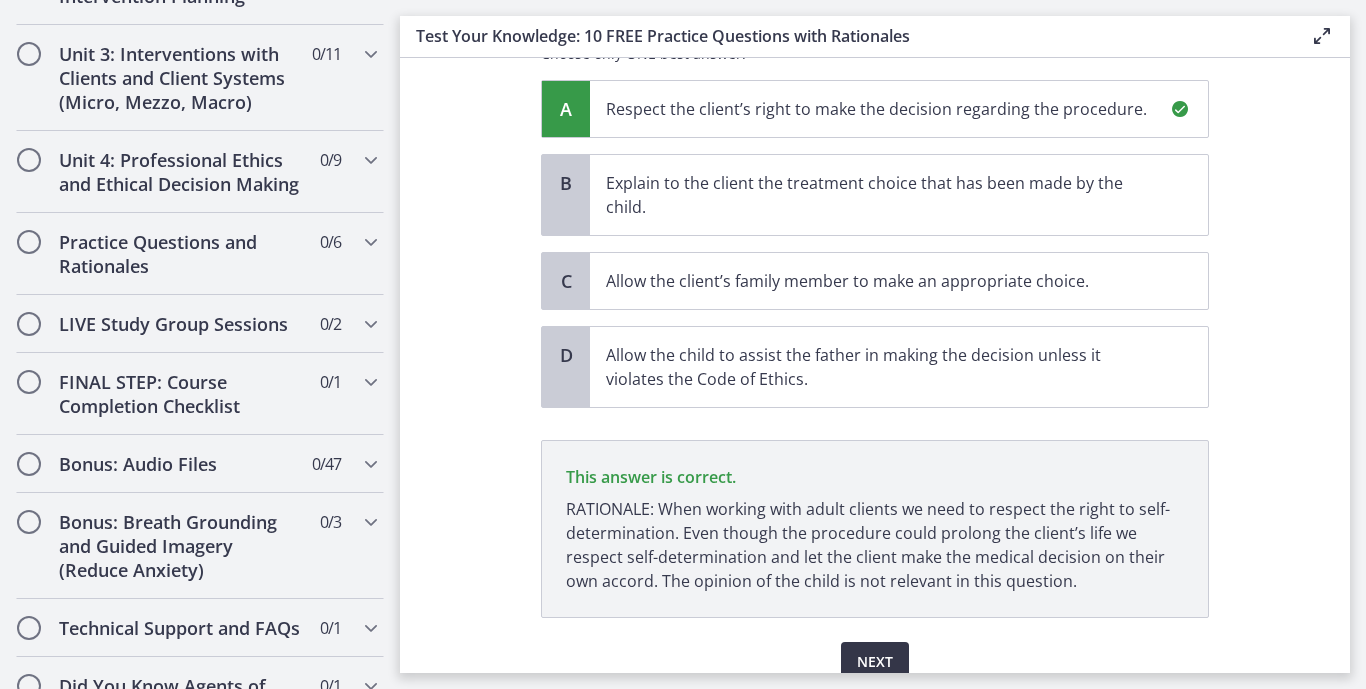 scroll, scrollTop: 485, scrollLeft: 0, axis: vertical 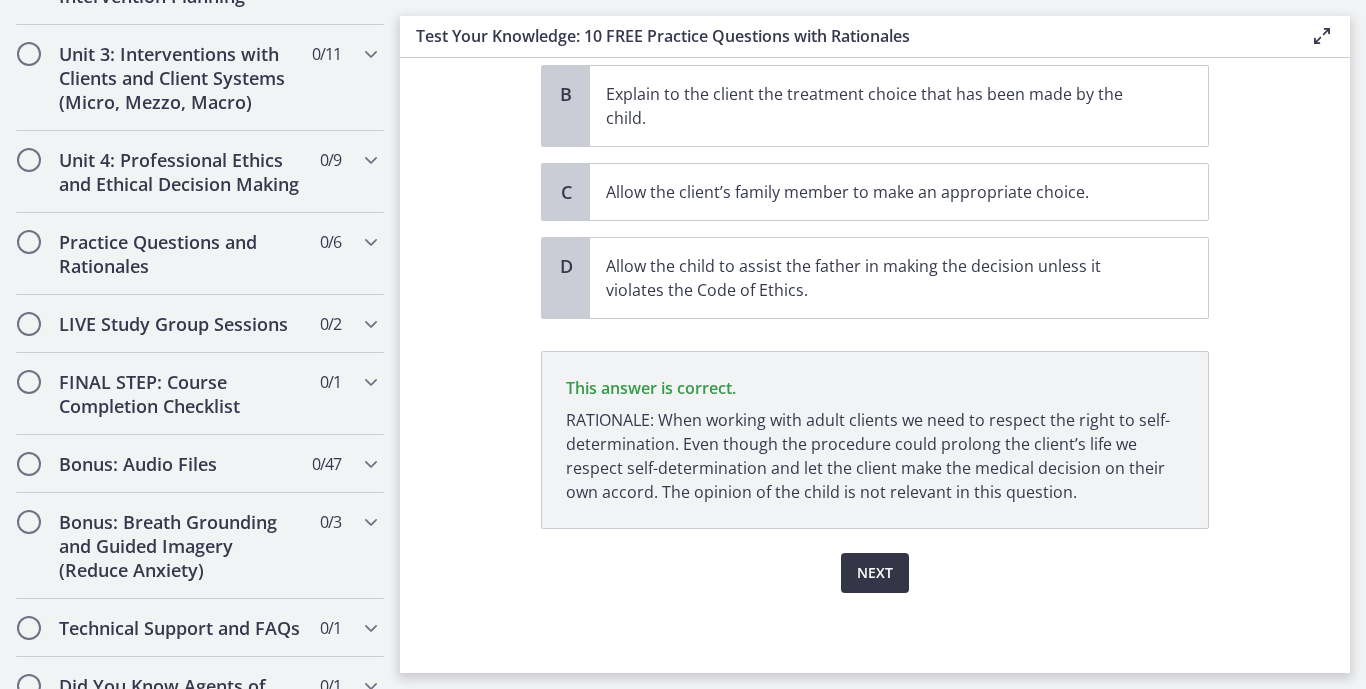 click on "Next" at bounding box center (875, 573) 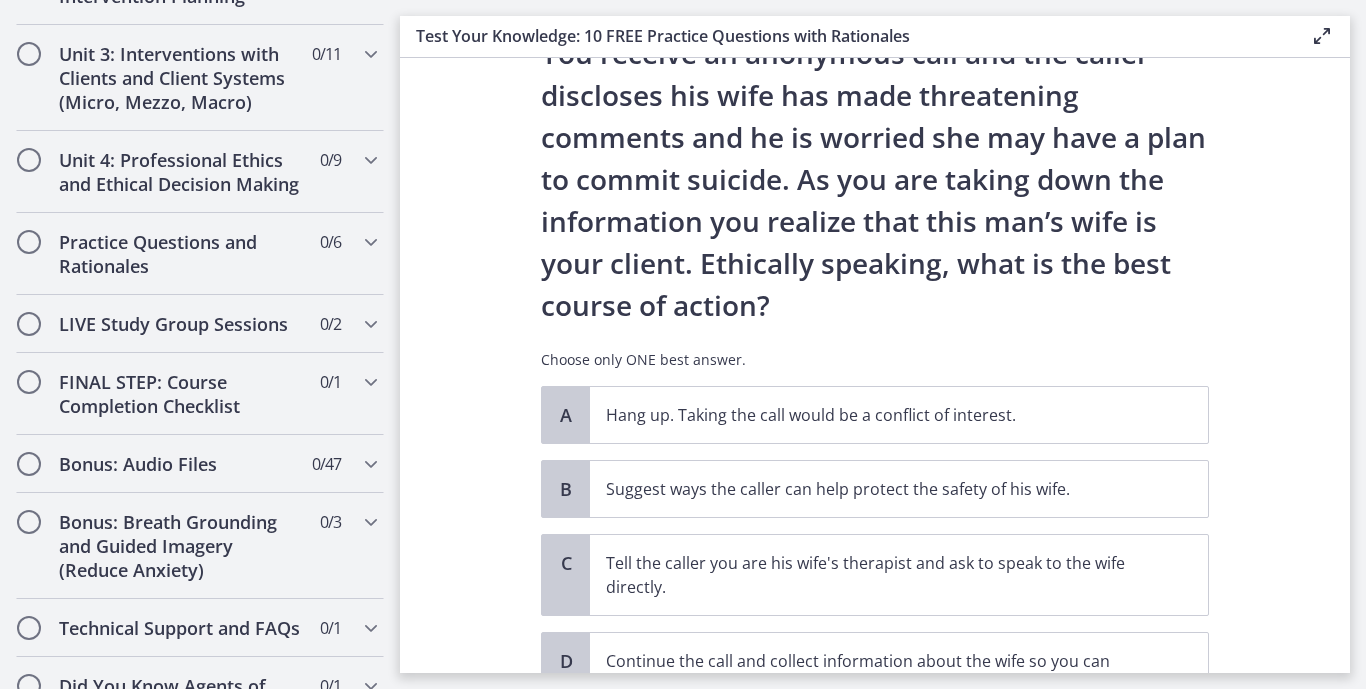 scroll, scrollTop: 137, scrollLeft: 0, axis: vertical 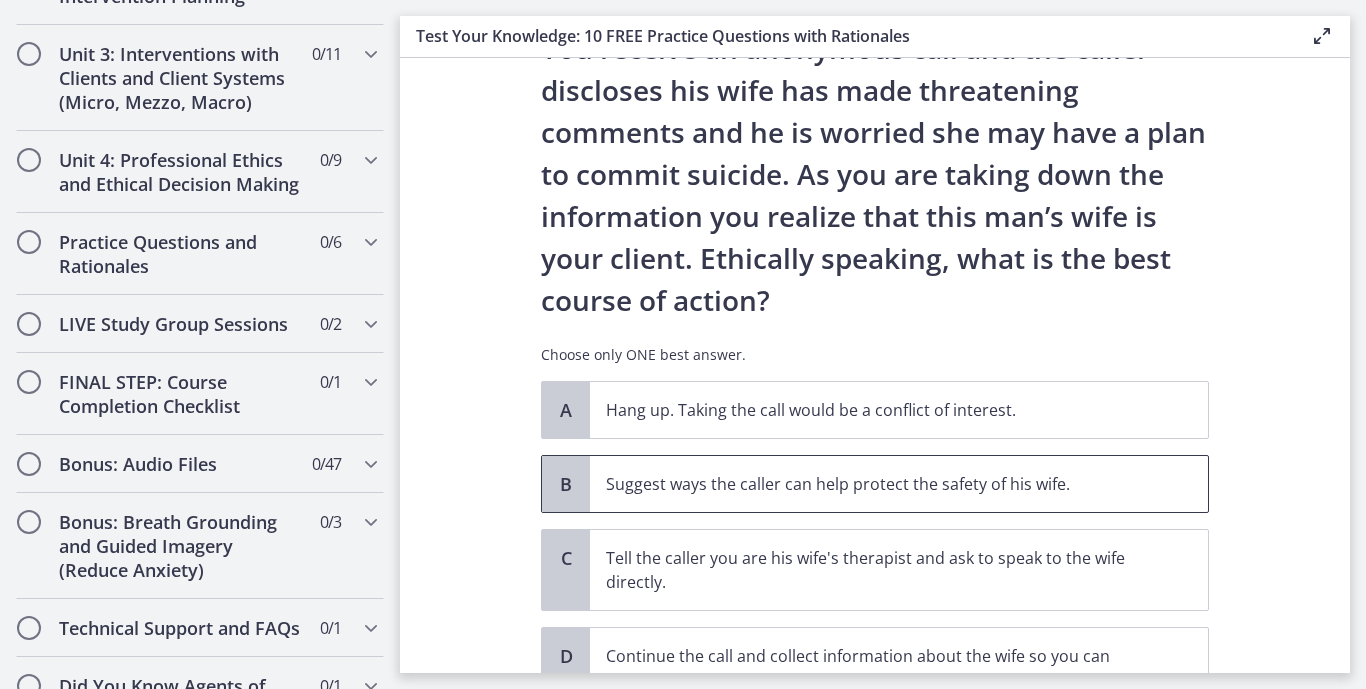 click on "Suggest ways the caller can help protect the safety of his wife." at bounding box center (899, 484) 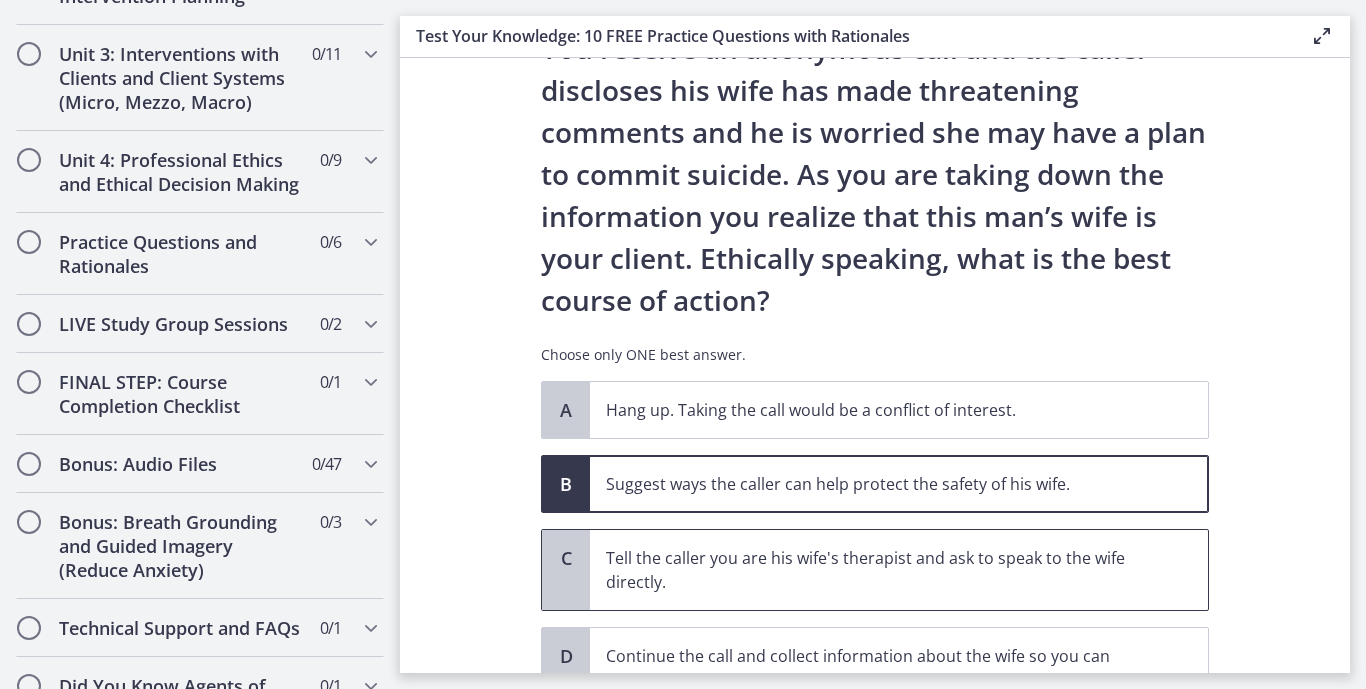 scroll, scrollTop: 317, scrollLeft: 0, axis: vertical 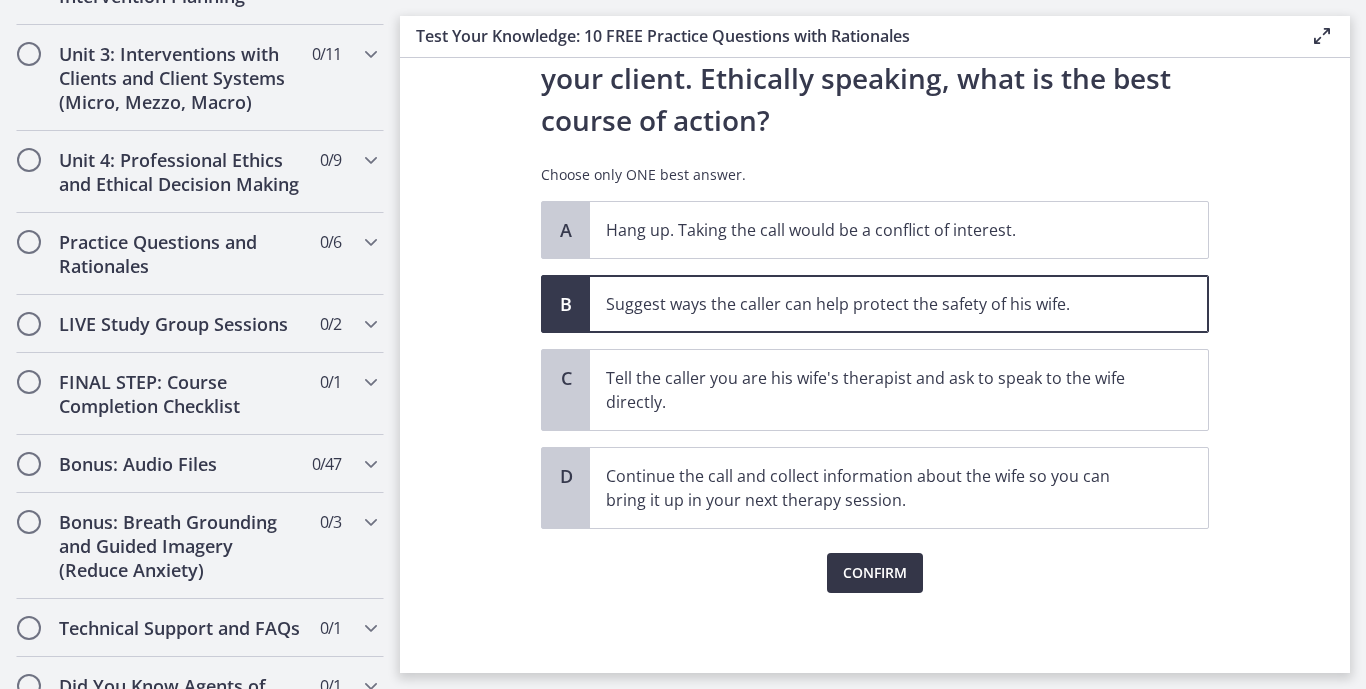 click on "Confirm" at bounding box center (875, 573) 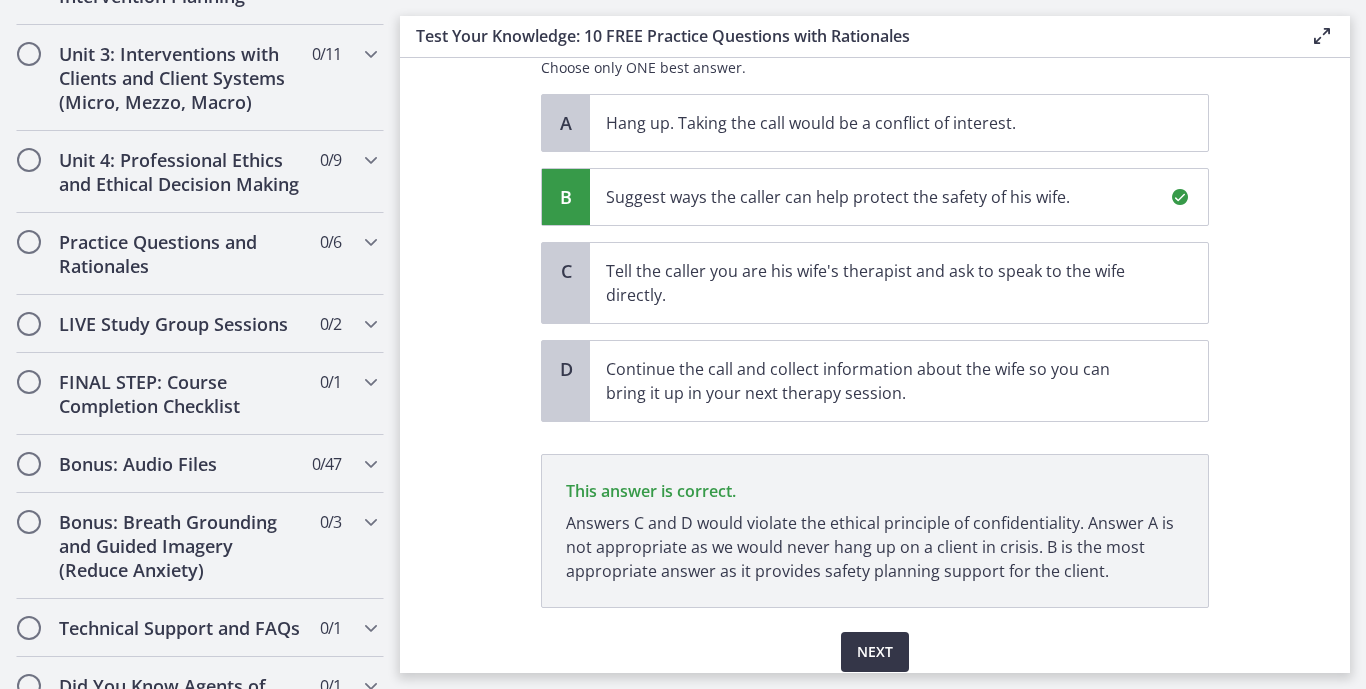 scroll, scrollTop: 503, scrollLeft: 0, axis: vertical 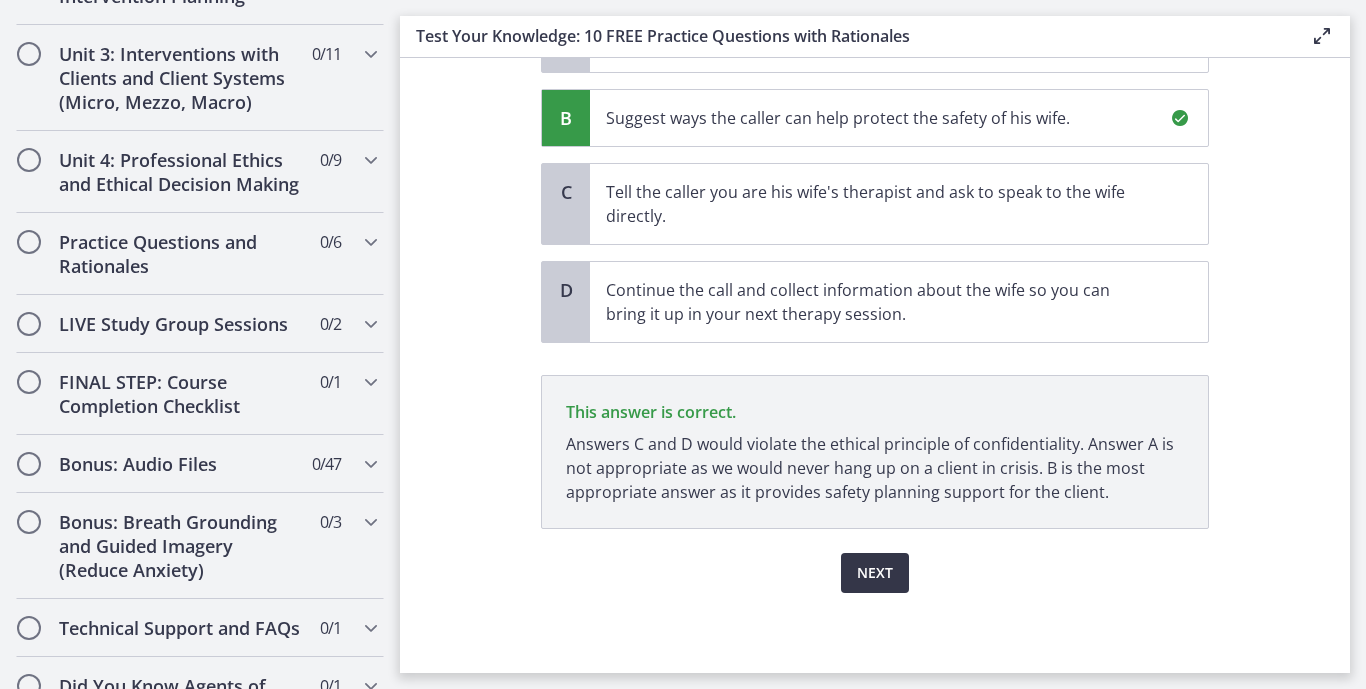 click on "Next" at bounding box center (875, 573) 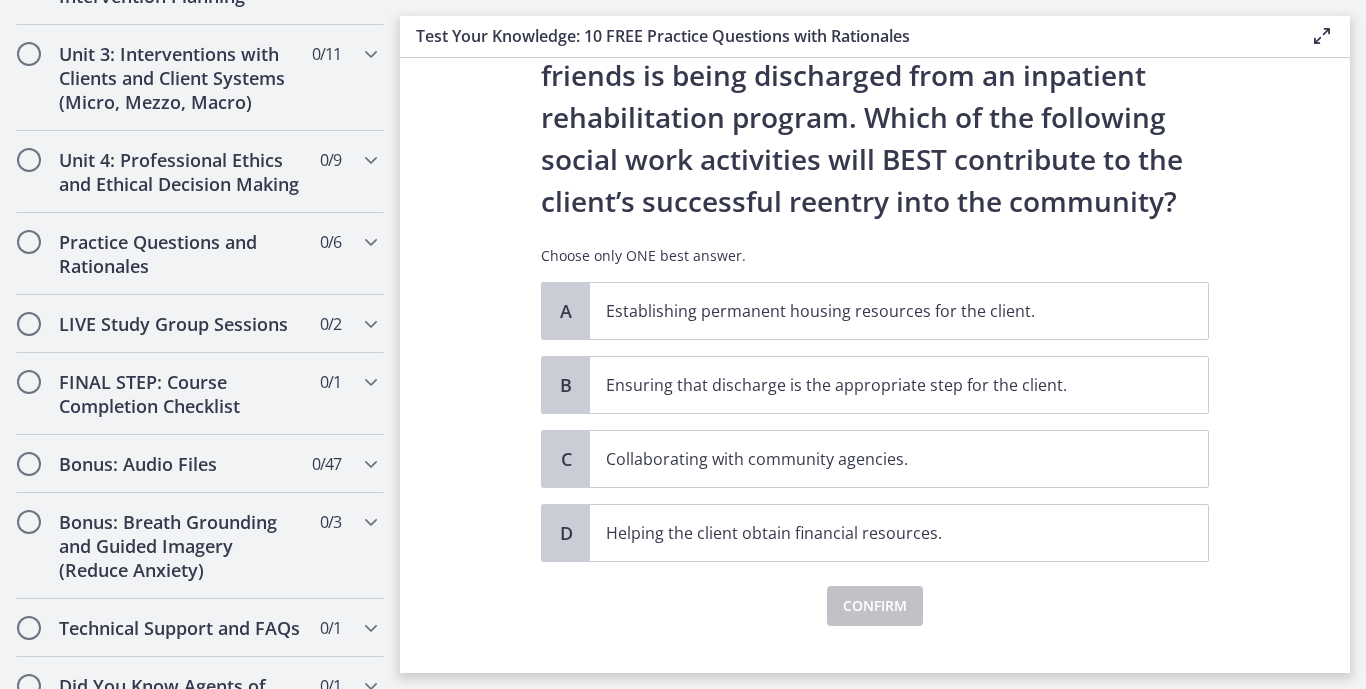 scroll, scrollTop: 143, scrollLeft: 0, axis: vertical 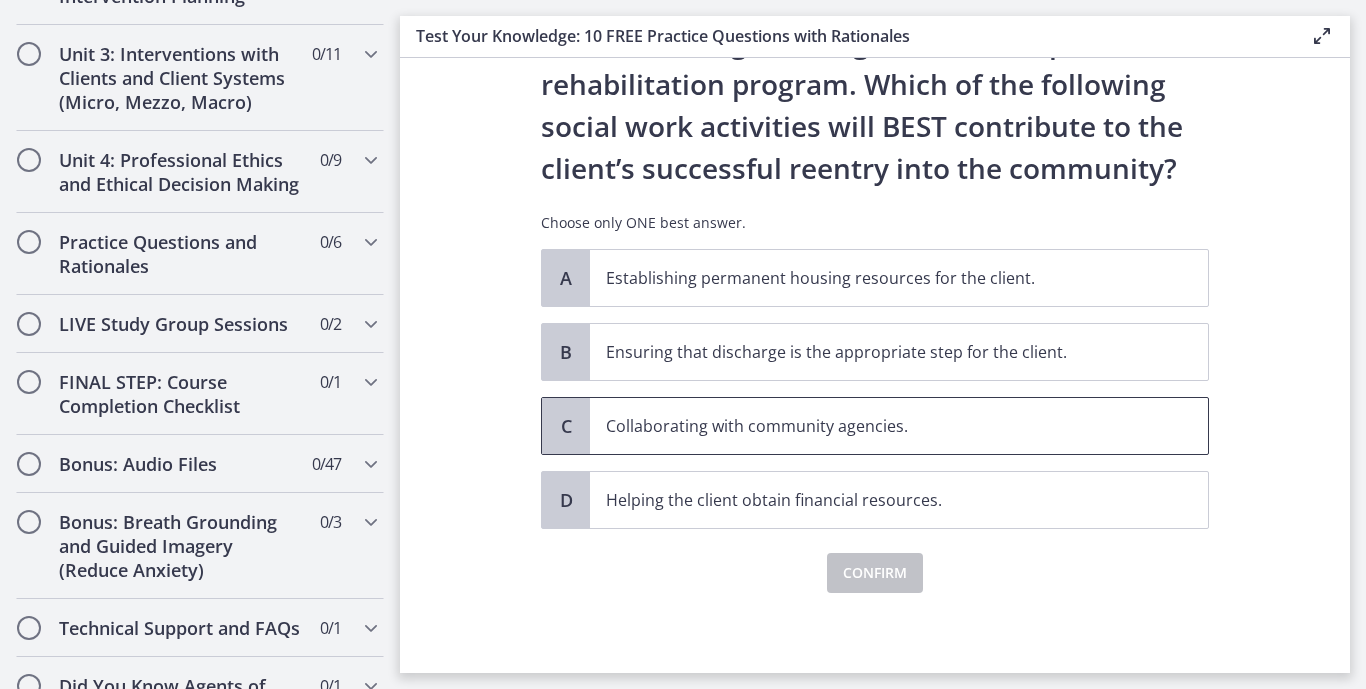 click on "Collaborating with community agencies." at bounding box center (879, 426) 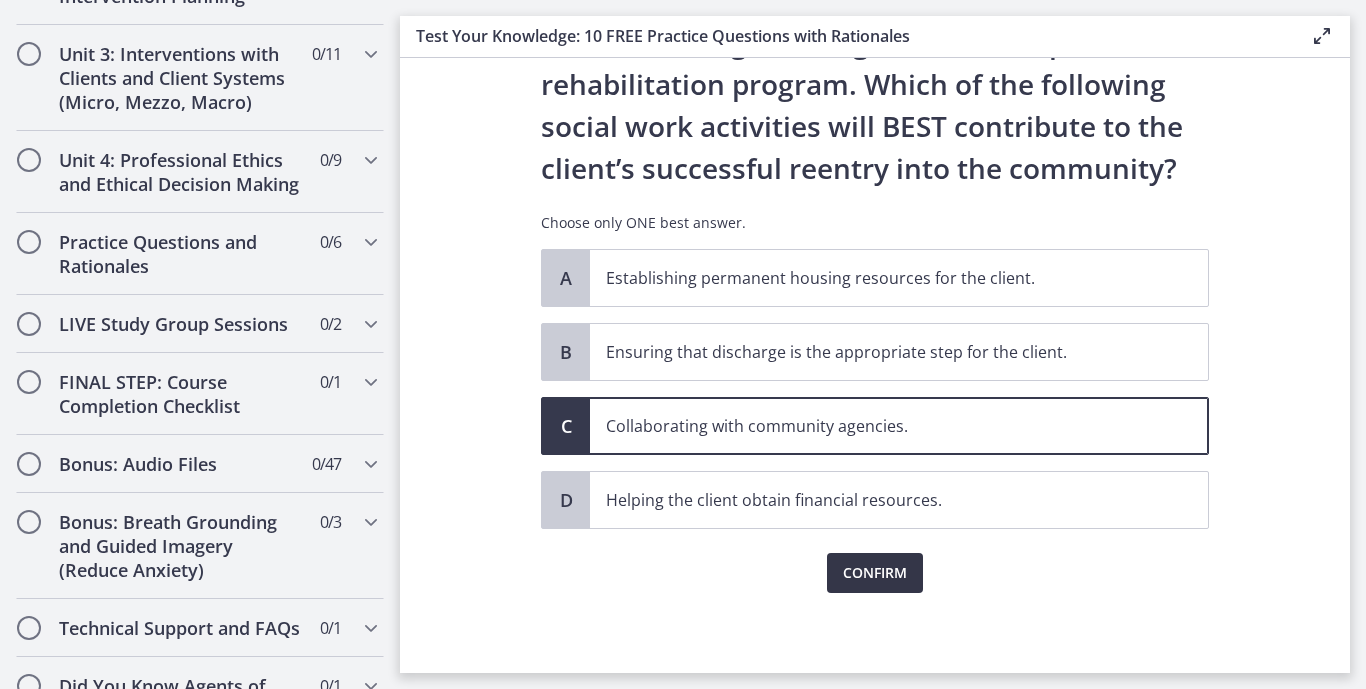click on "Confirm" at bounding box center (875, 573) 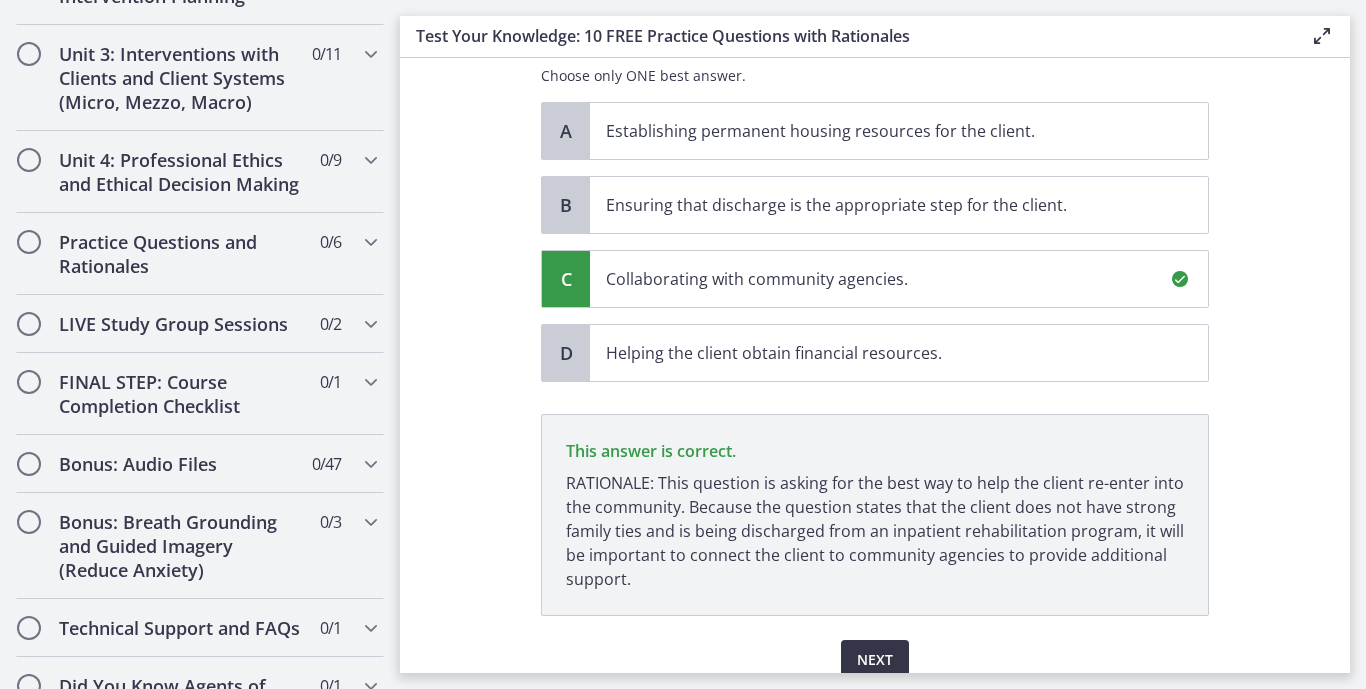 scroll, scrollTop: 377, scrollLeft: 0, axis: vertical 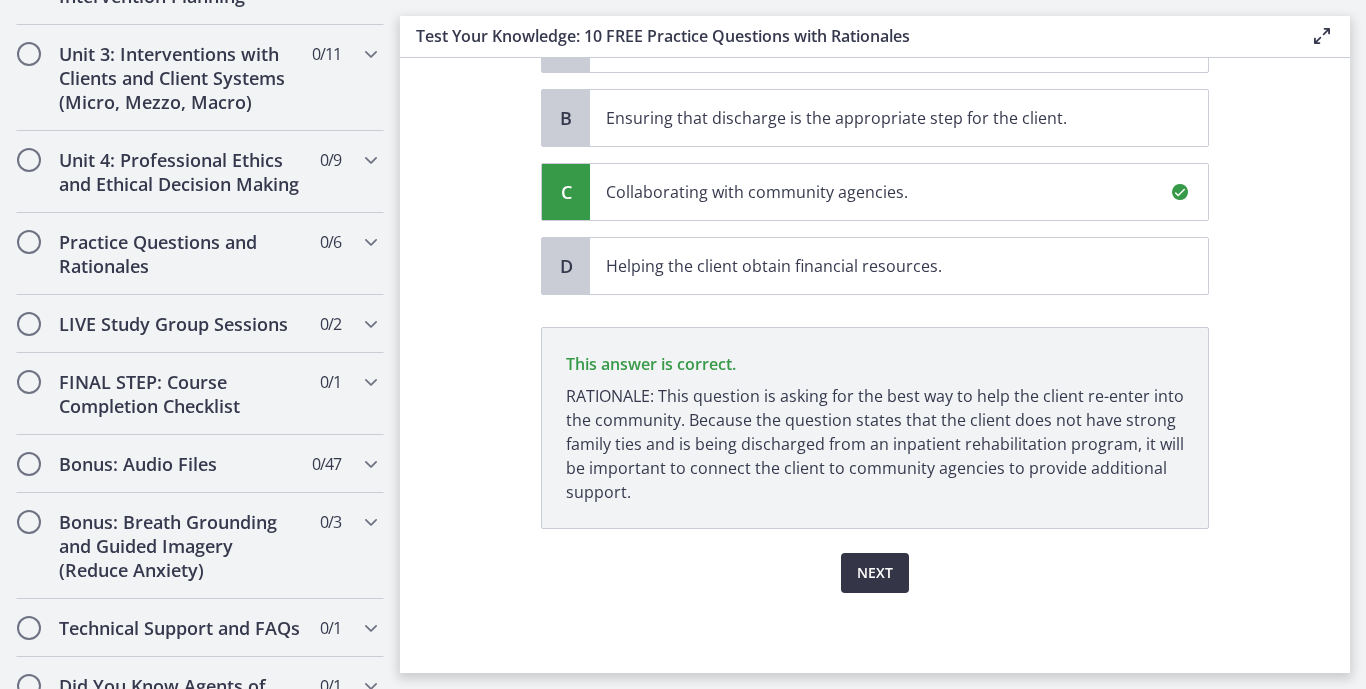 click on "Next" at bounding box center (875, 573) 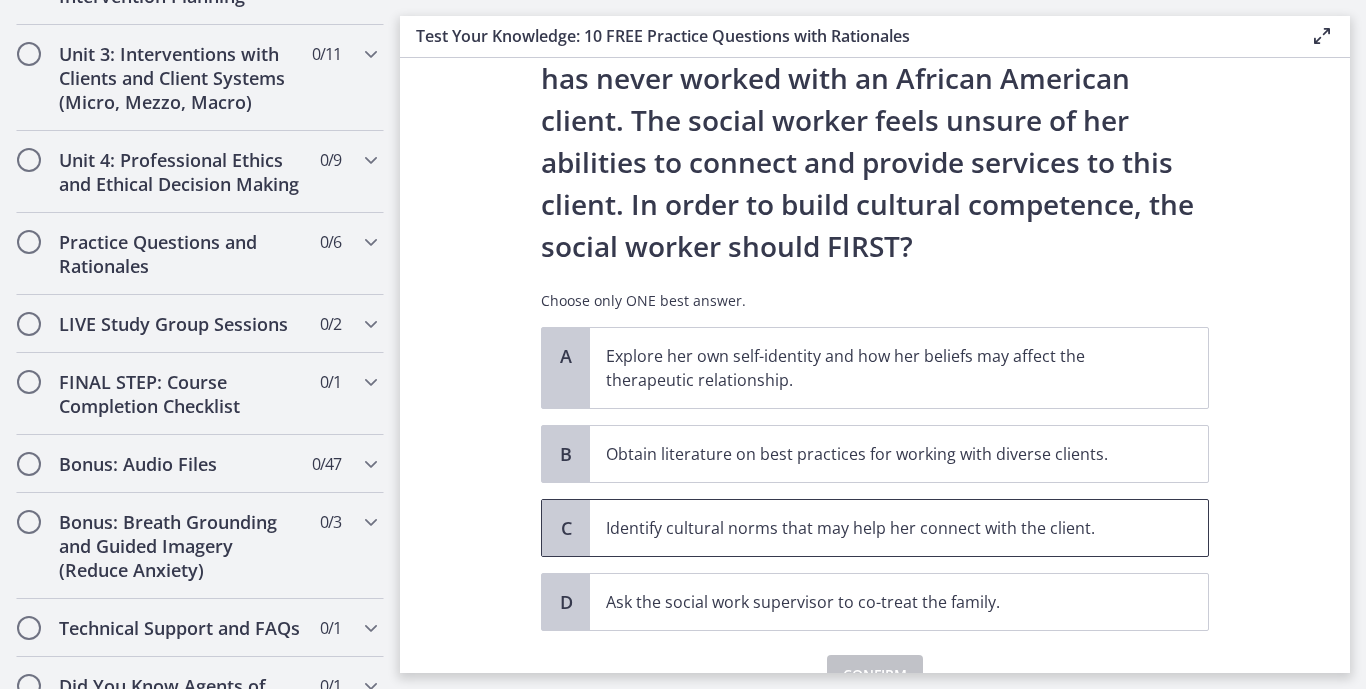 scroll, scrollTop: 236, scrollLeft: 0, axis: vertical 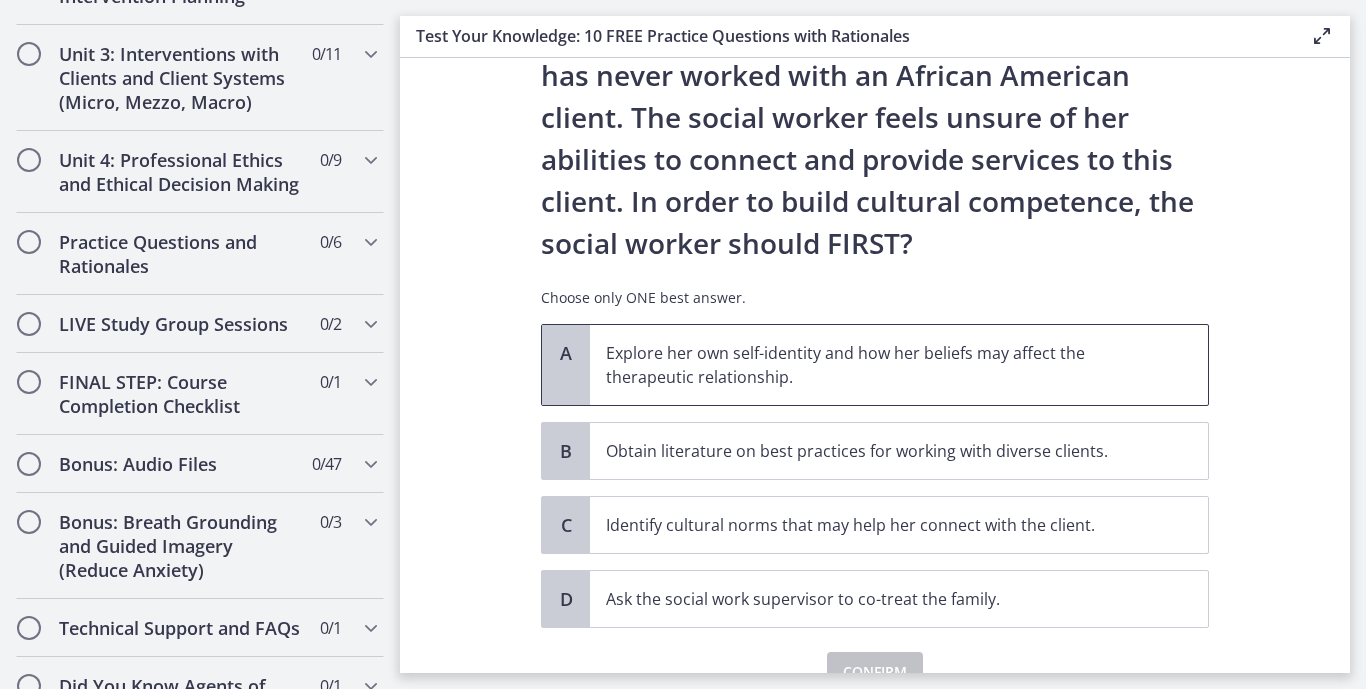 click on "A" at bounding box center (566, 353) 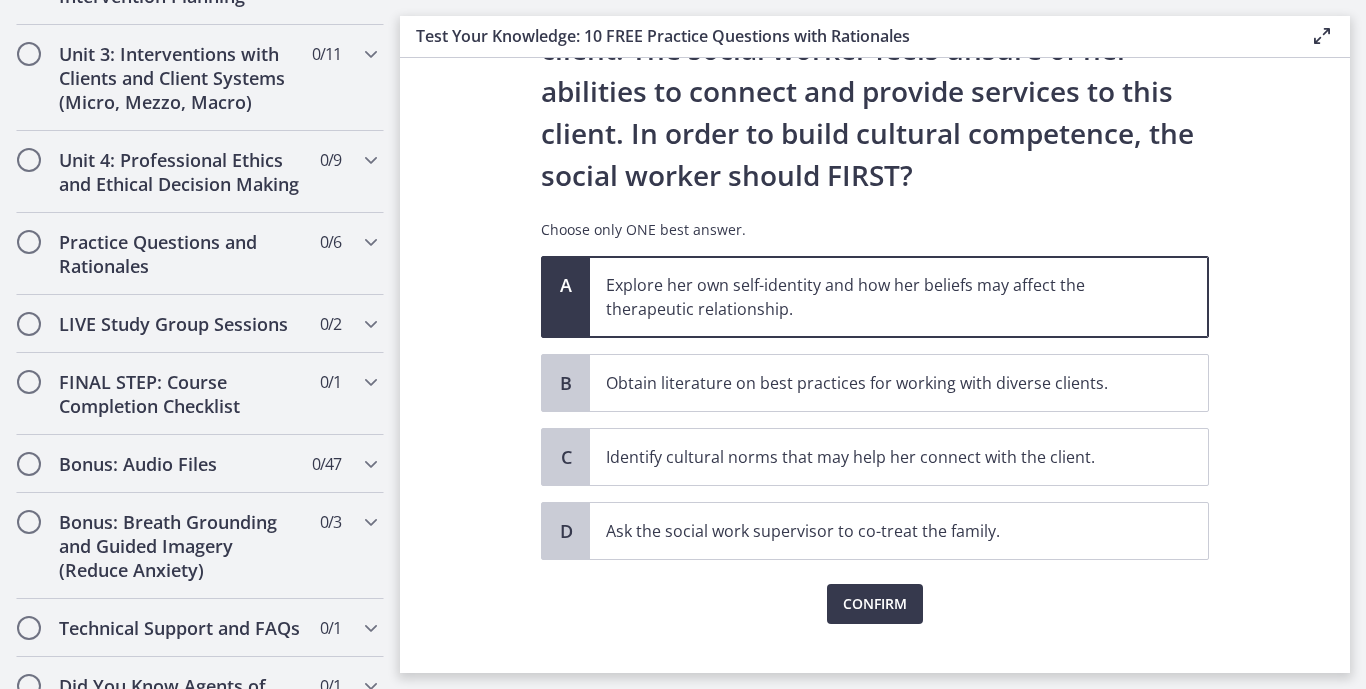 scroll, scrollTop: 307, scrollLeft: 0, axis: vertical 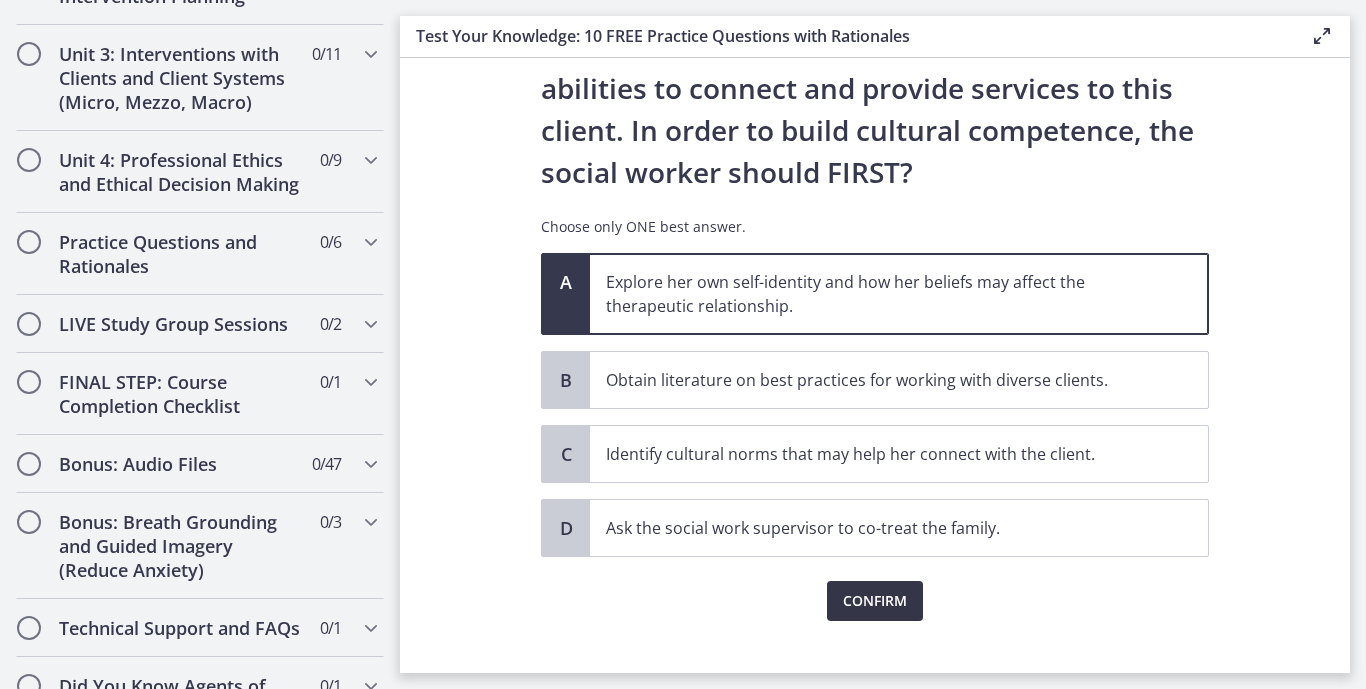 click on "Confirm" at bounding box center [875, 601] 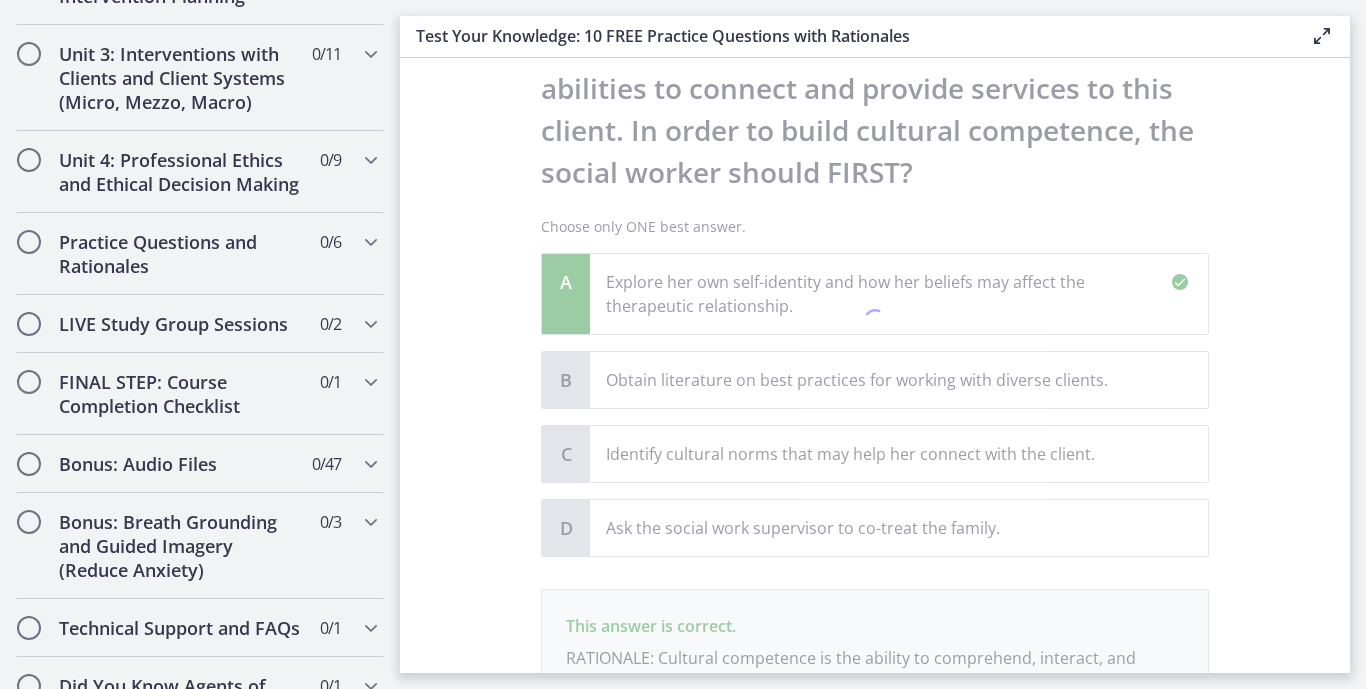 scroll, scrollTop: 569, scrollLeft: 0, axis: vertical 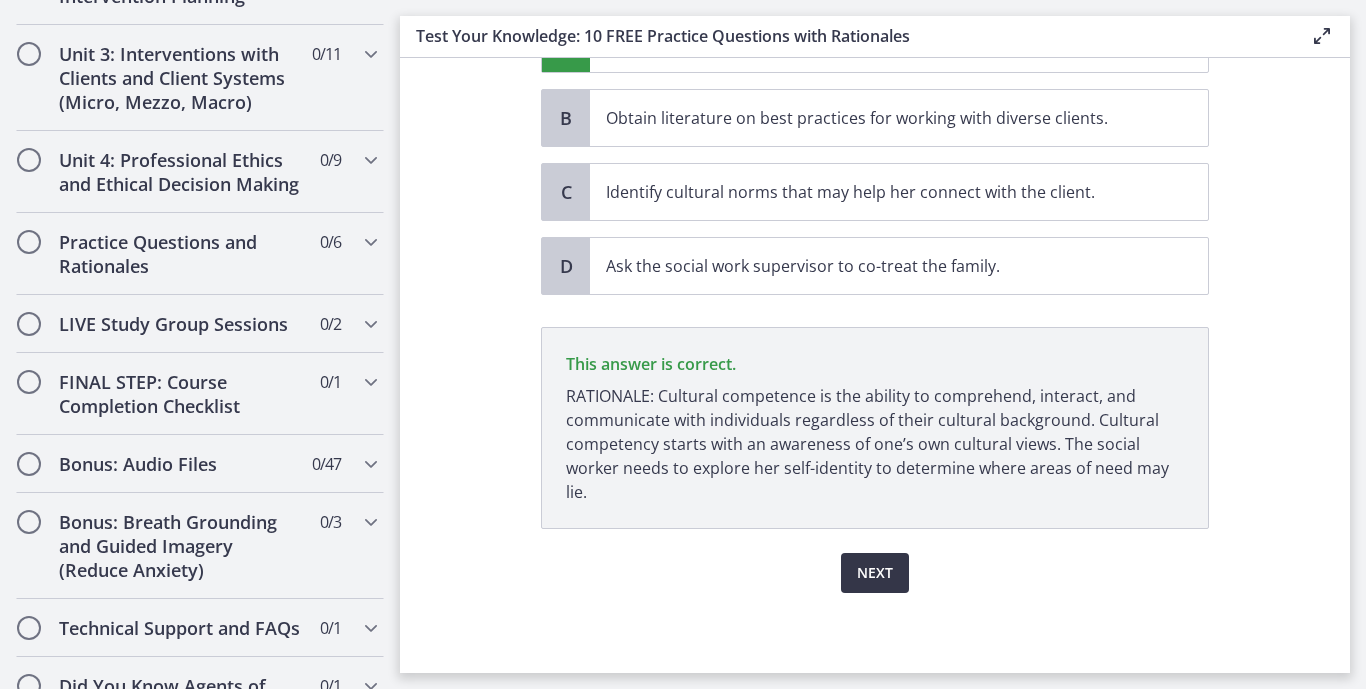 click on "Next" at bounding box center [875, 573] 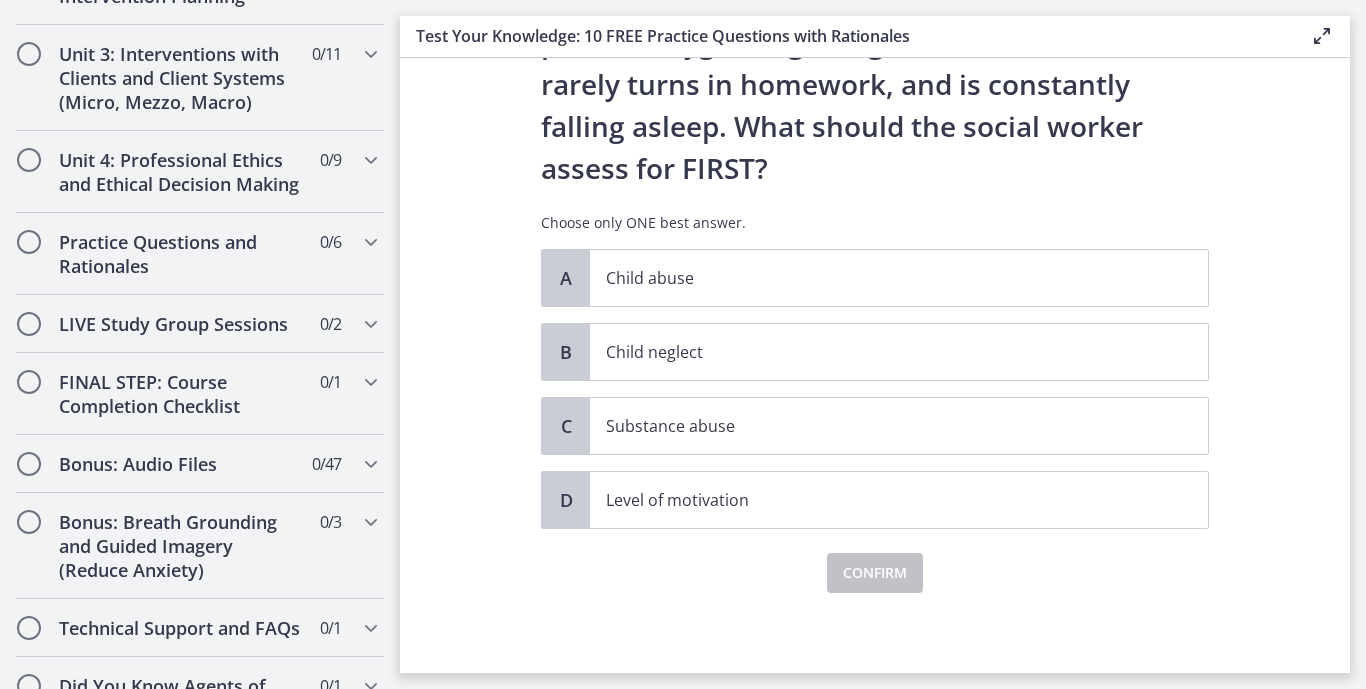 scroll, scrollTop: 0, scrollLeft: 0, axis: both 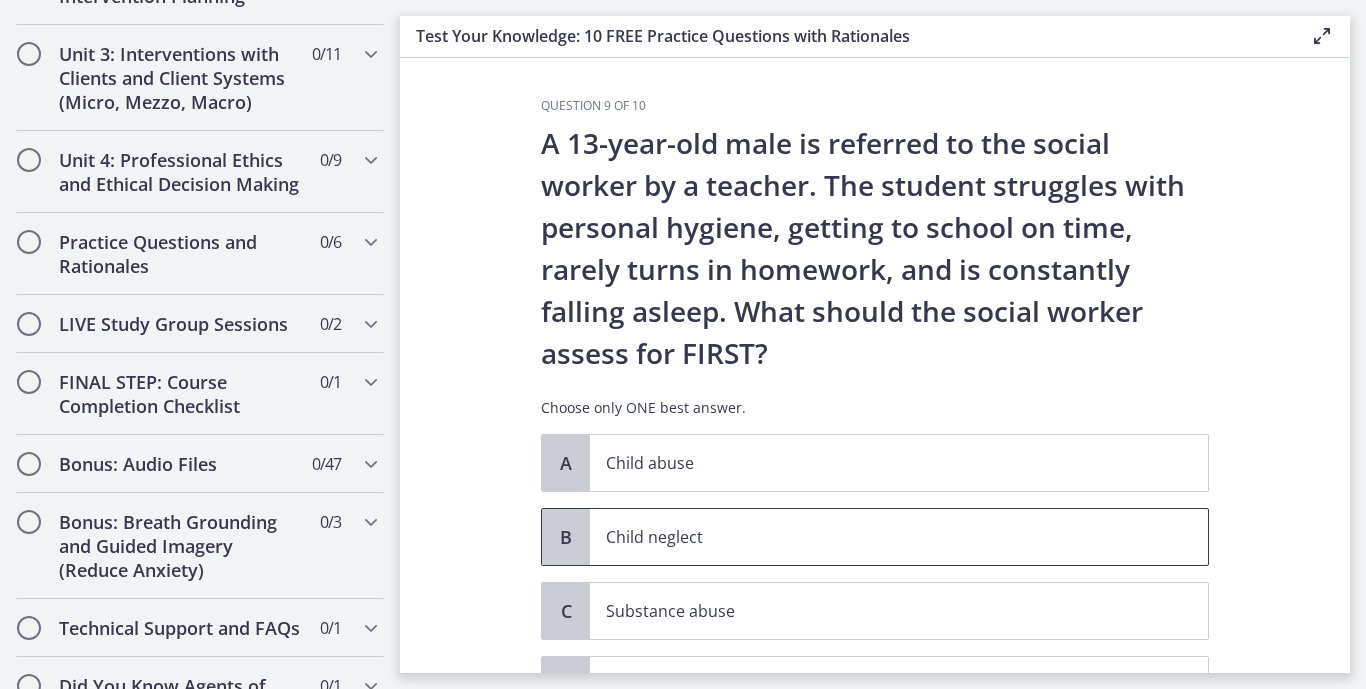 click on "B" at bounding box center [566, 537] 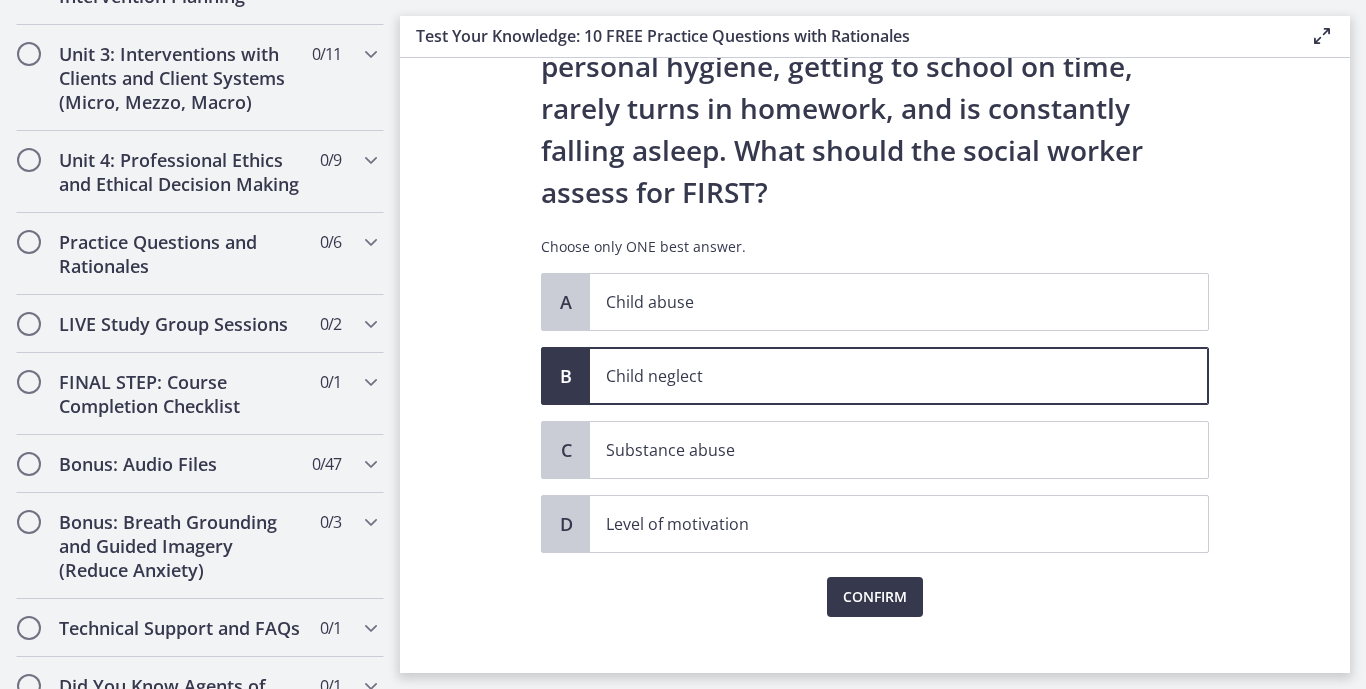 scroll, scrollTop: 162, scrollLeft: 0, axis: vertical 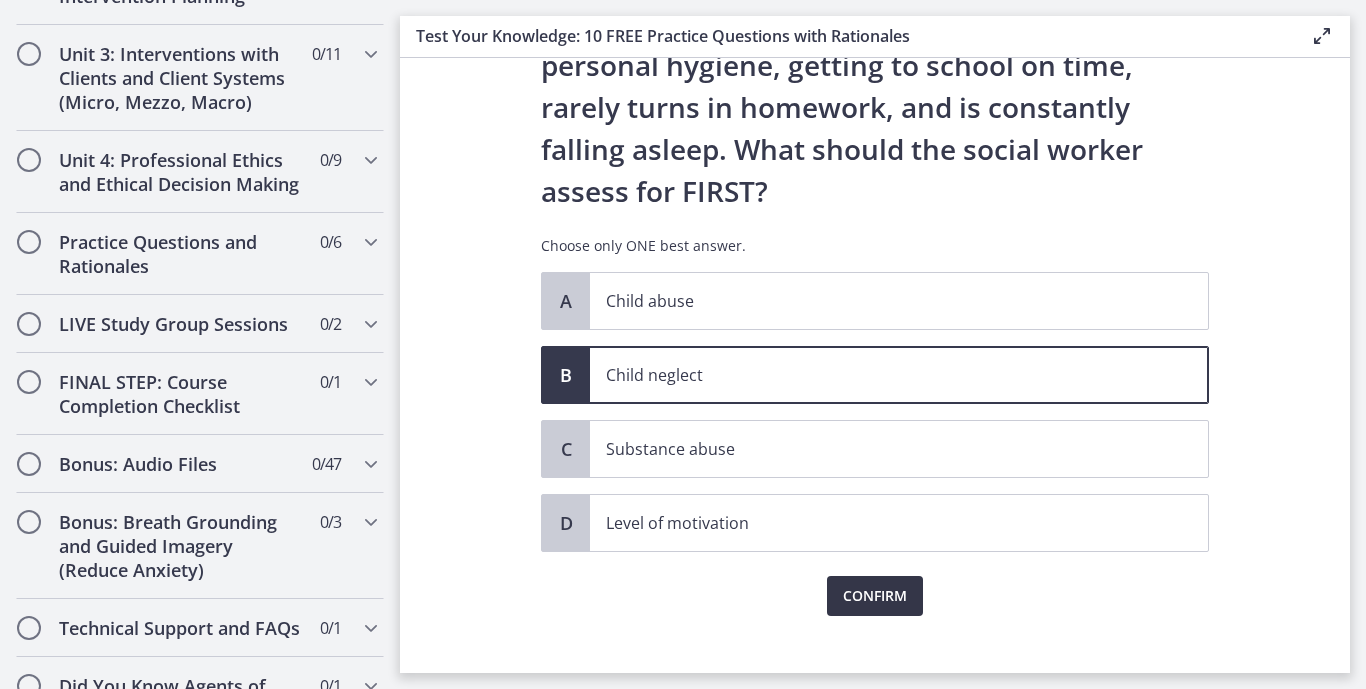 click on "Confirm" at bounding box center (875, 596) 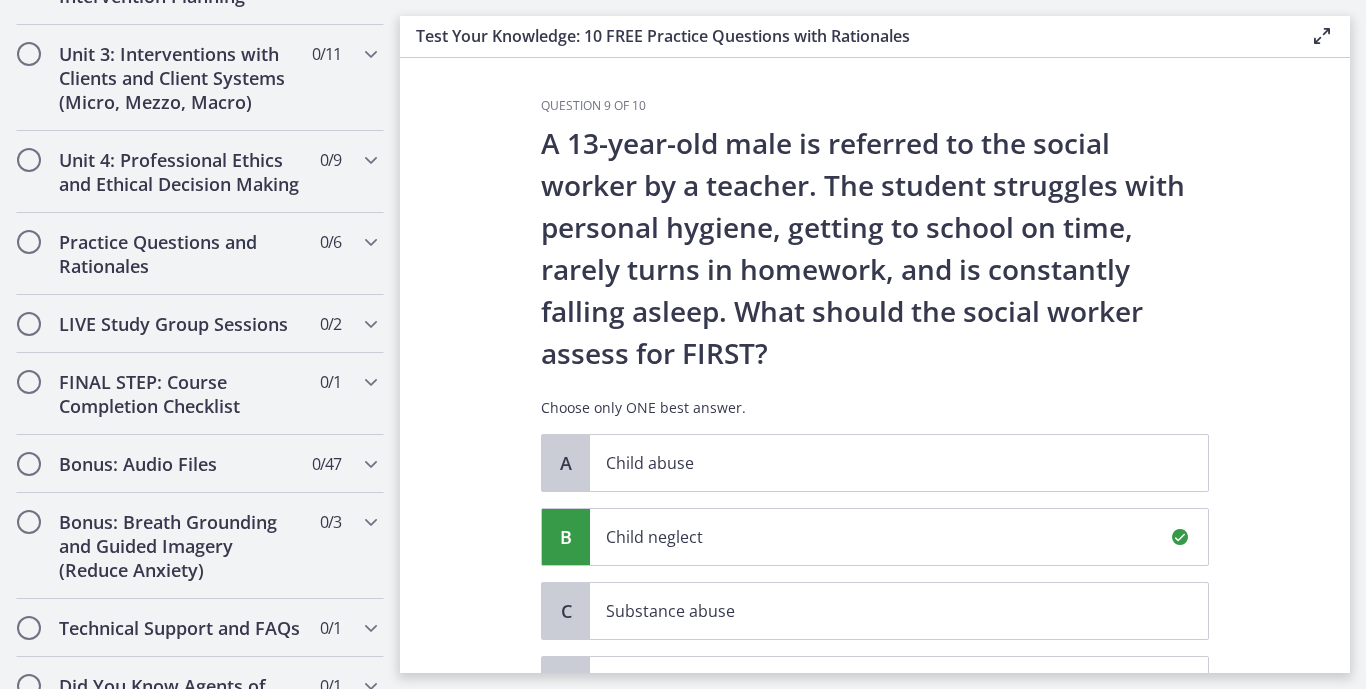 scroll, scrollTop: 419, scrollLeft: 0, axis: vertical 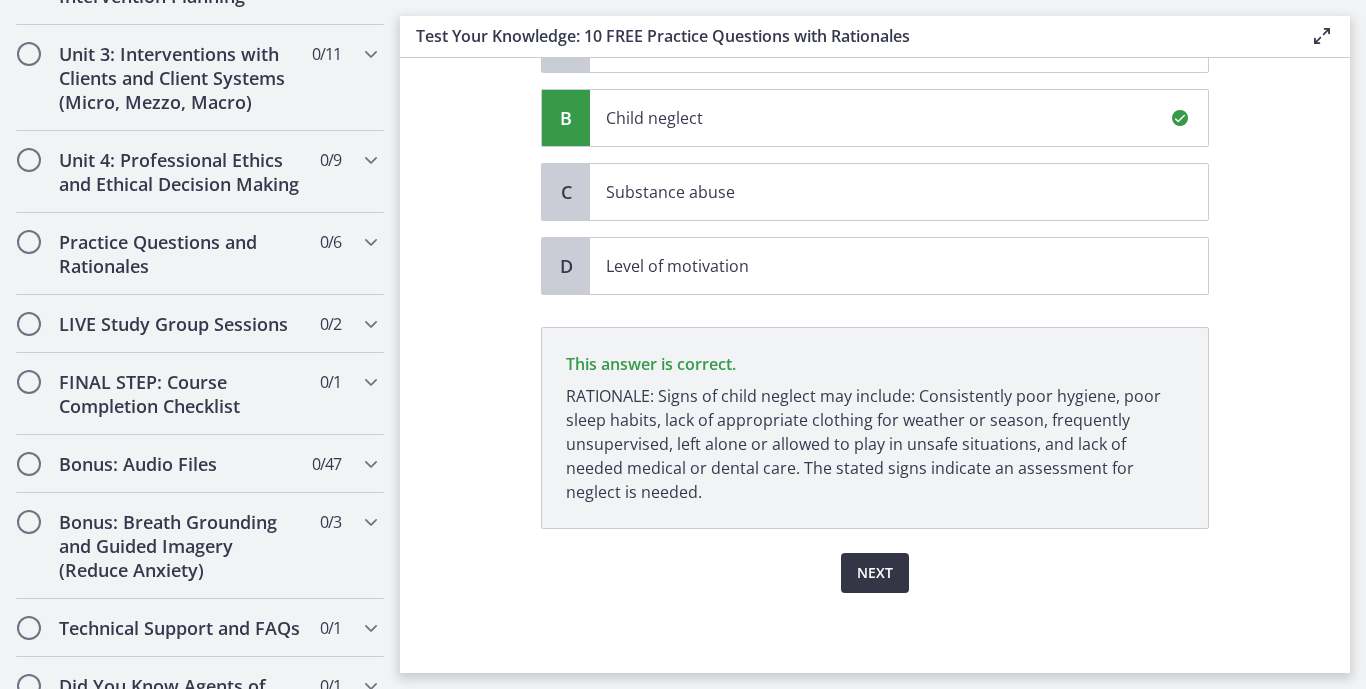 click on "Next" at bounding box center [875, 573] 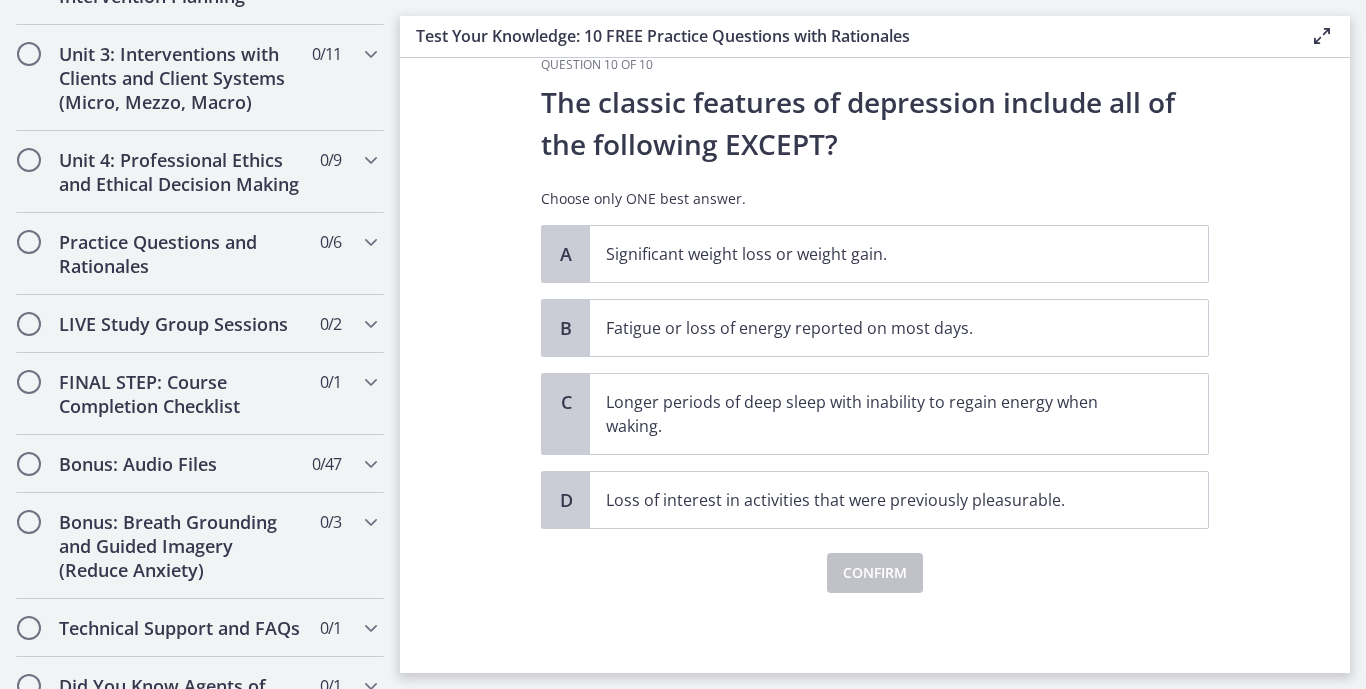 scroll, scrollTop: 0, scrollLeft: 0, axis: both 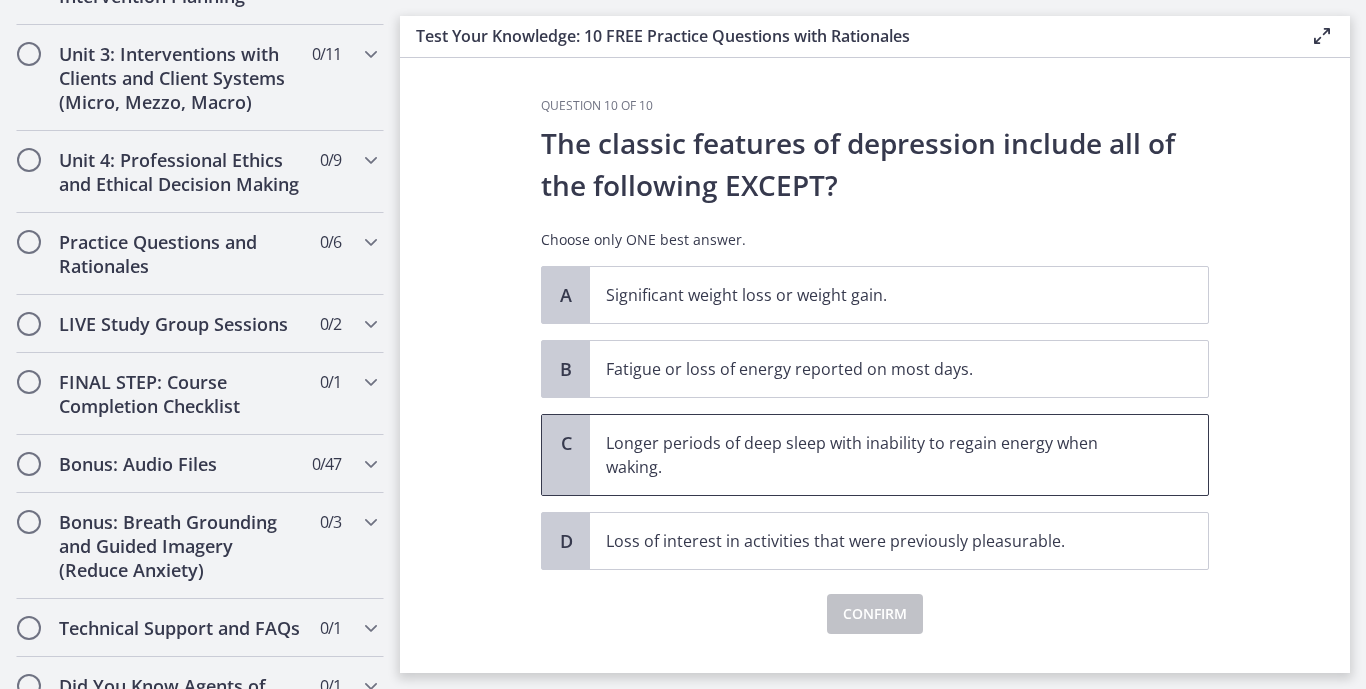 click on "Longer periods of deep sleep with inability to regain energy when waking." at bounding box center (879, 455) 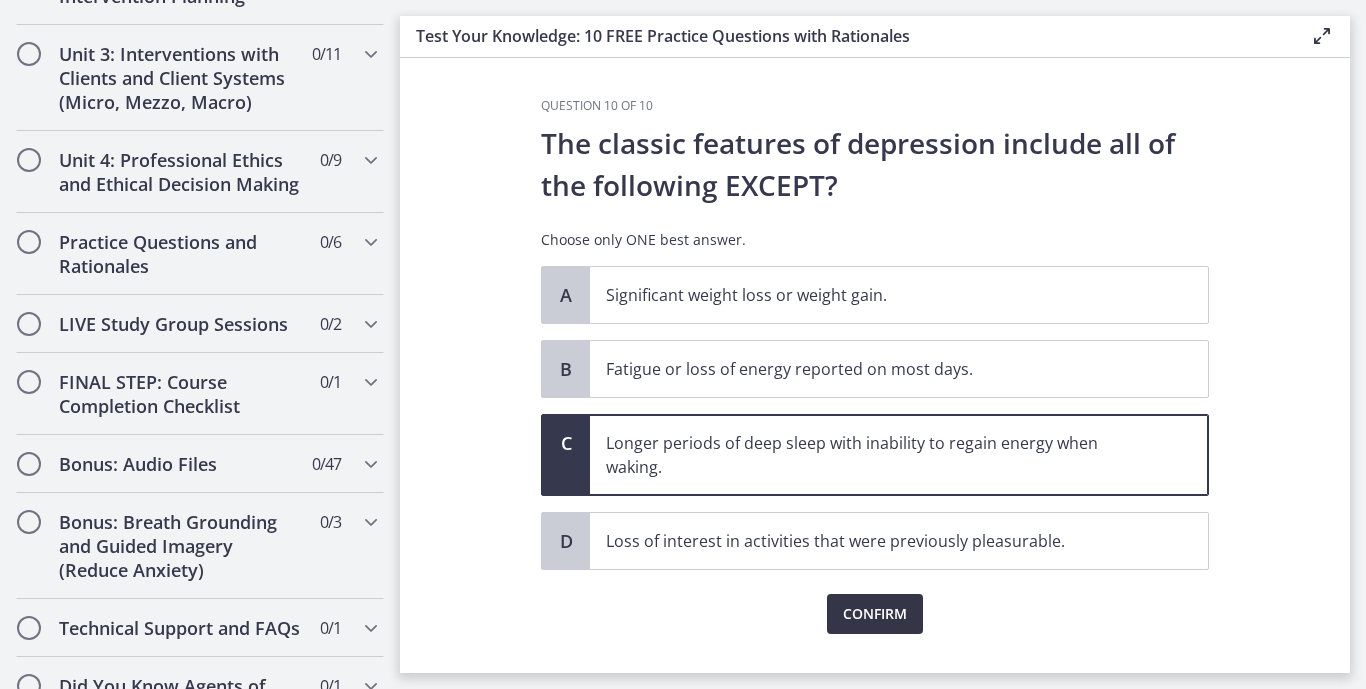 click on "Confirm" at bounding box center (875, 614) 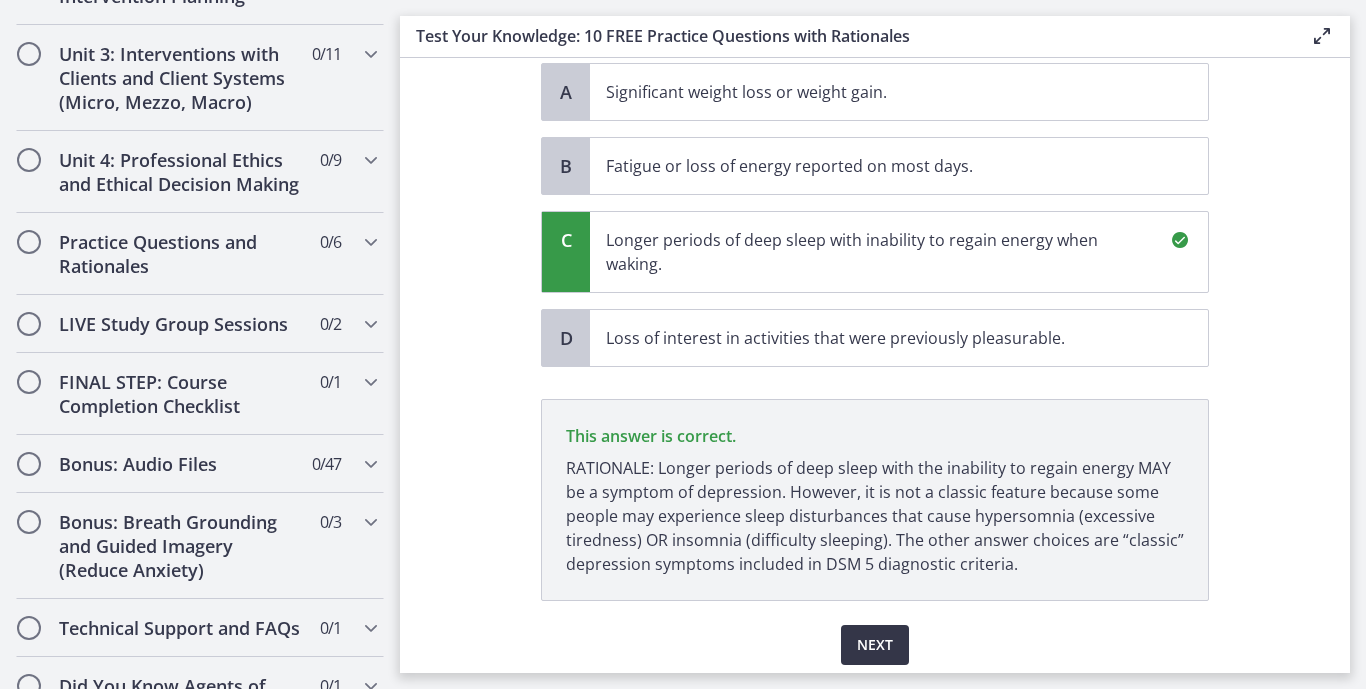 scroll, scrollTop: 275, scrollLeft: 0, axis: vertical 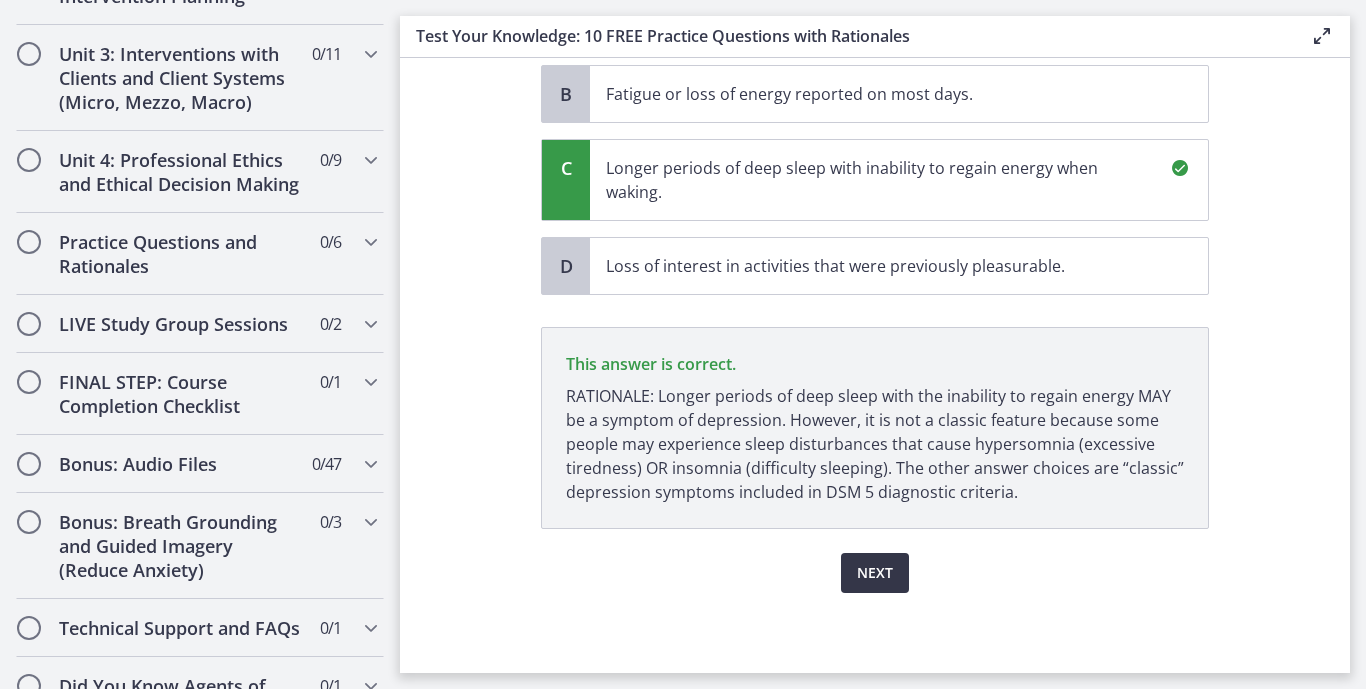 click on "Next" at bounding box center (875, 573) 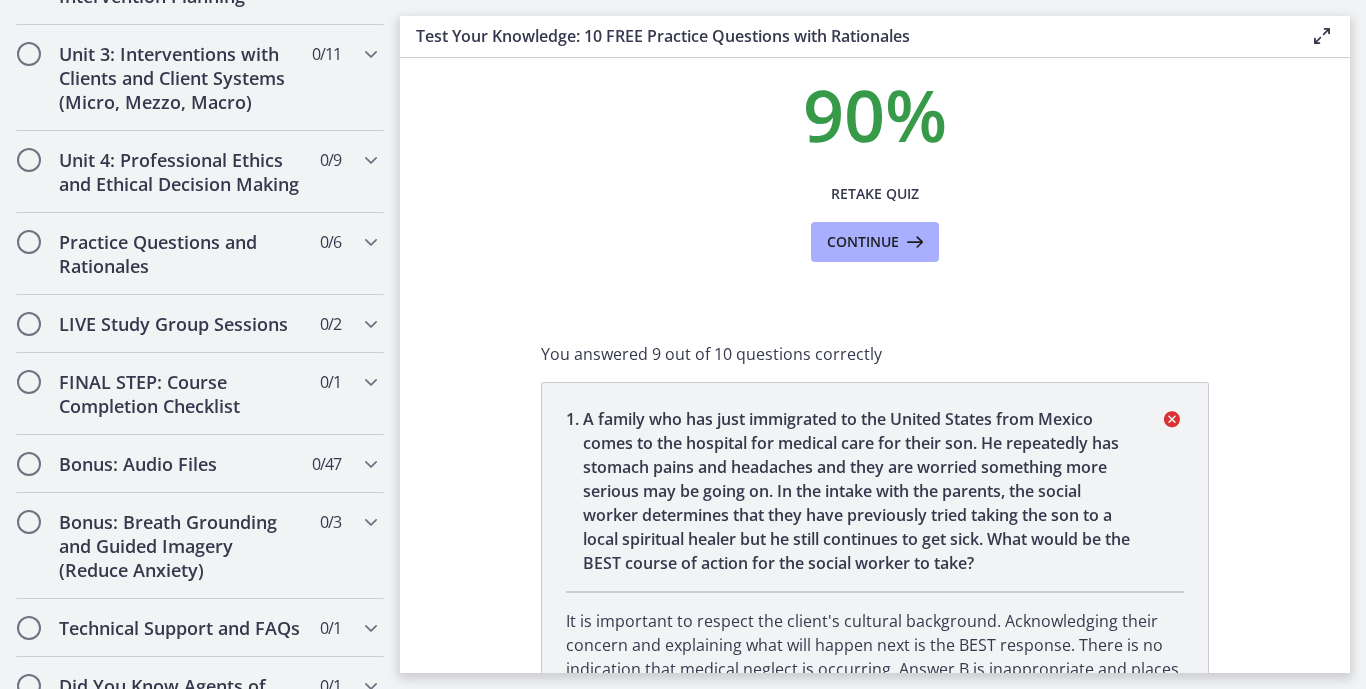 scroll, scrollTop: 107, scrollLeft: 0, axis: vertical 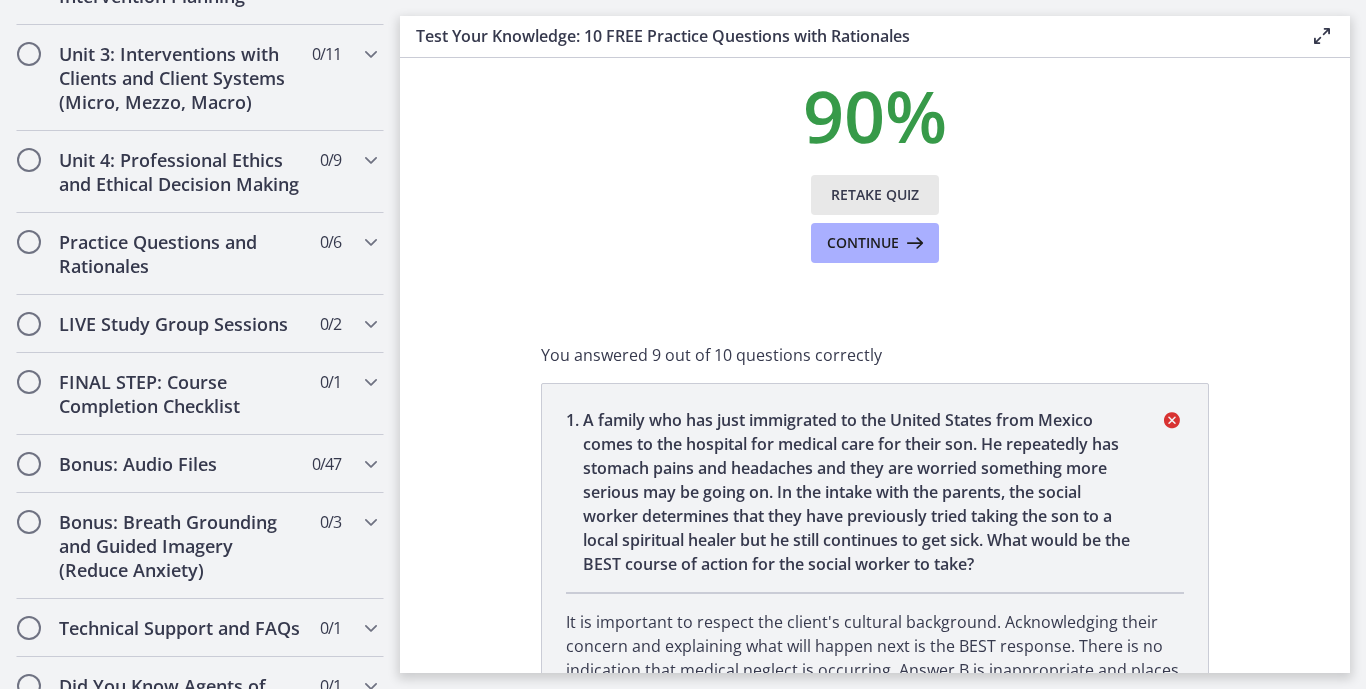 click on "Retake Quiz" at bounding box center [875, 195] 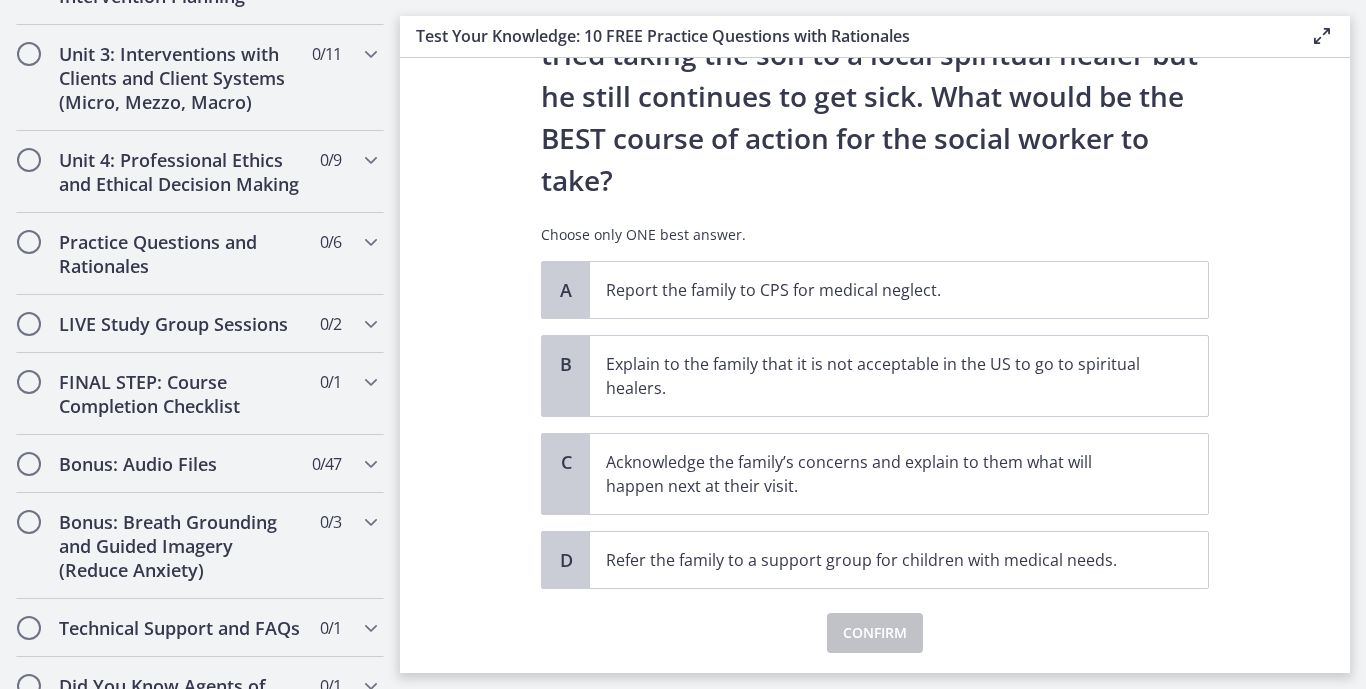 scroll, scrollTop: 384, scrollLeft: 0, axis: vertical 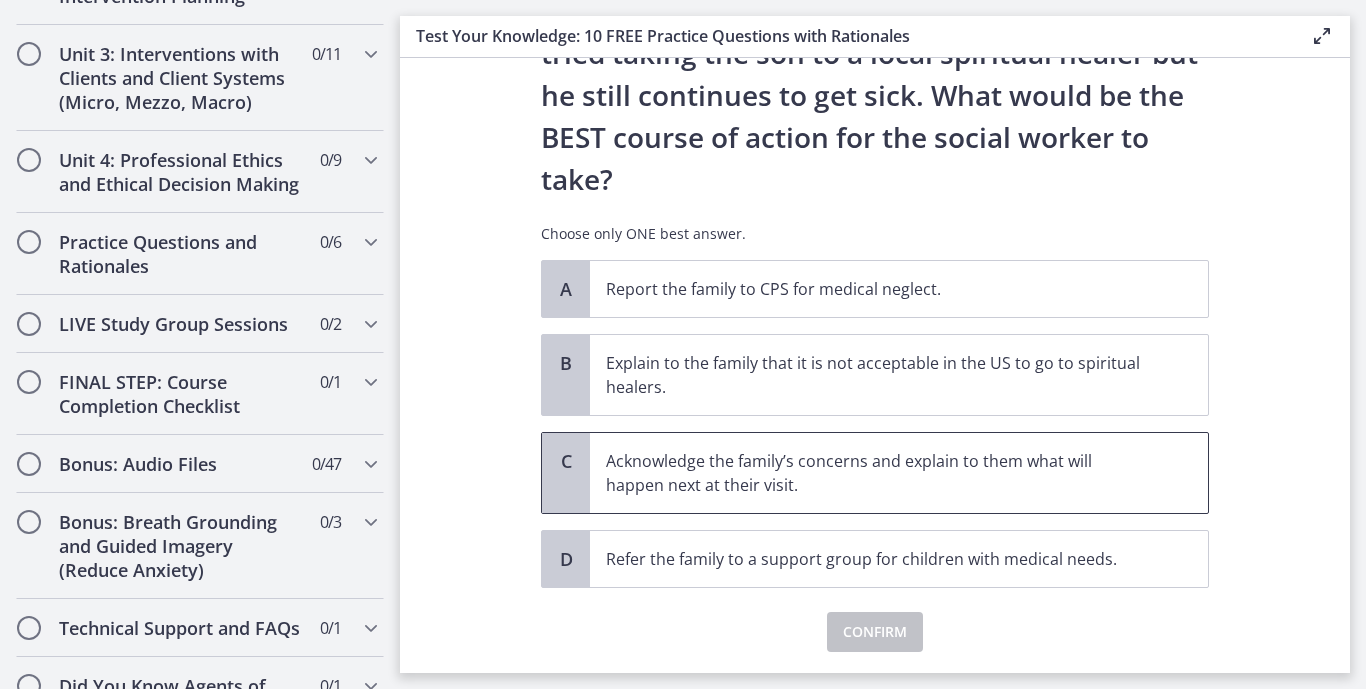 click on "C" at bounding box center [566, 461] 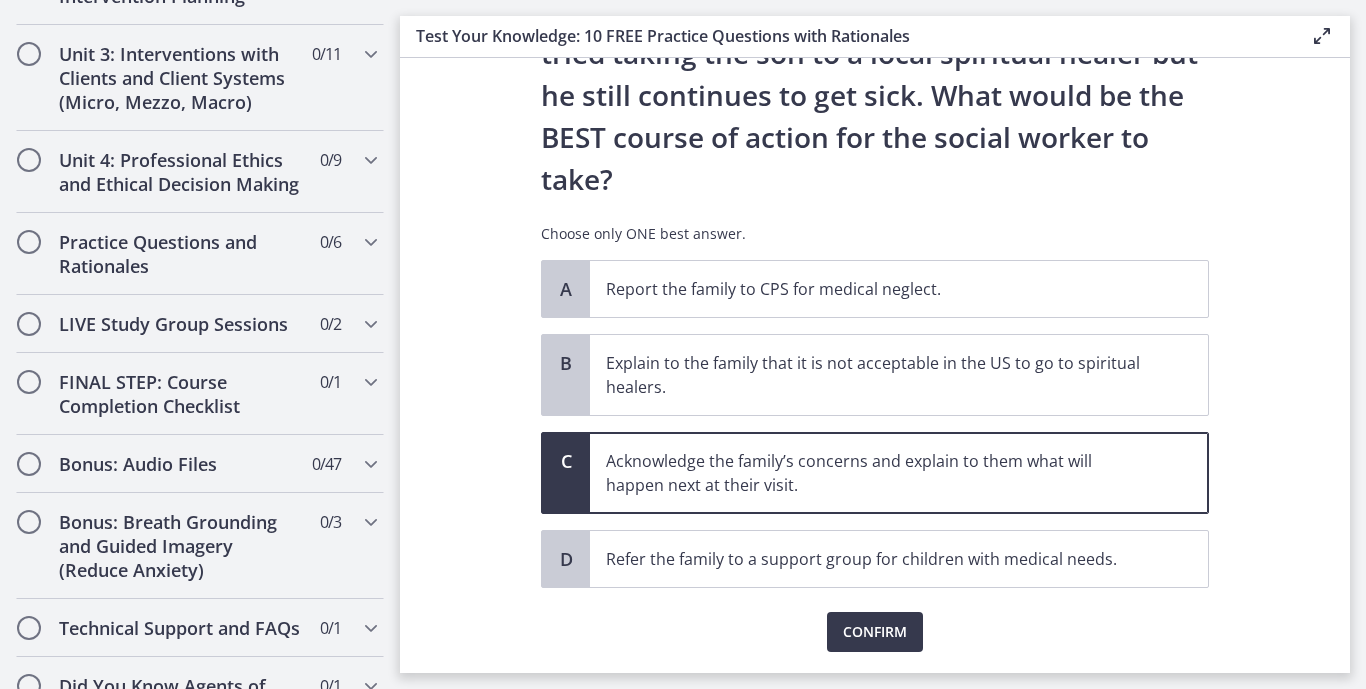 scroll, scrollTop: 443, scrollLeft: 0, axis: vertical 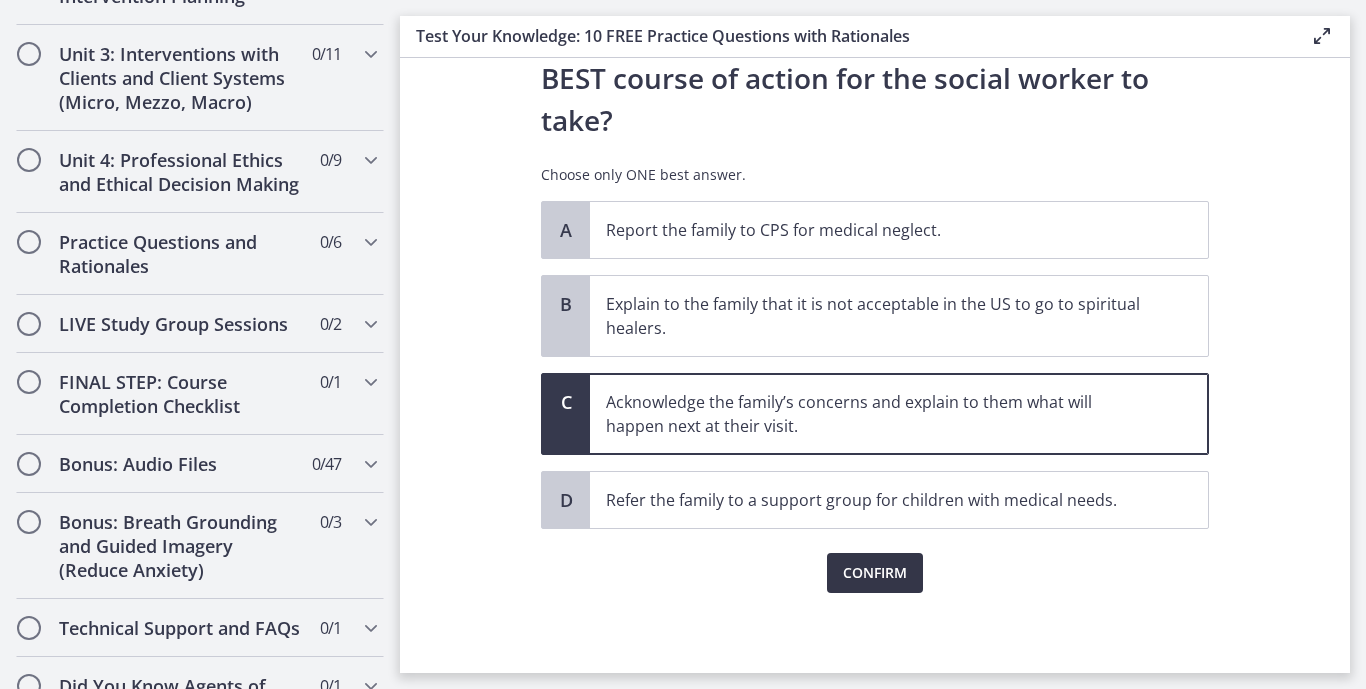 click on "Confirm" at bounding box center (875, 573) 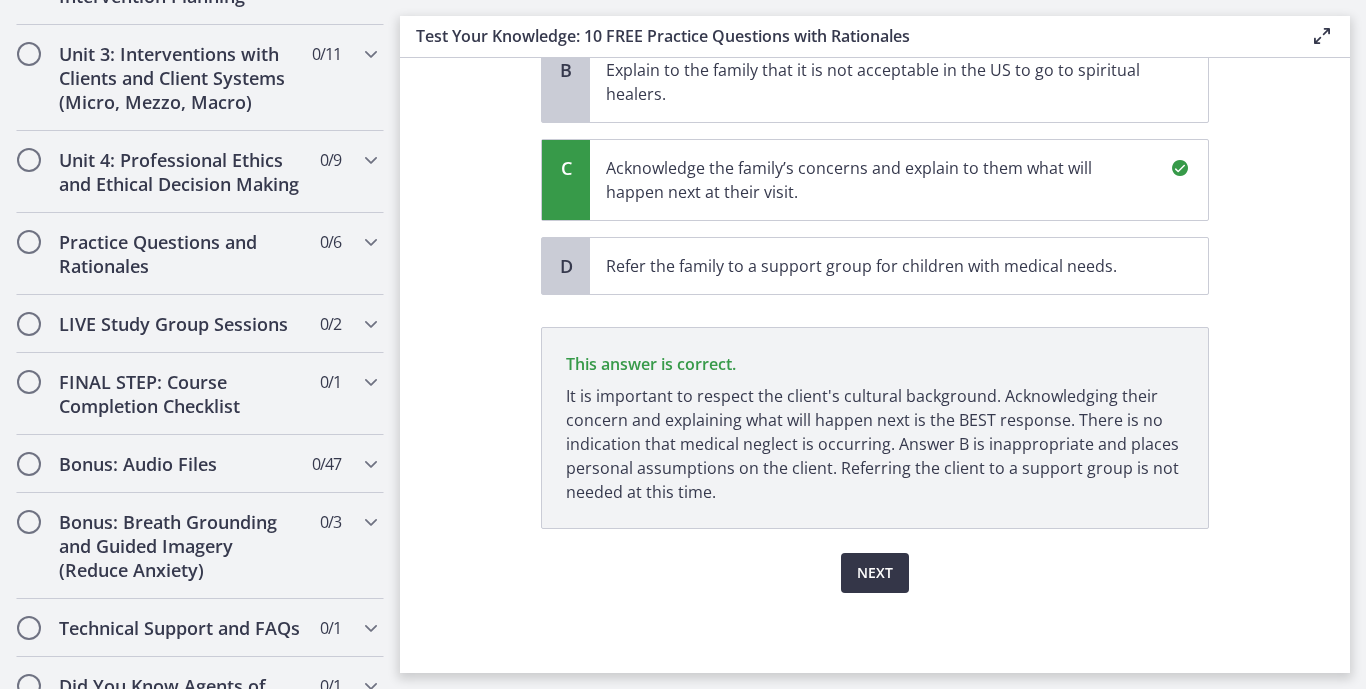 scroll, scrollTop: 677, scrollLeft: 0, axis: vertical 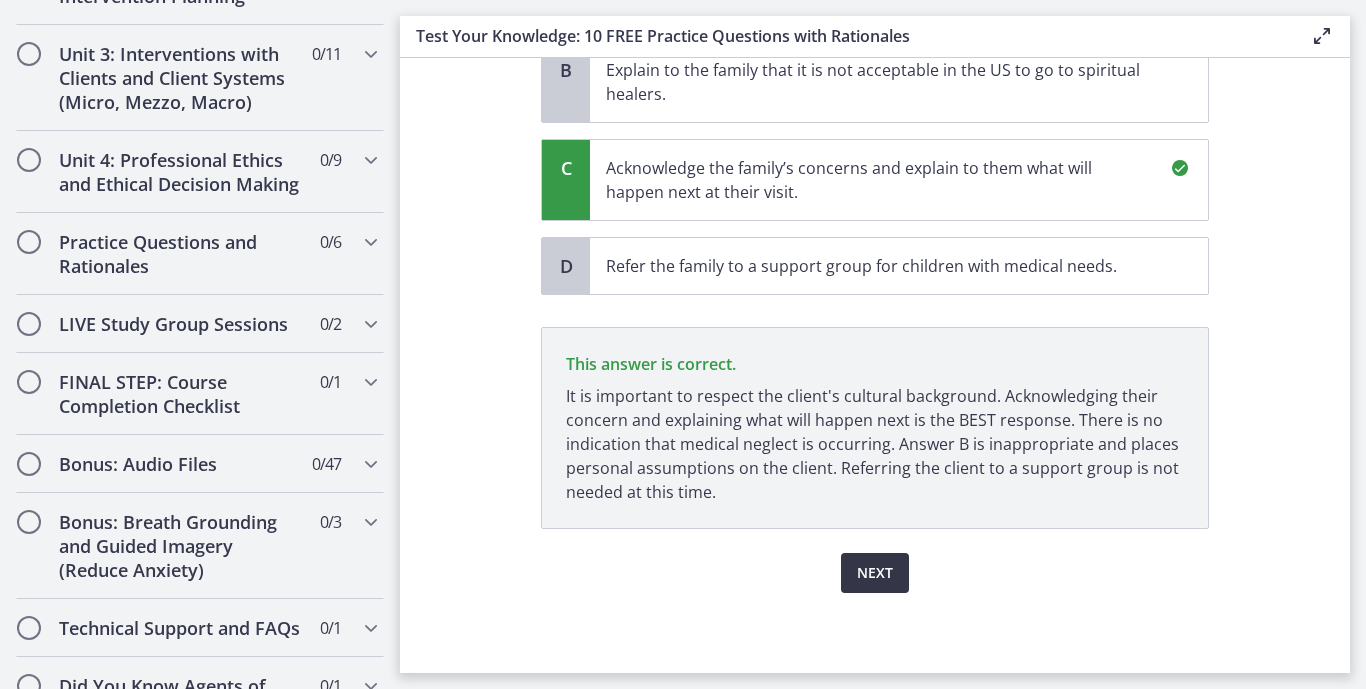click on "Next" at bounding box center (875, 573) 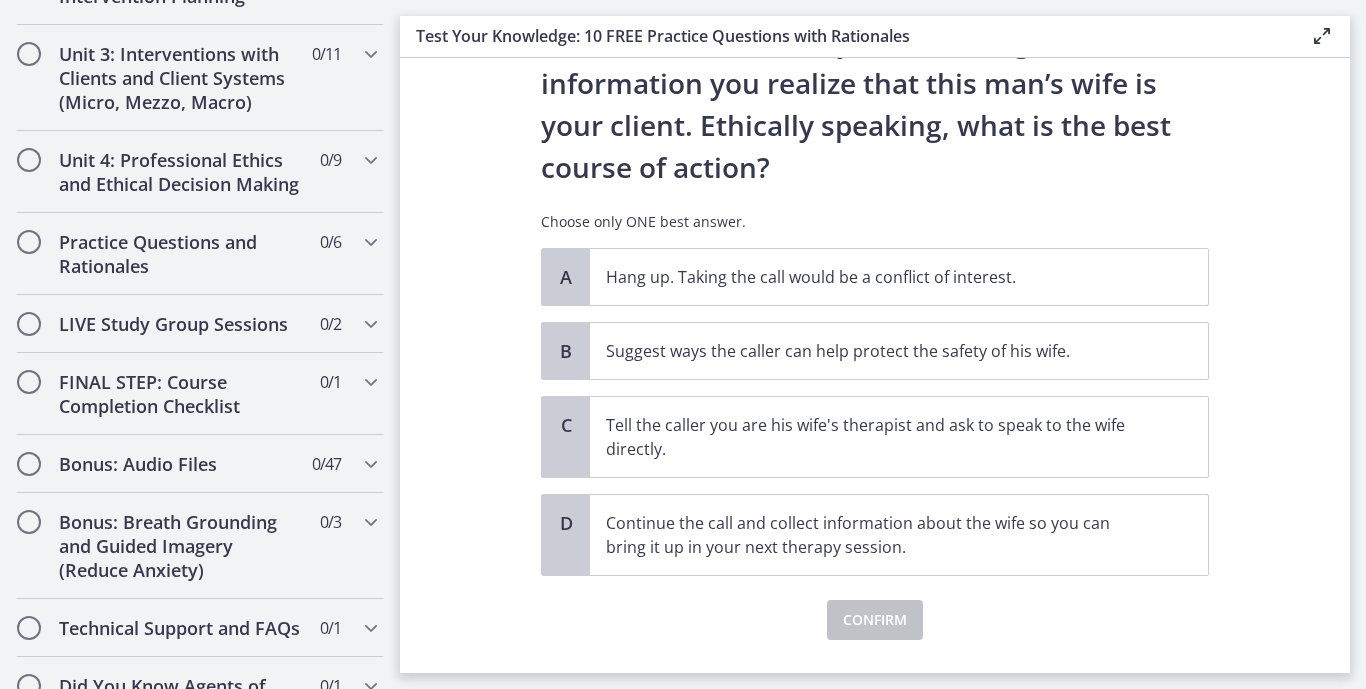 scroll, scrollTop: 271, scrollLeft: 0, axis: vertical 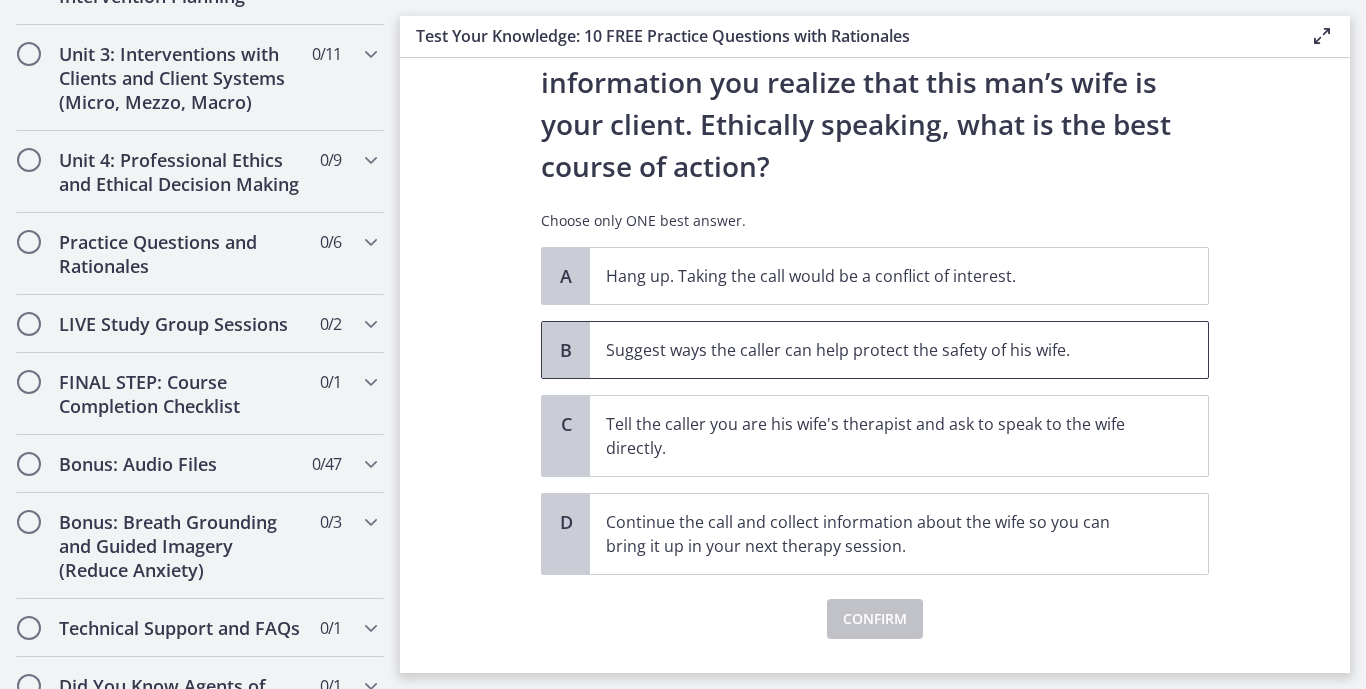 click on "Suggest ways the caller can help protect the safety of his wife." at bounding box center (879, 350) 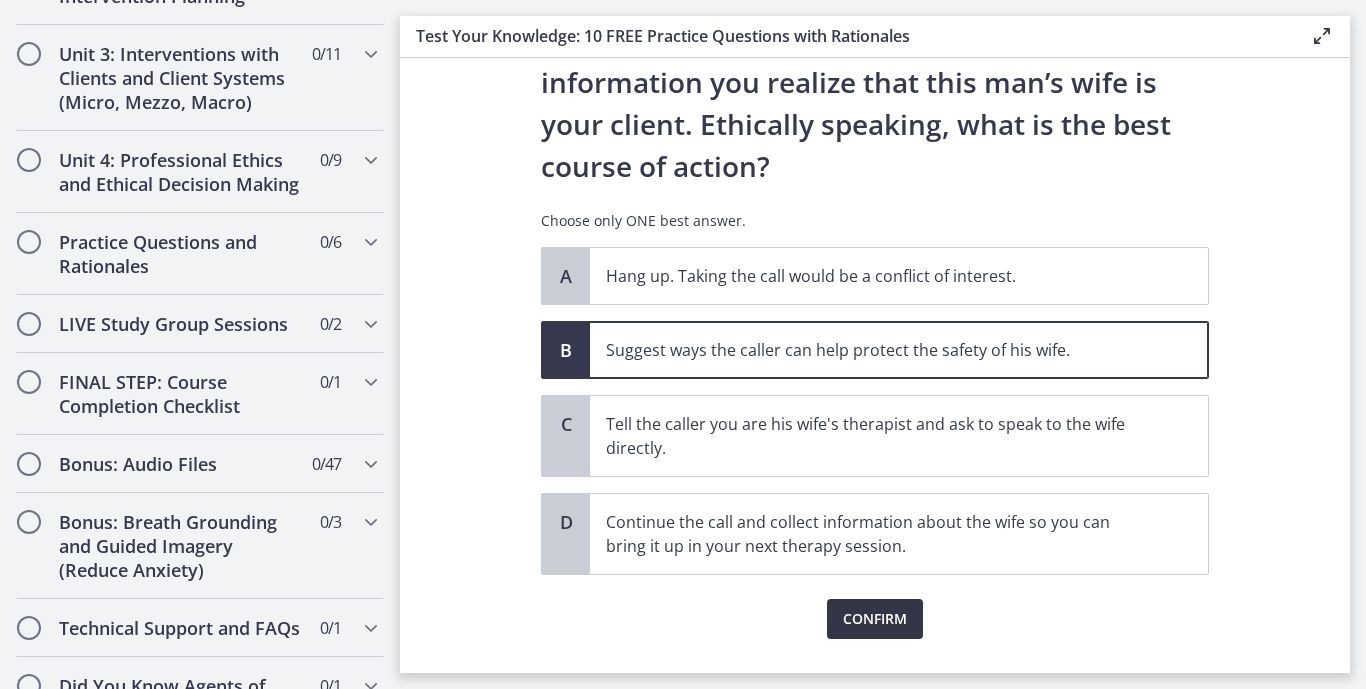click on "Confirm" at bounding box center (875, 619) 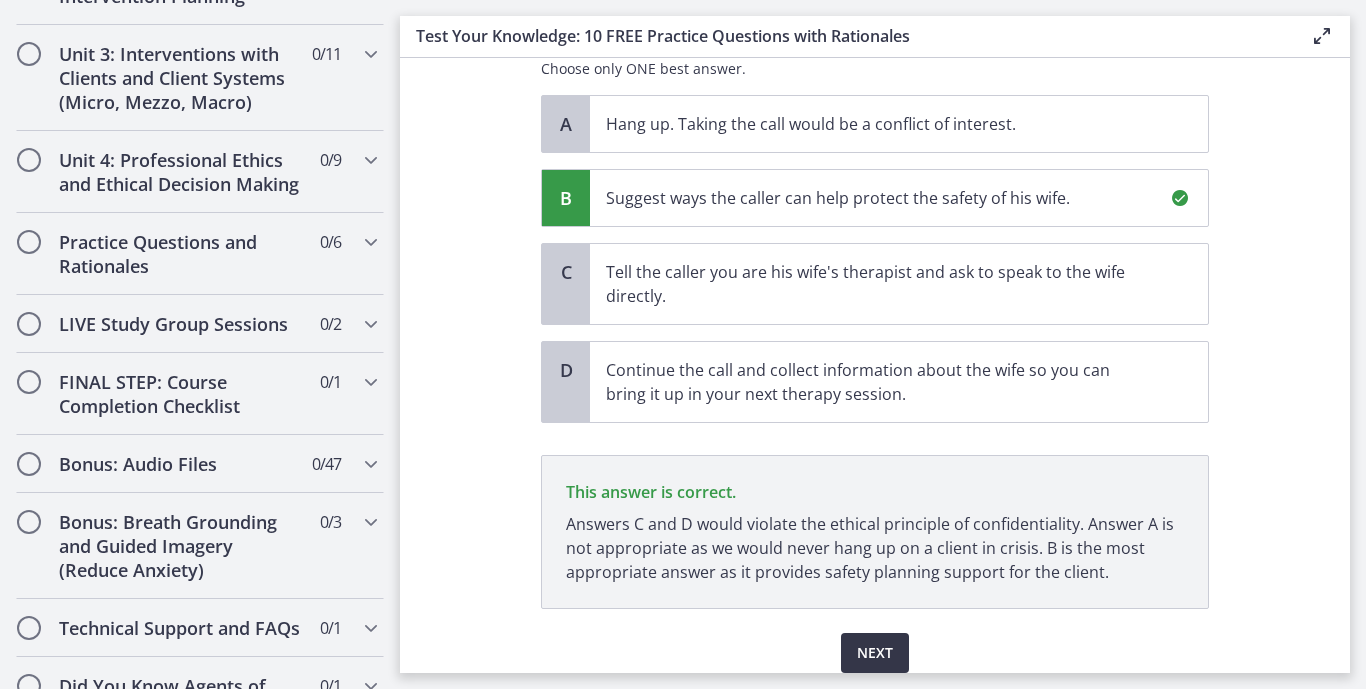 scroll, scrollTop: 503, scrollLeft: 0, axis: vertical 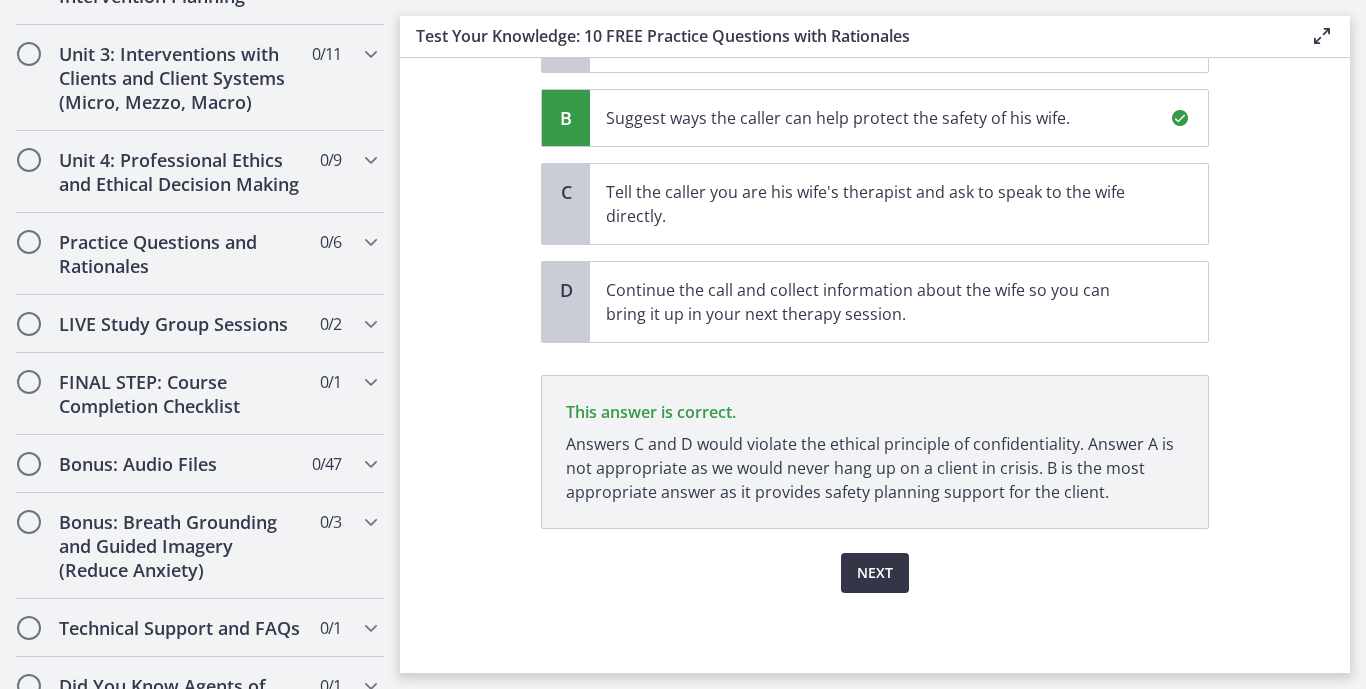 click on "Next" at bounding box center [875, 573] 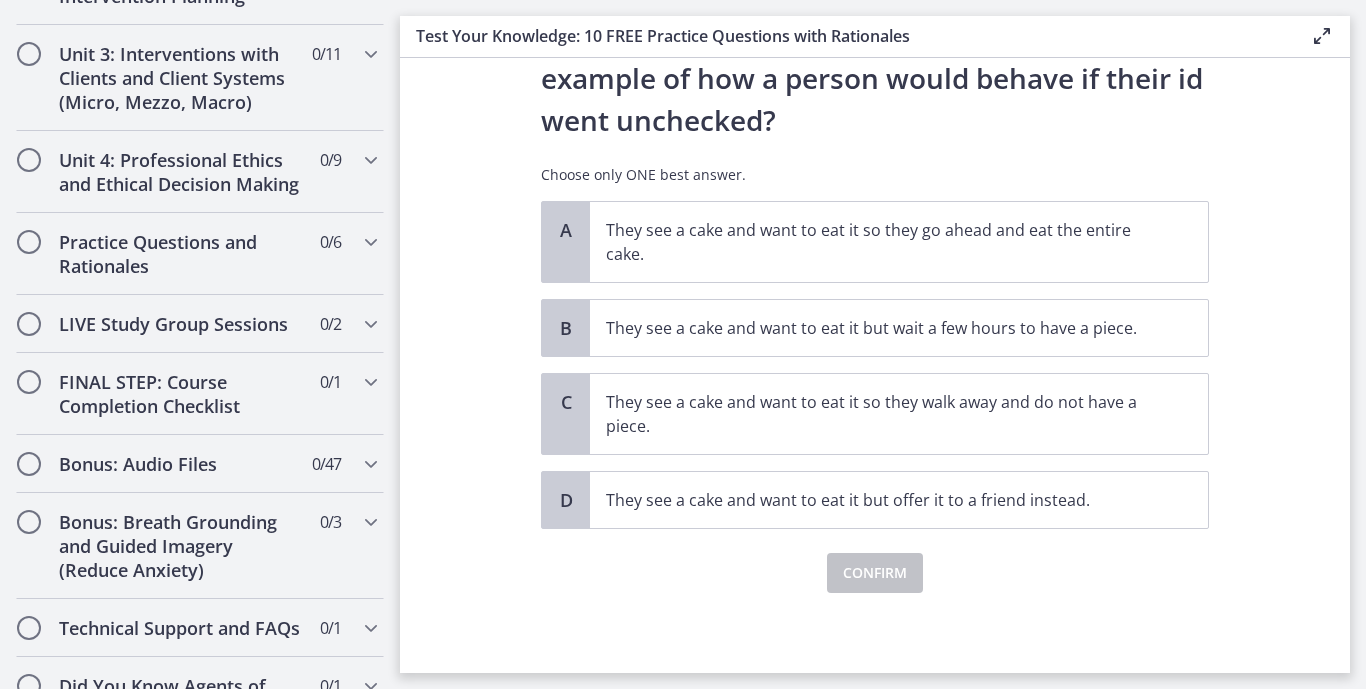 scroll, scrollTop: 0, scrollLeft: 0, axis: both 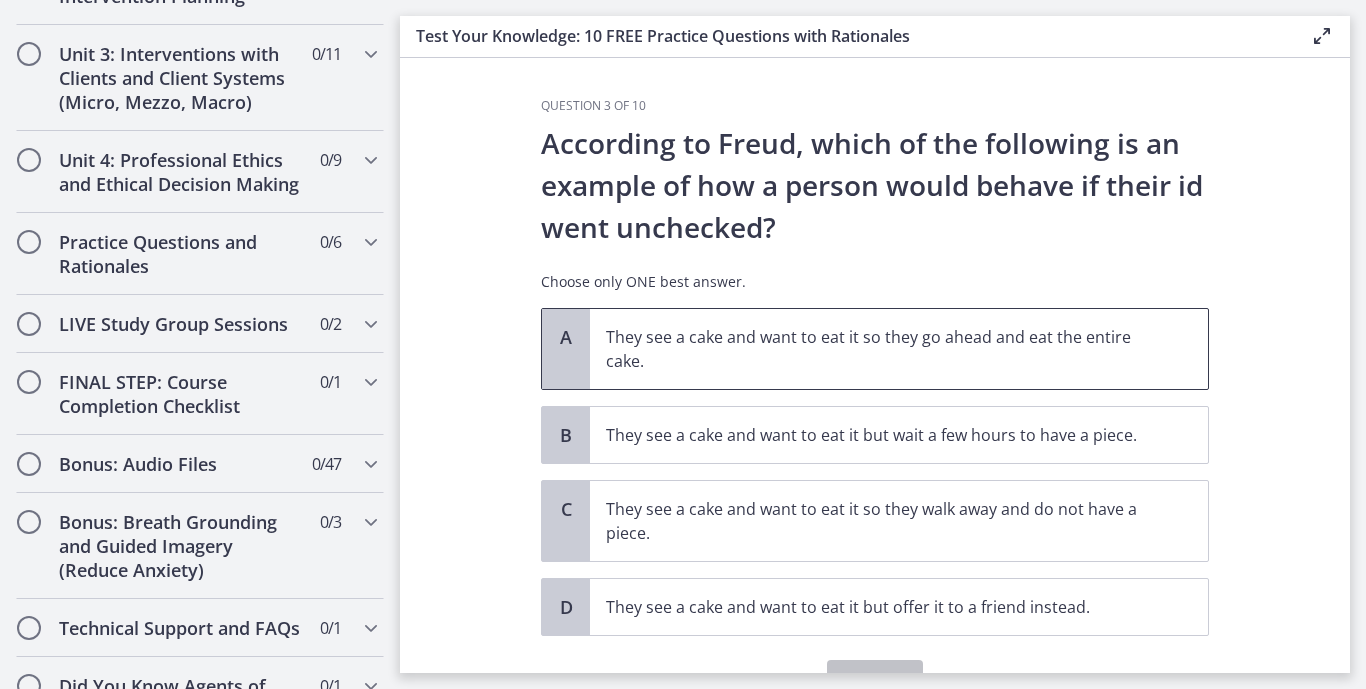 click on "They see a cake and want to eat it so they go ahead and eat the entire cake." at bounding box center [879, 349] 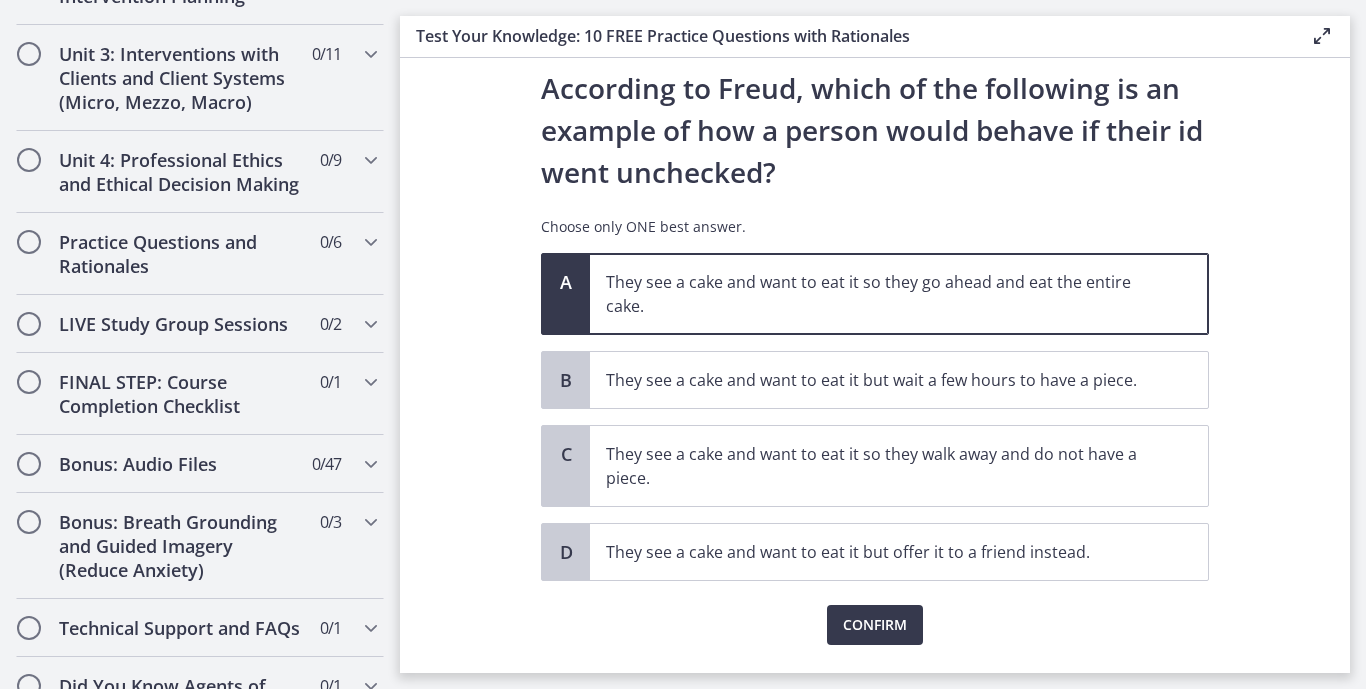 scroll, scrollTop: 107, scrollLeft: 0, axis: vertical 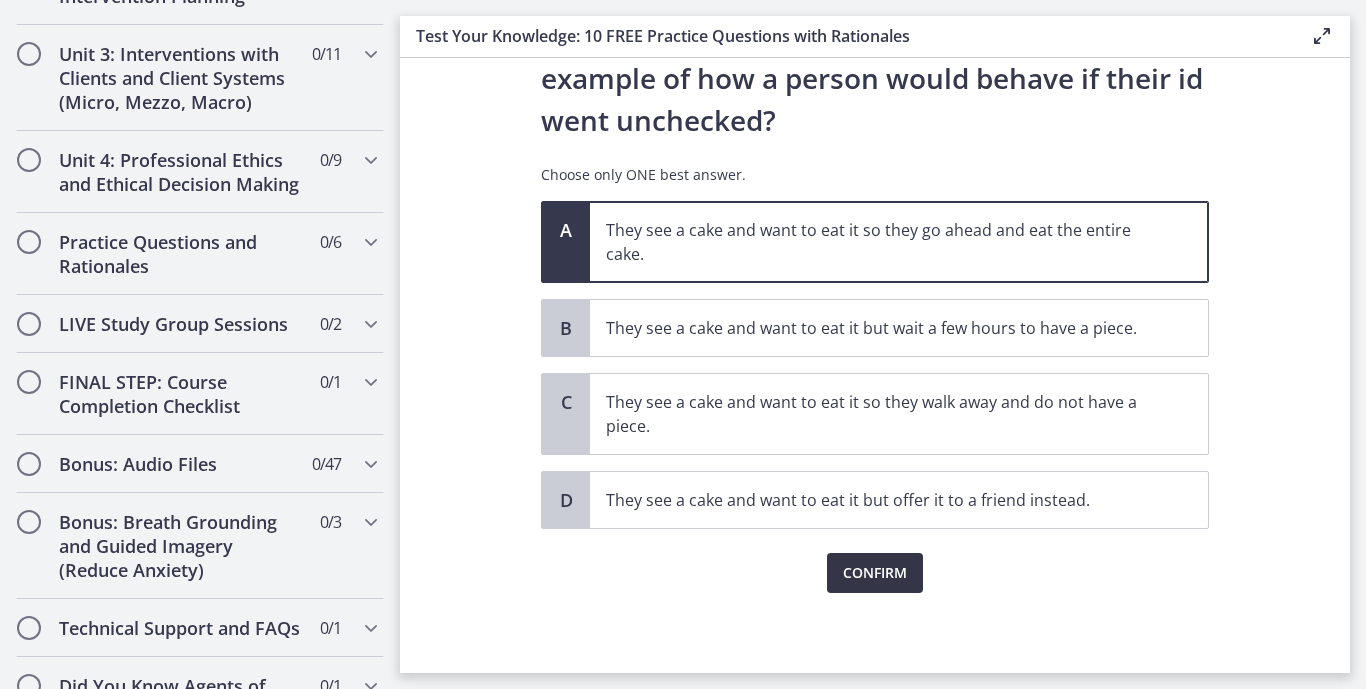 click on "Confirm" at bounding box center (875, 573) 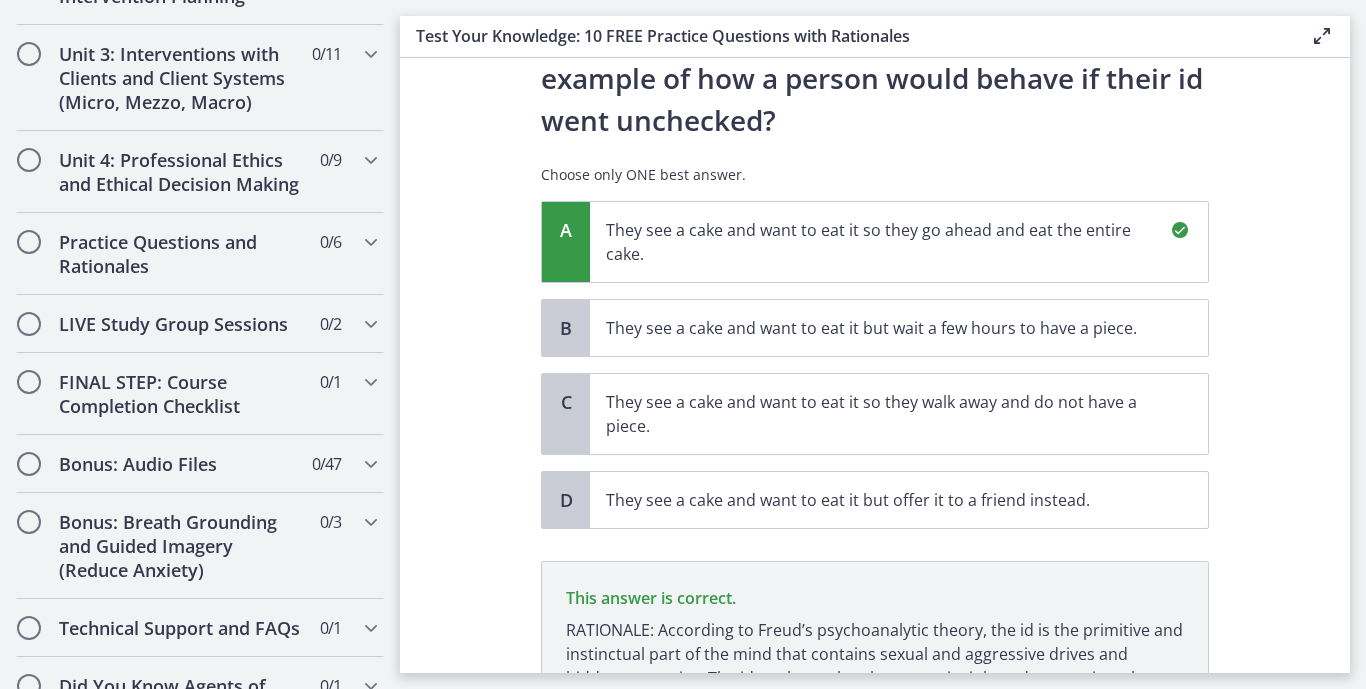 scroll, scrollTop: 317, scrollLeft: 0, axis: vertical 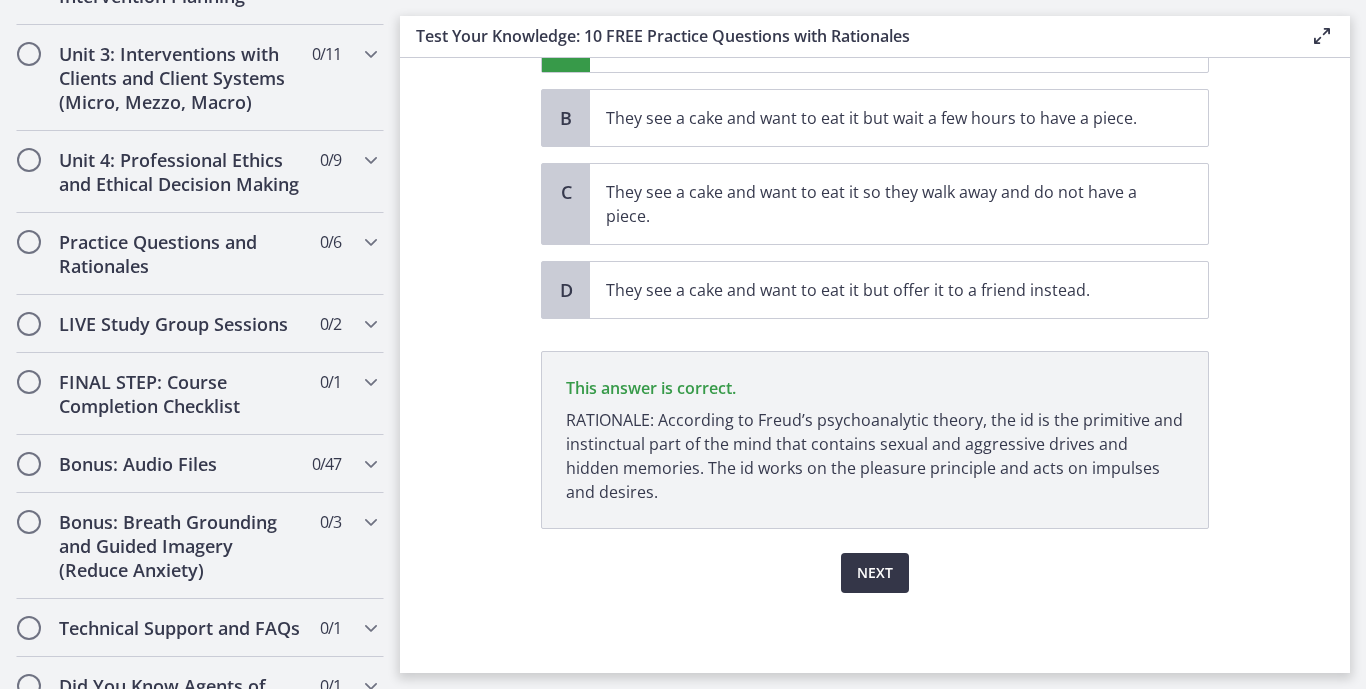 click on "Next" at bounding box center [875, 573] 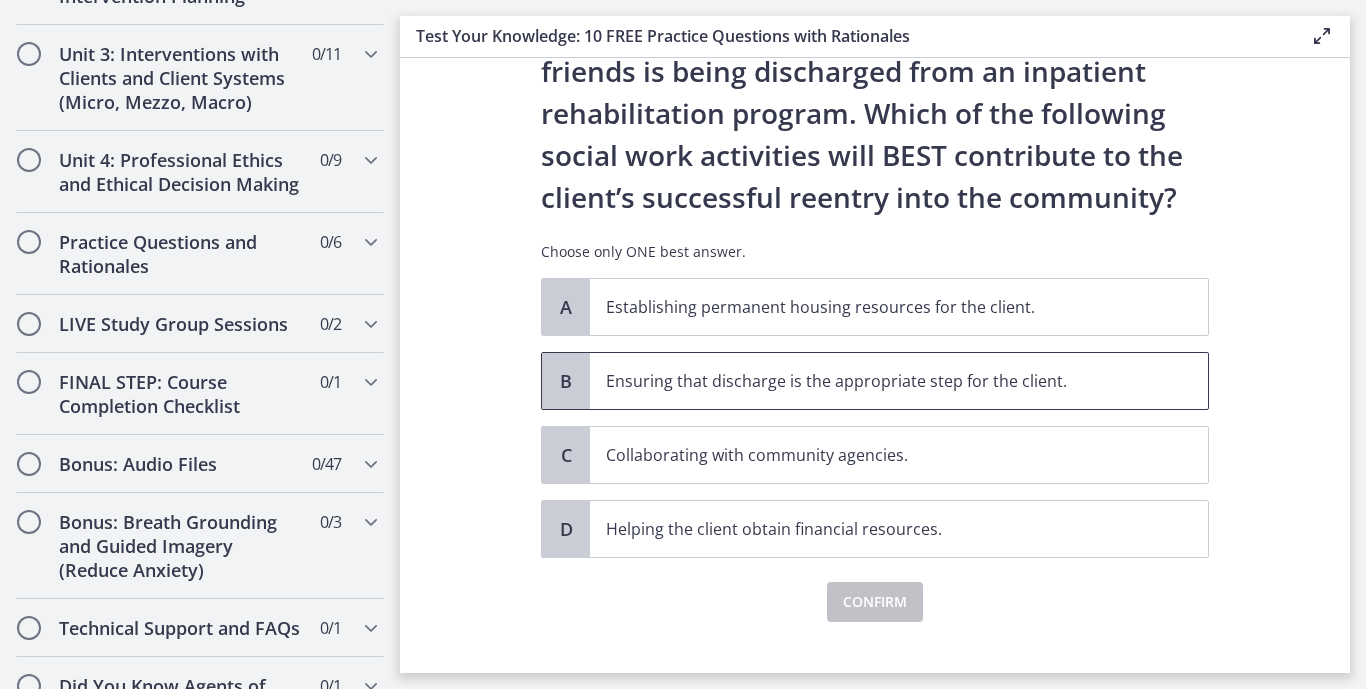 scroll, scrollTop: 115, scrollLeft: 0, axis: vertical 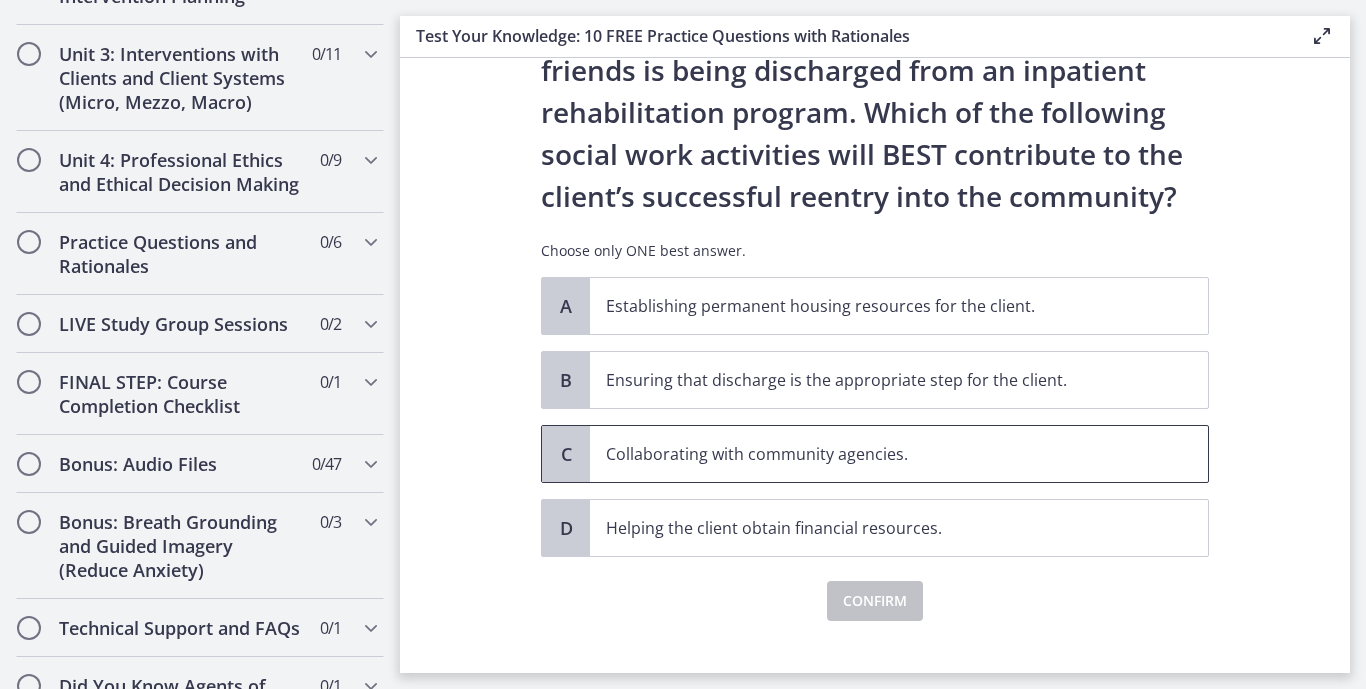 click on "C" at bounding box center [566, 454] 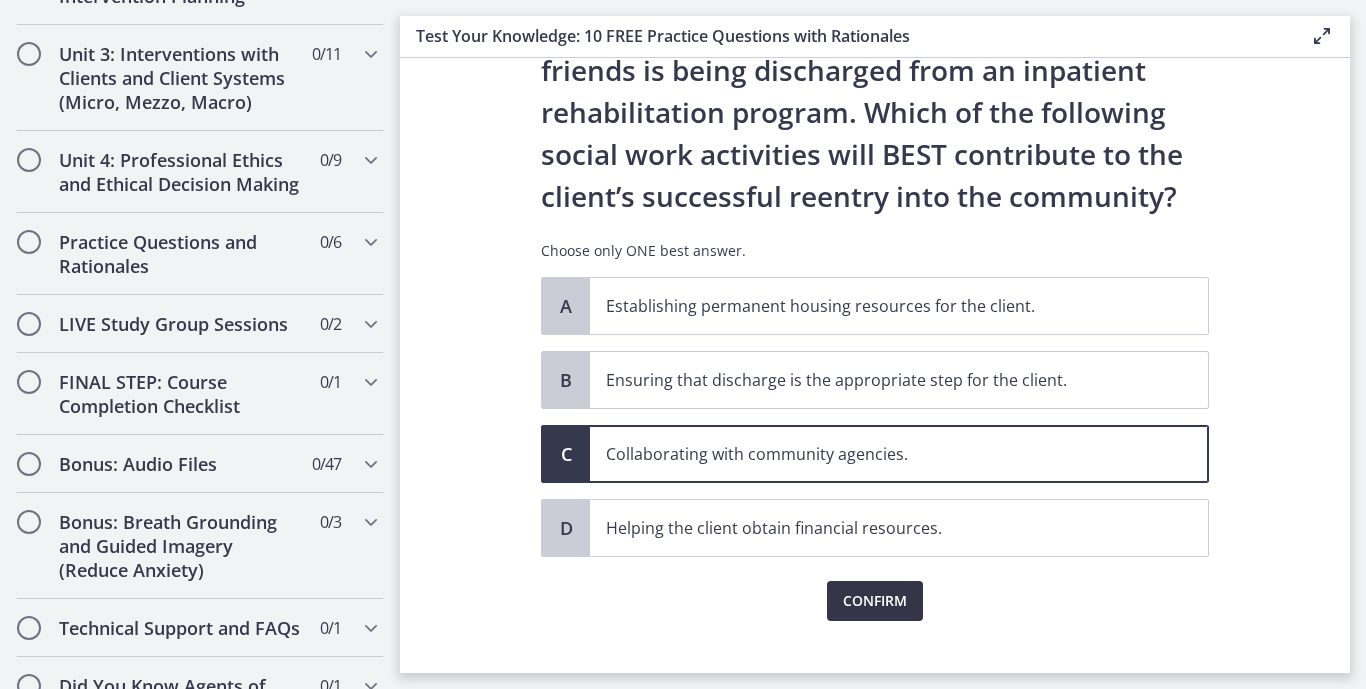 click on "Confirm" at bounding box center [875, 601] 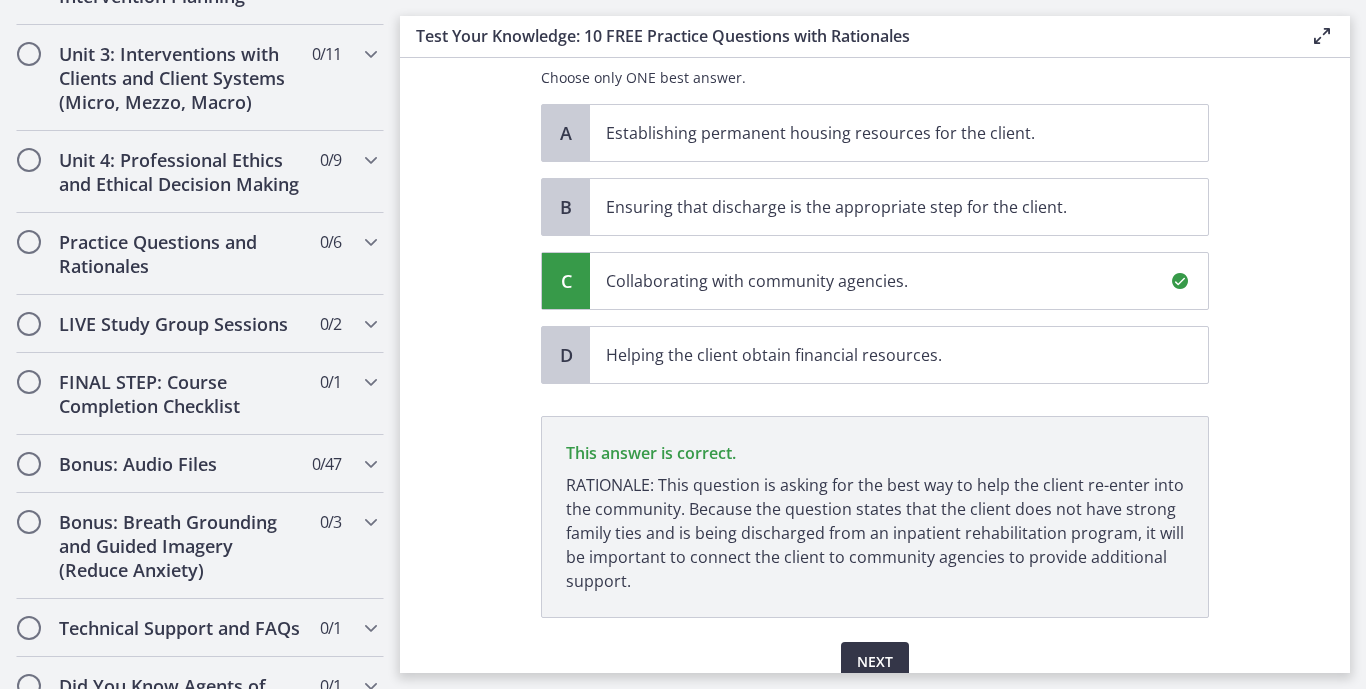 scroll, scrollTop: 377, scrollLeft: 0, axis: vertical 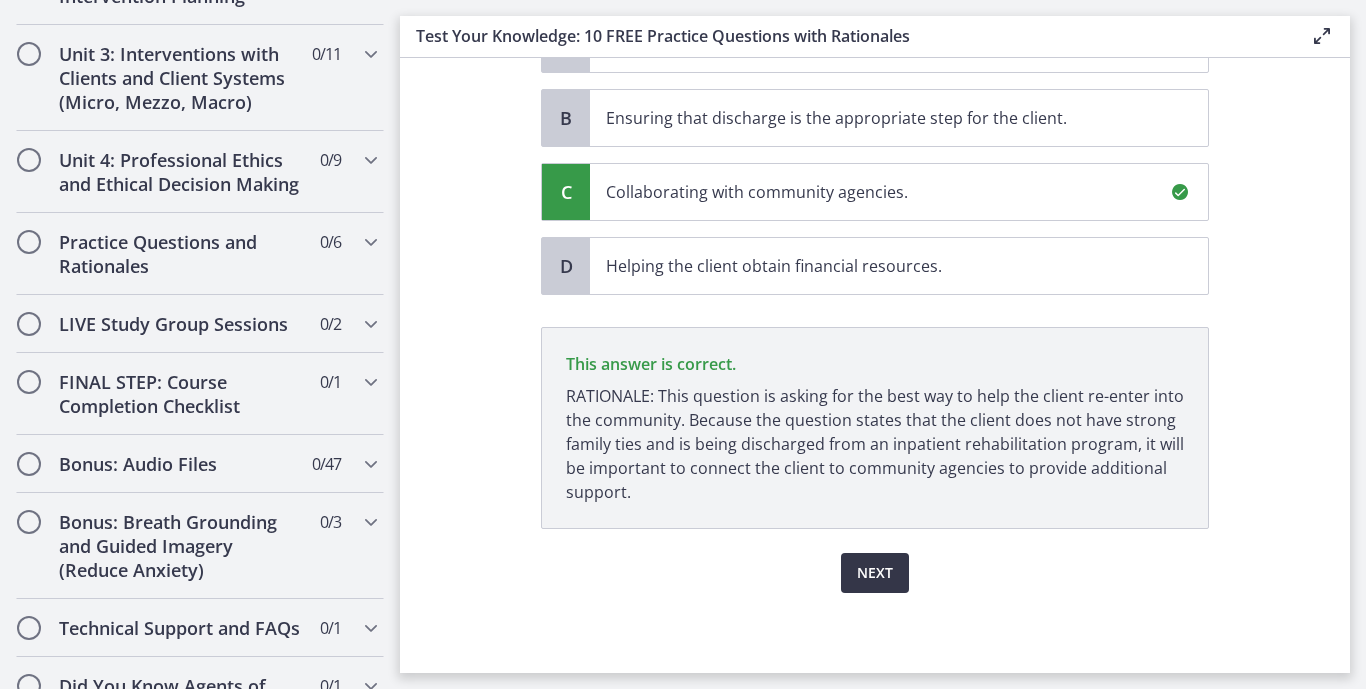 click on "Next" at bounding box center [875, 573] 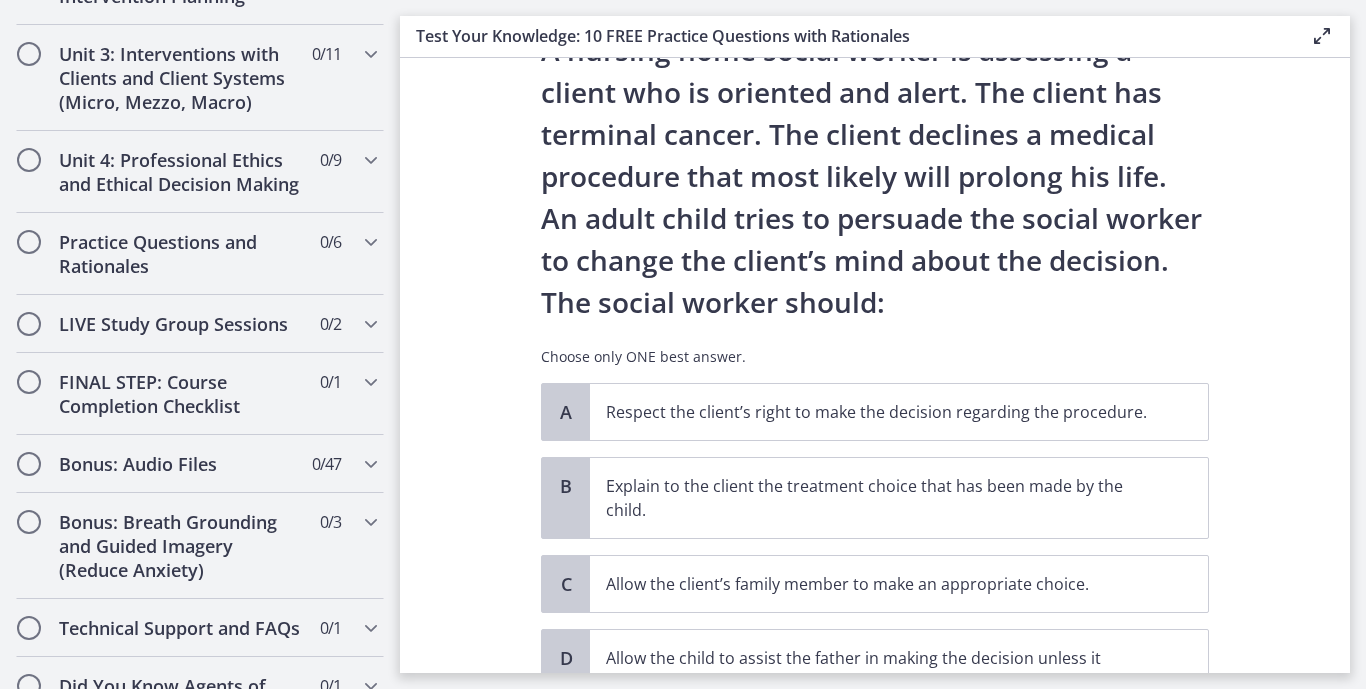scroll, scrollTop: 275, scrollLeft: 0, axis: vertical 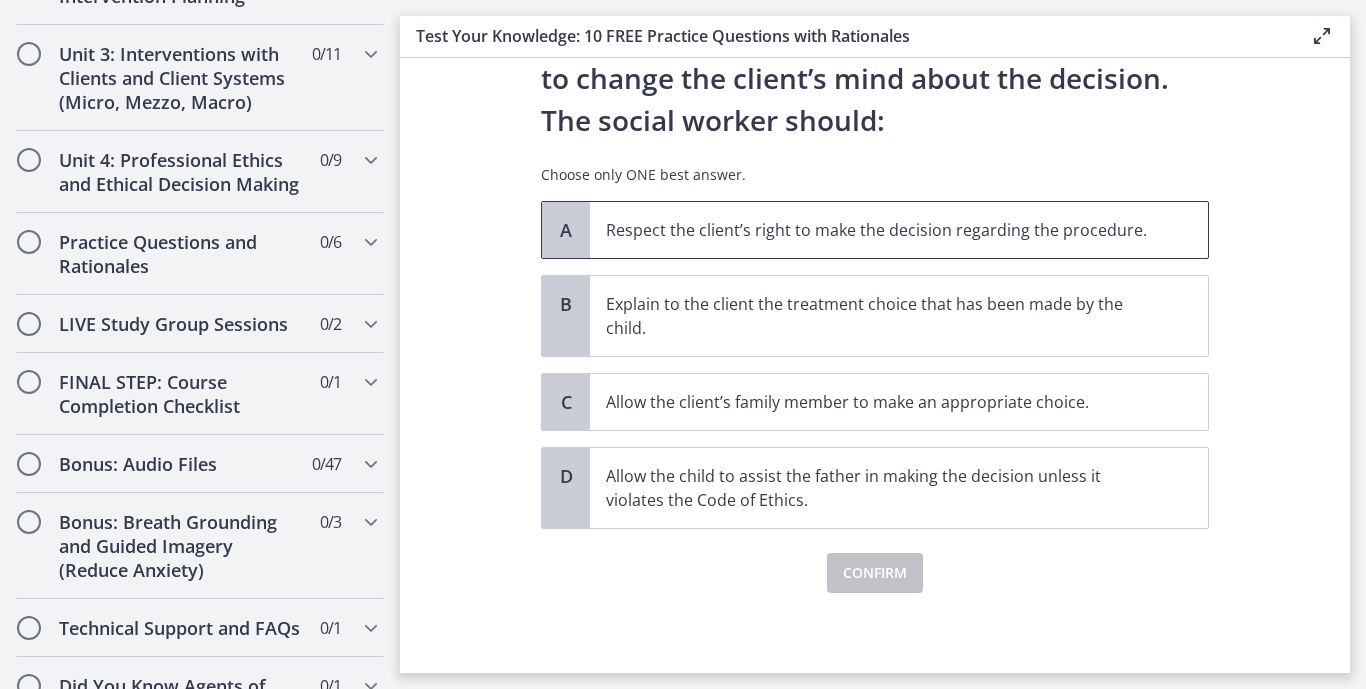 click on "A" at bounding box center (566, 230) 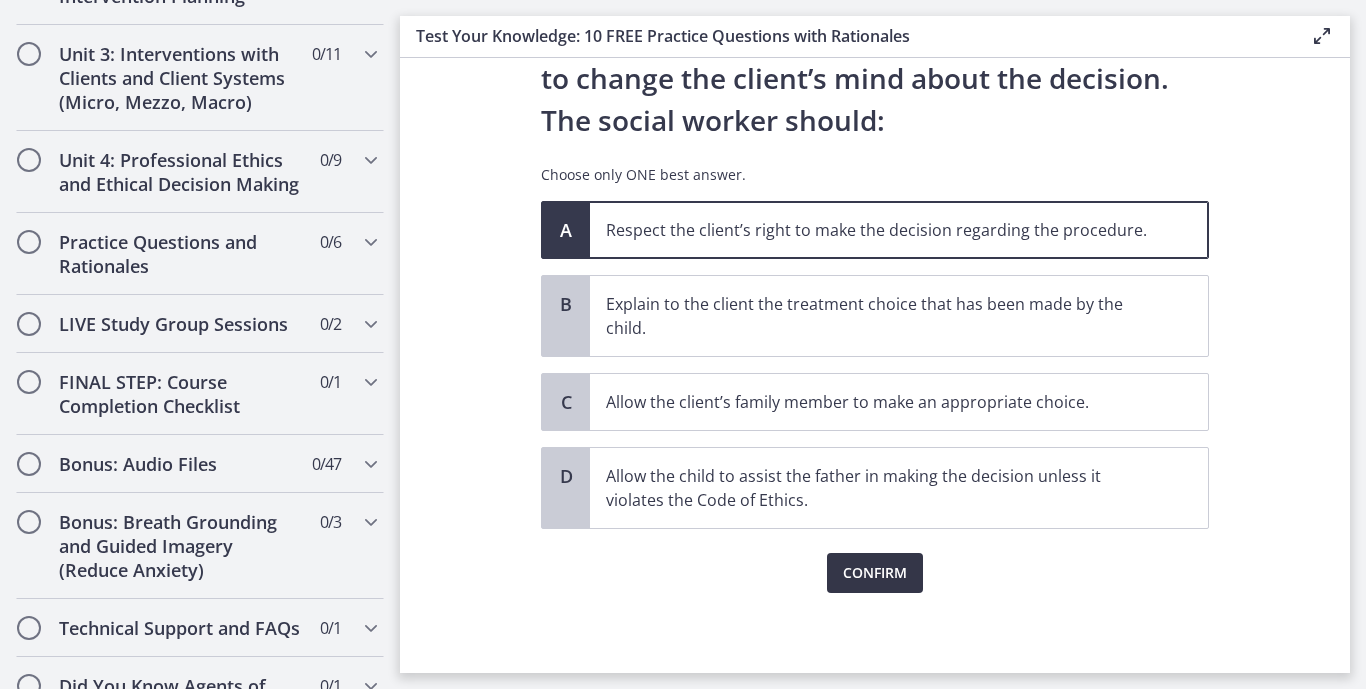 click on "Confirm" at bounding box center [875, 573] 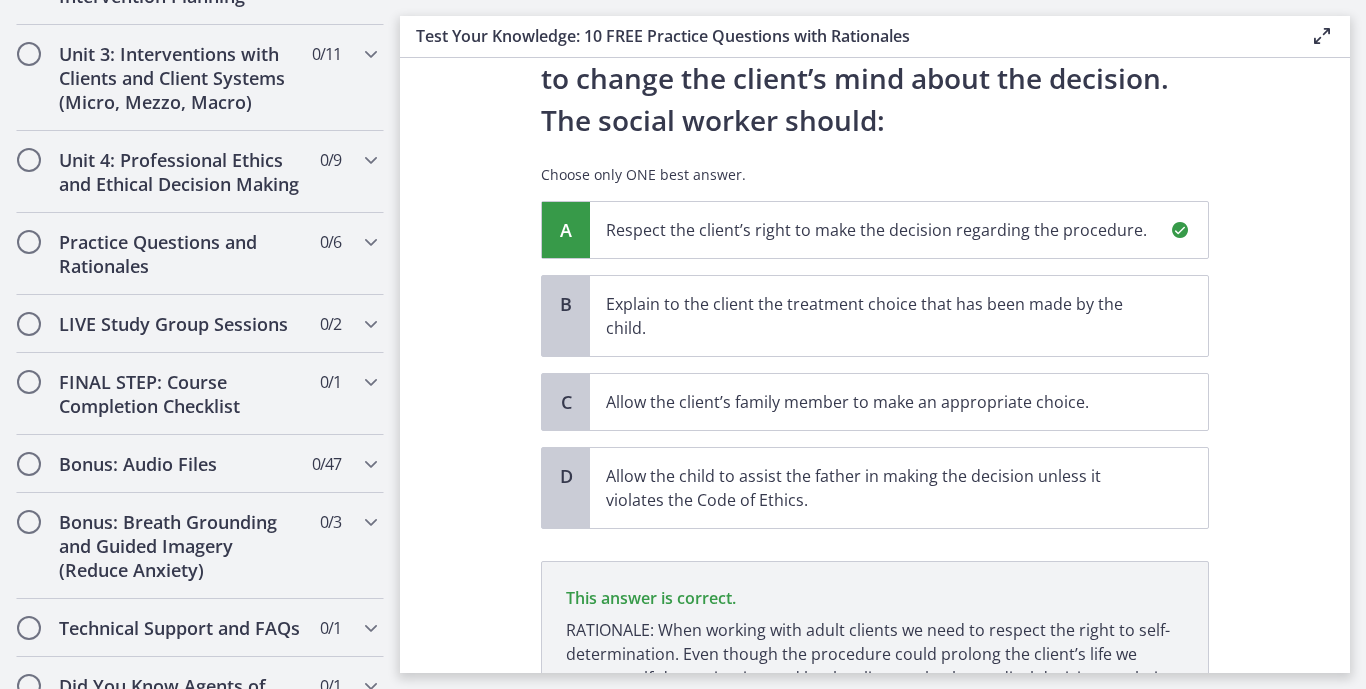 scroll, scrollTop: 485, scrollLeft: 0, axis: vertical 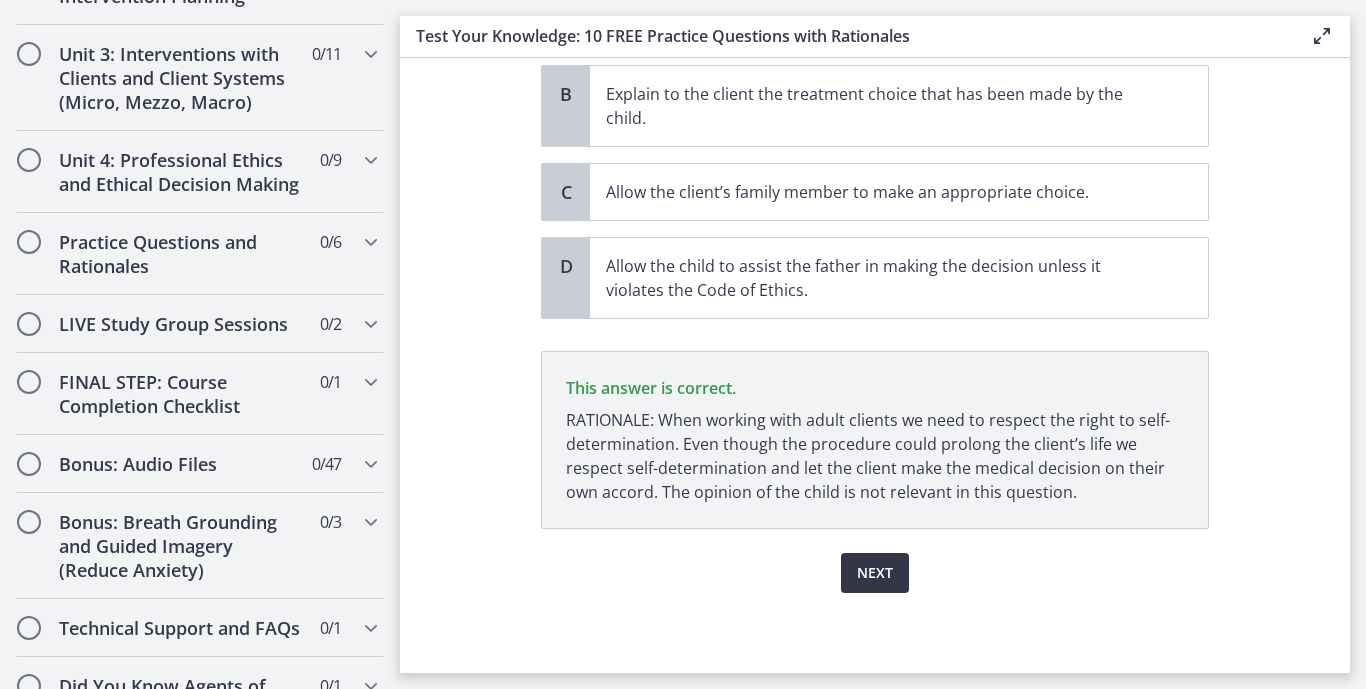 click on "Next" at bounding box center (875, 573) 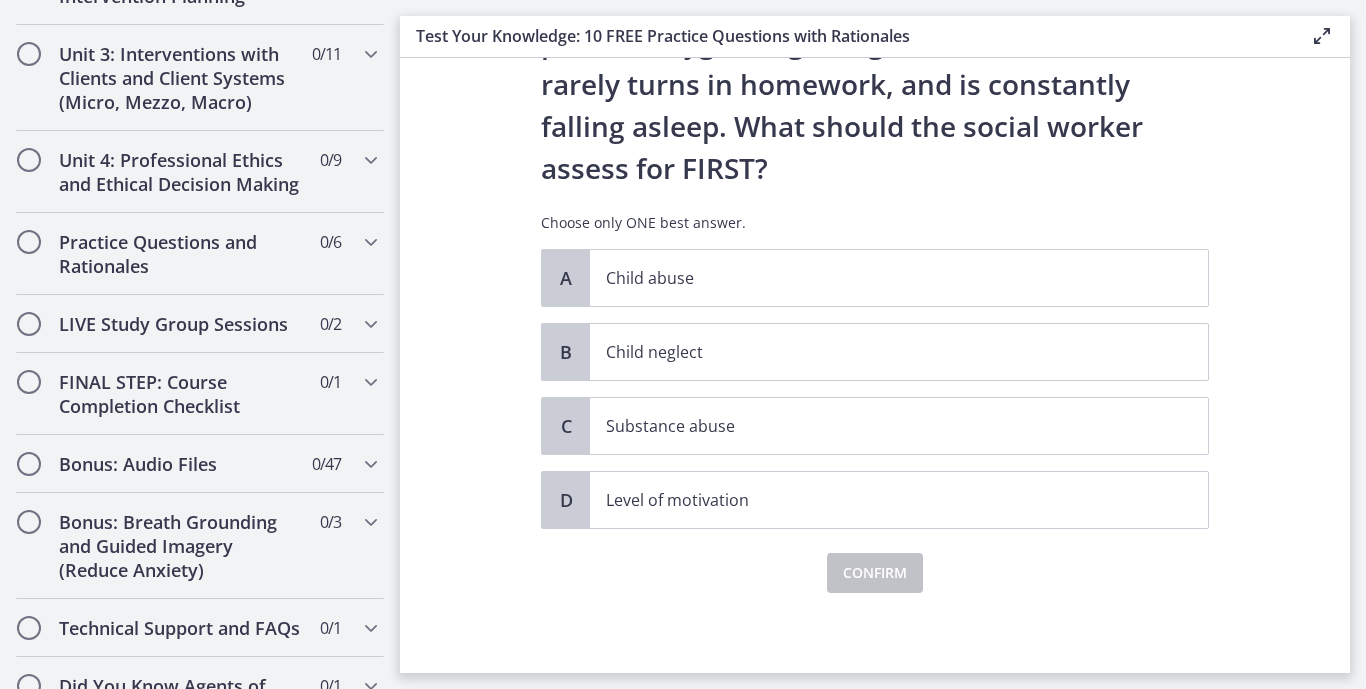 scroll, scrollTop: 0, scrollLeft: 0, axis: both 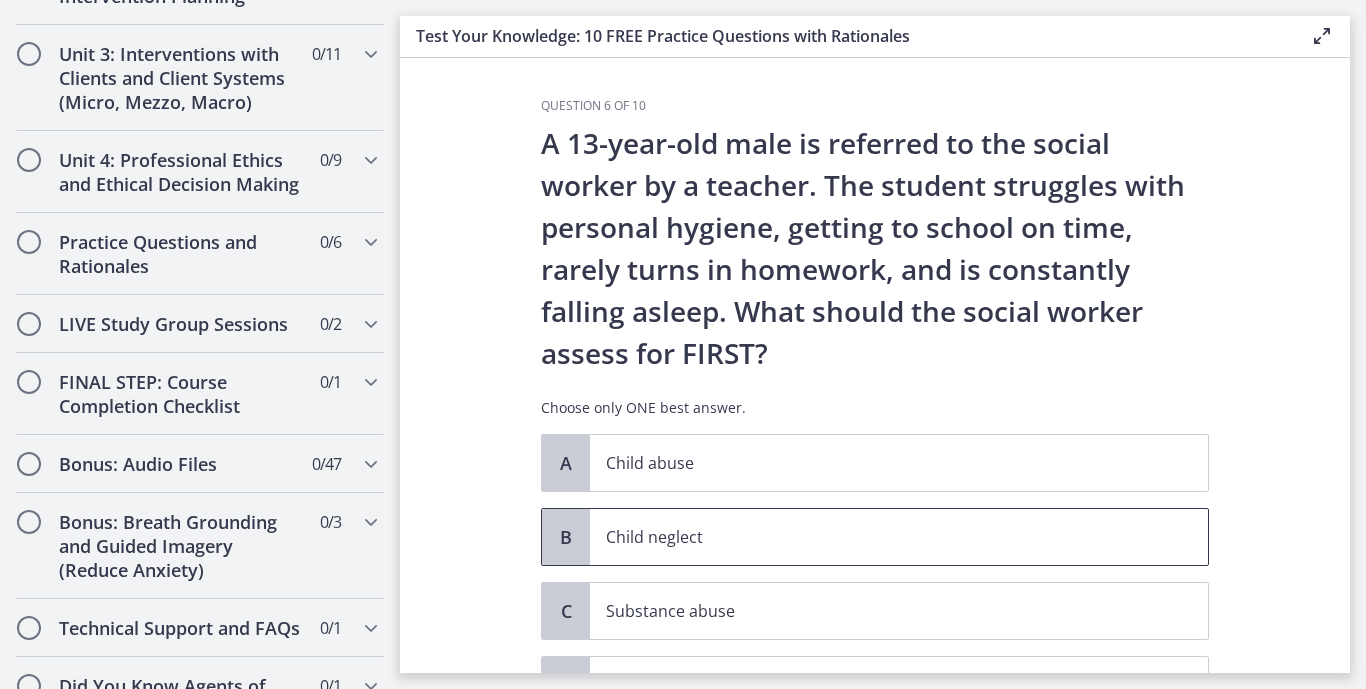 click on "B" at bounding box center [566, 537] 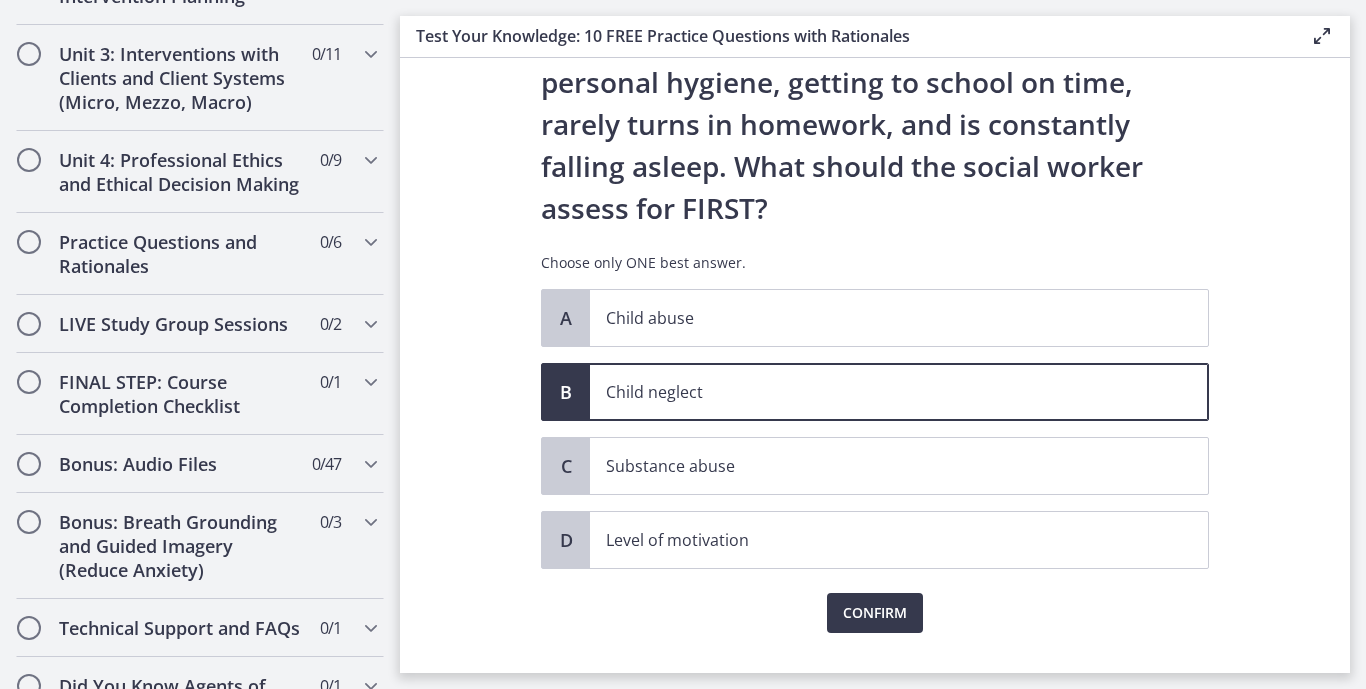 scroll, scrollTop: 185, scrollLeft: 0, axis: vertical 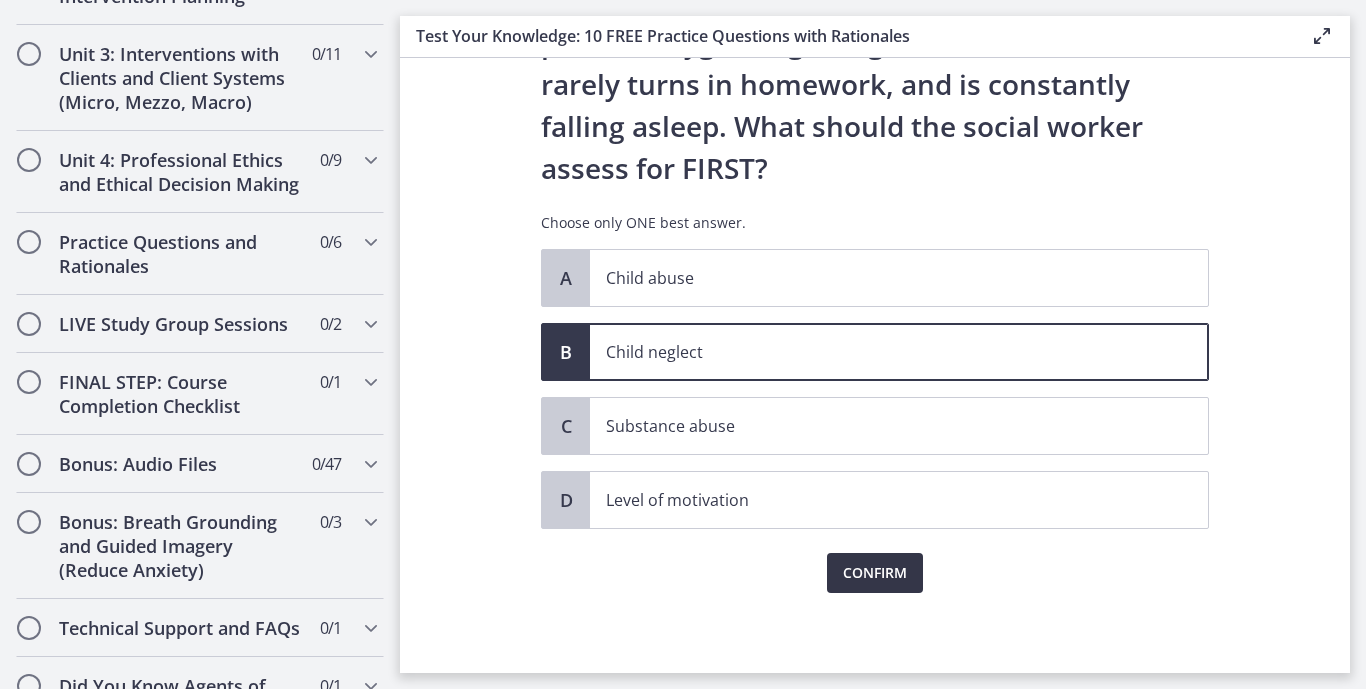 click on "Confirm" at bounding box center [875, 573] 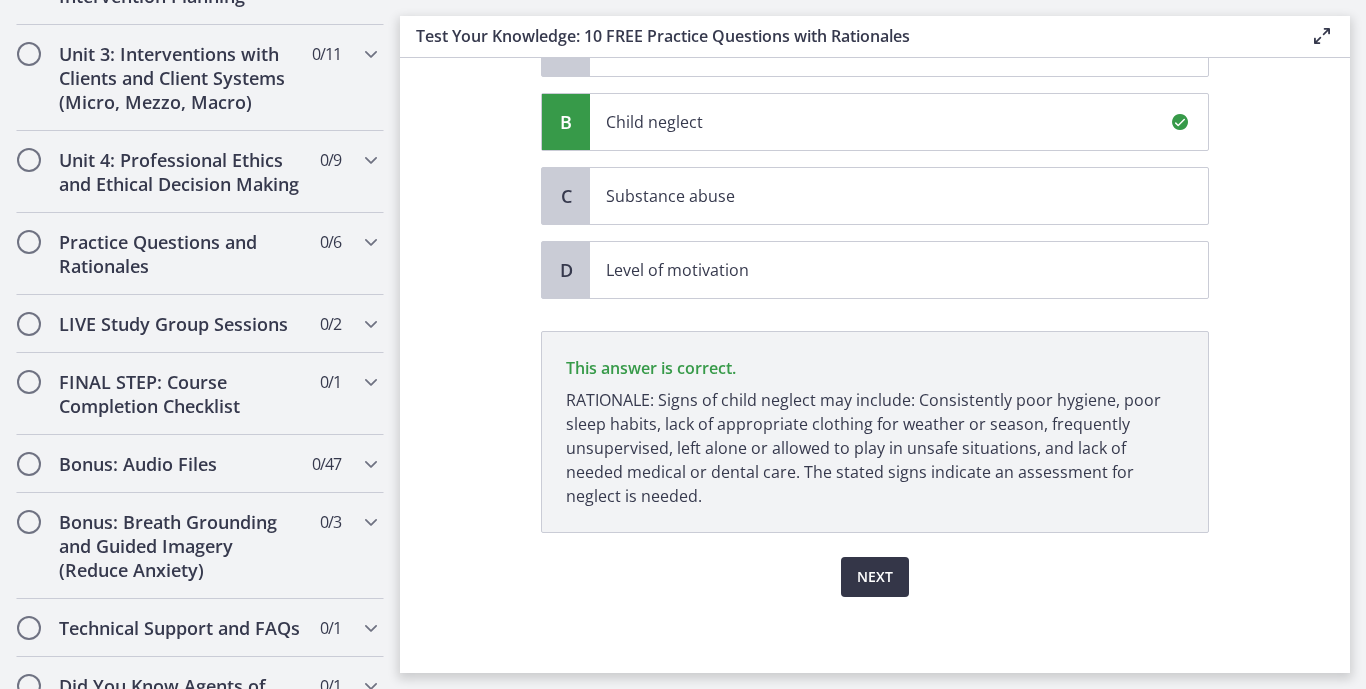 scroll, scrollTop: 419, scrollLeft: 0, axis: vertical 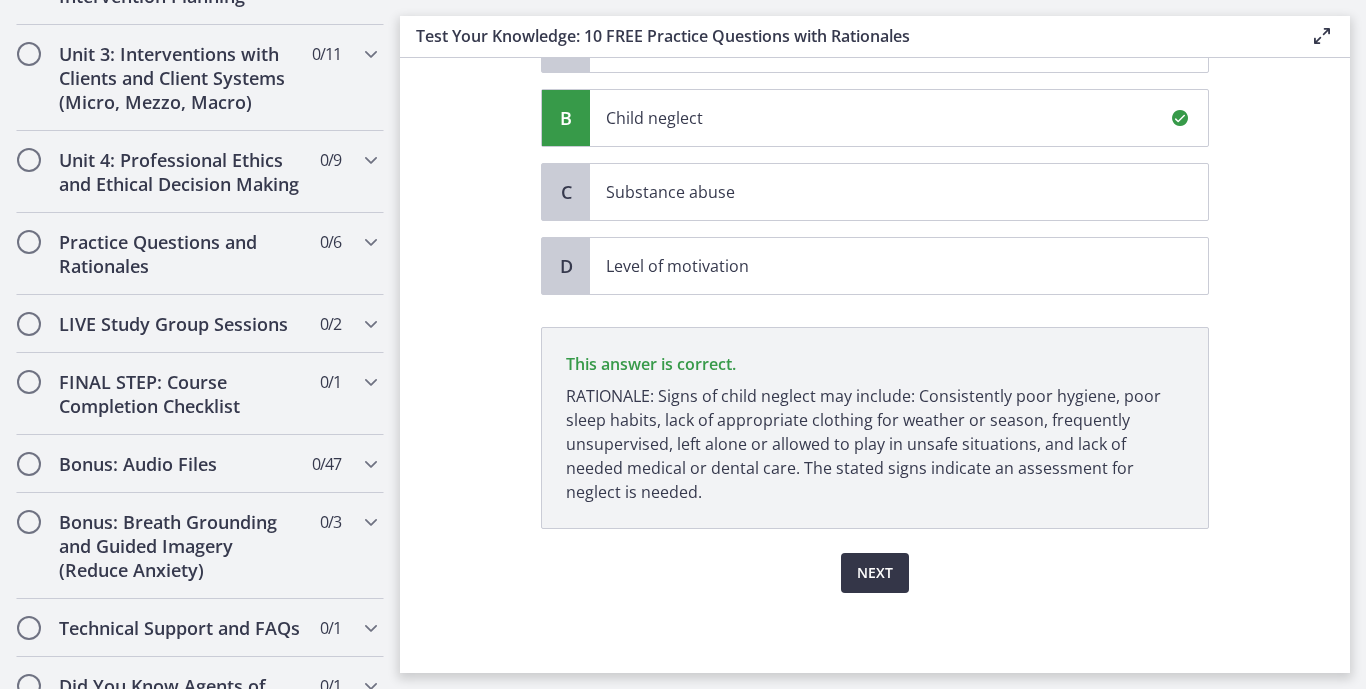 click on "Next" at bounding box center (875, 573) 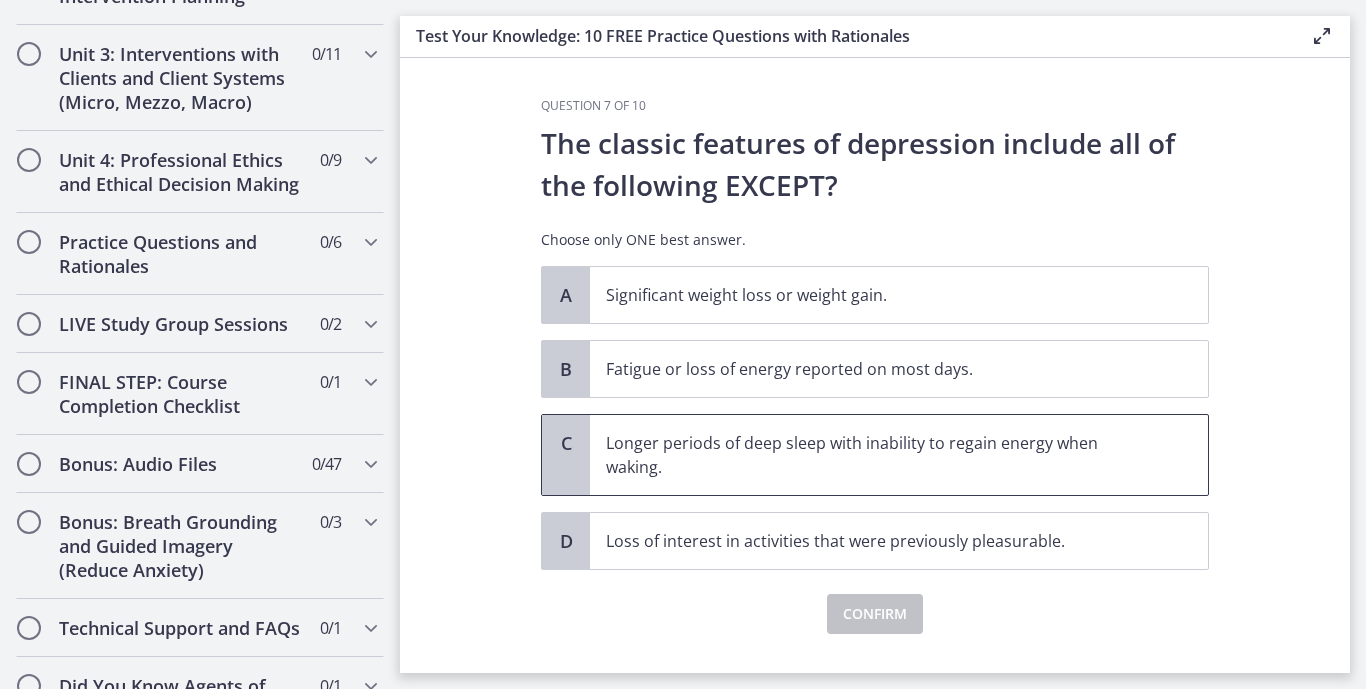 click on "C" at bounding box center (566, 455) 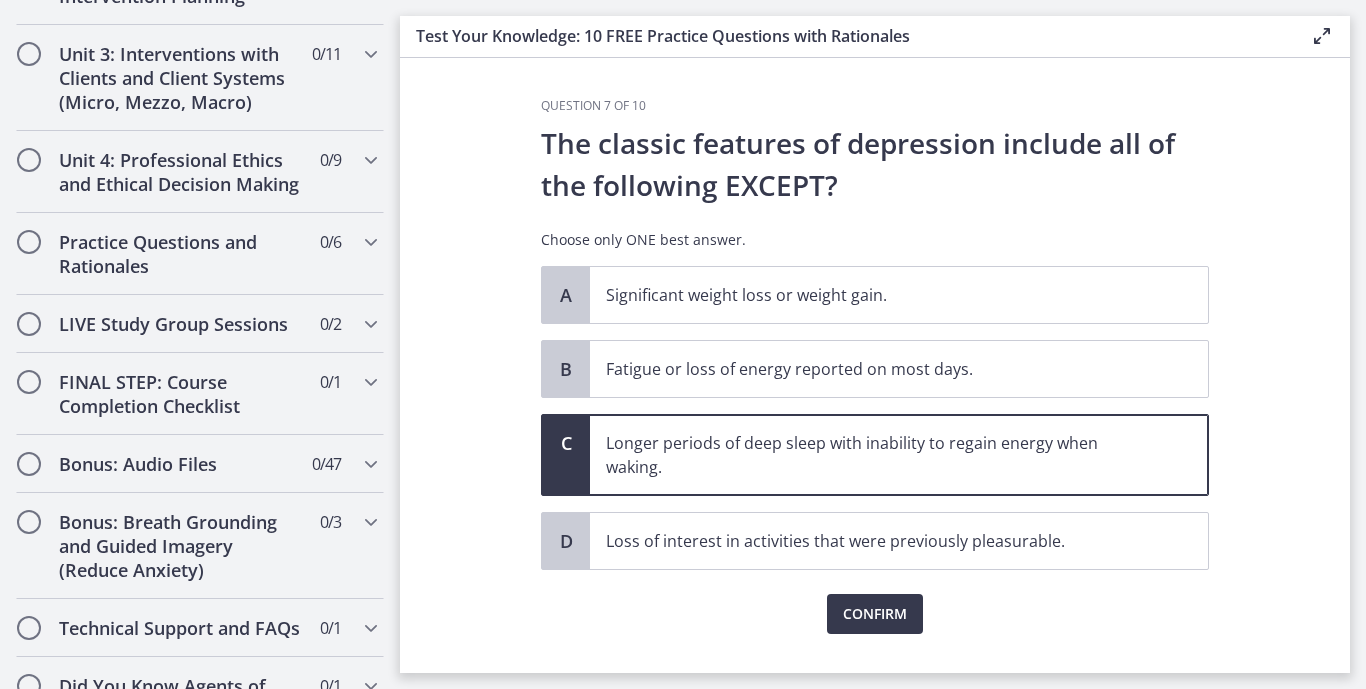scroll, scrollTop: 41, scrollLeft: 0, axis: vertical 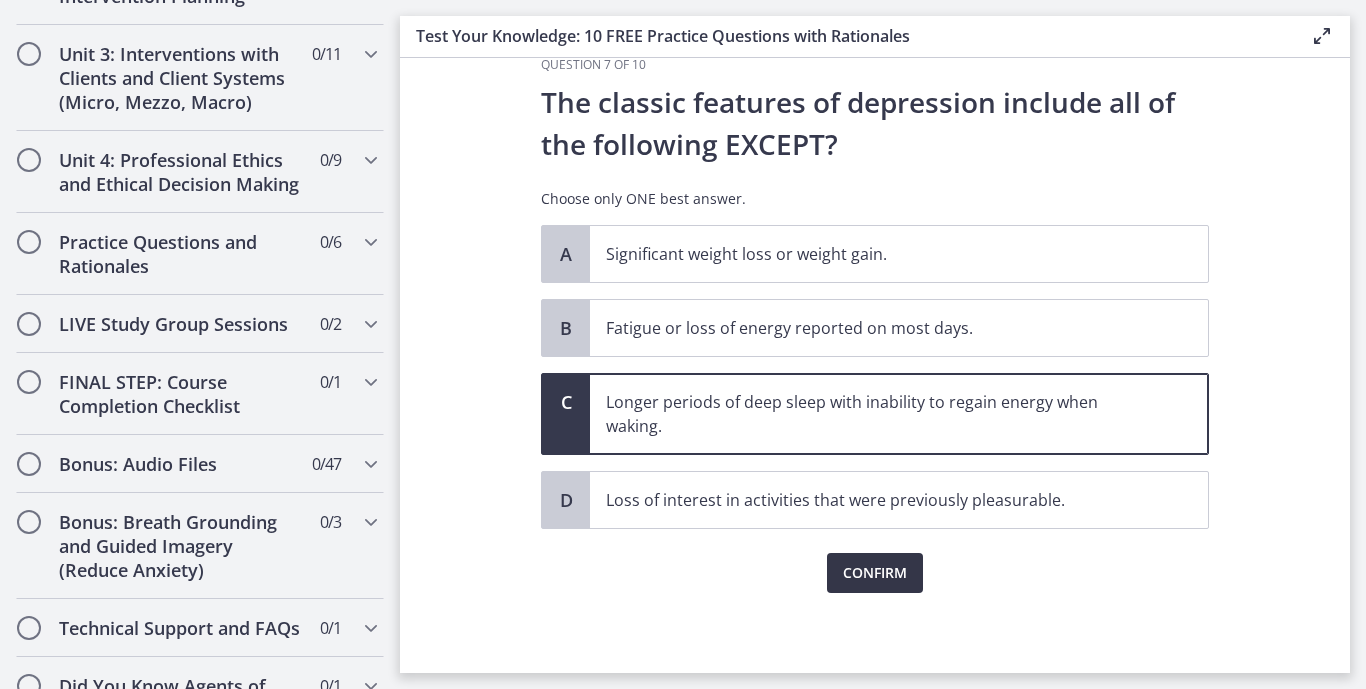 click on "Confirm" at bounding box center [875, 573] 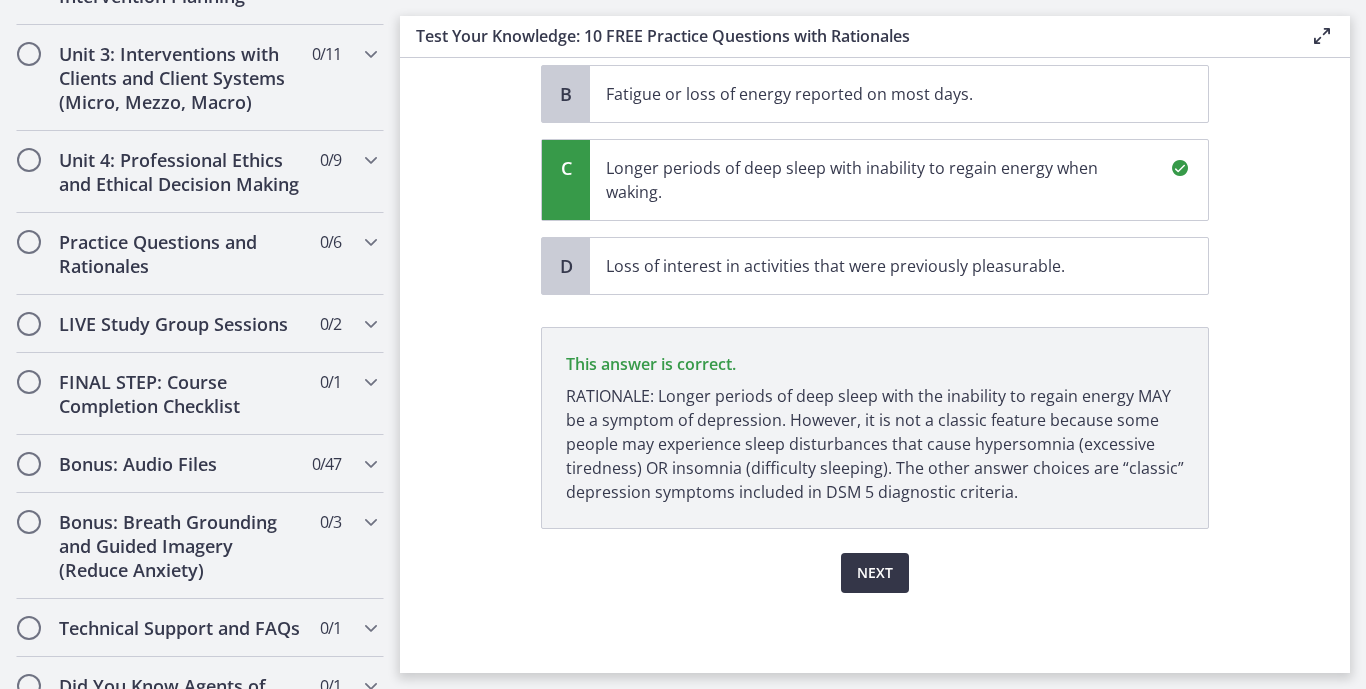 scroll, scrollTop: 275, scrollLeft: 0, axis: vertical 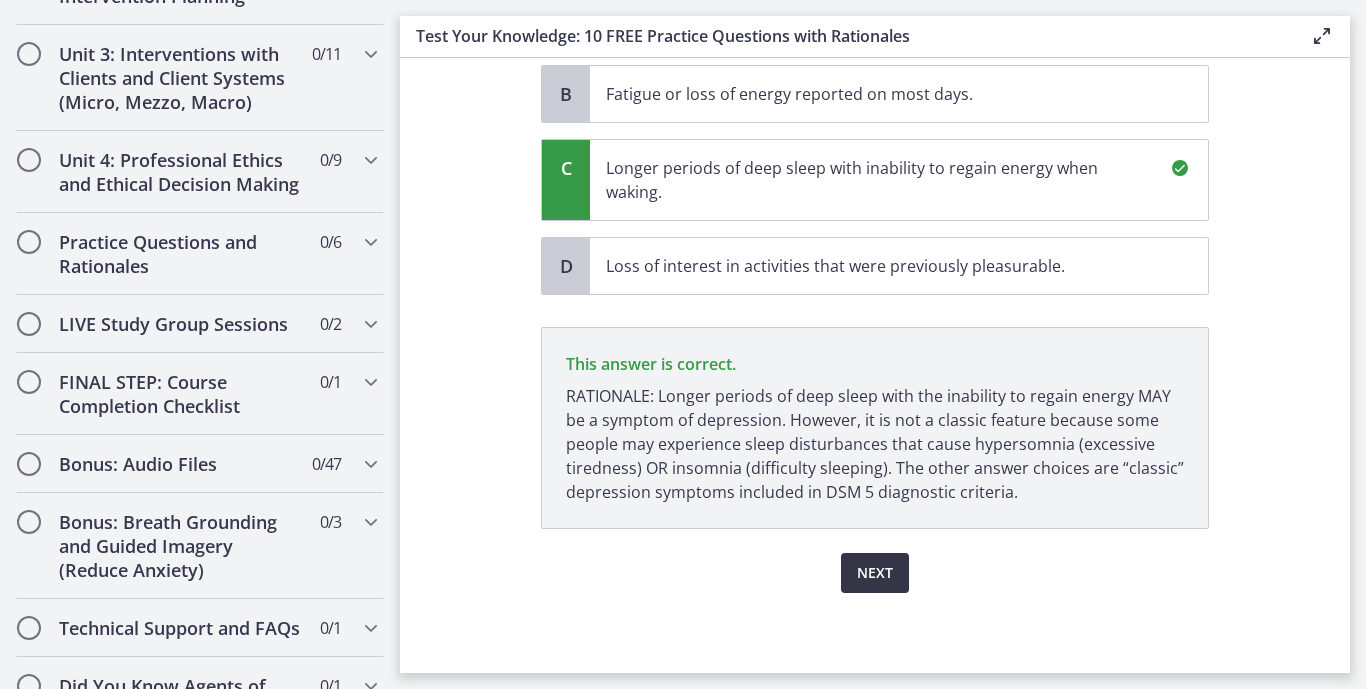 click on "Next" at bounding box center (875, 573) 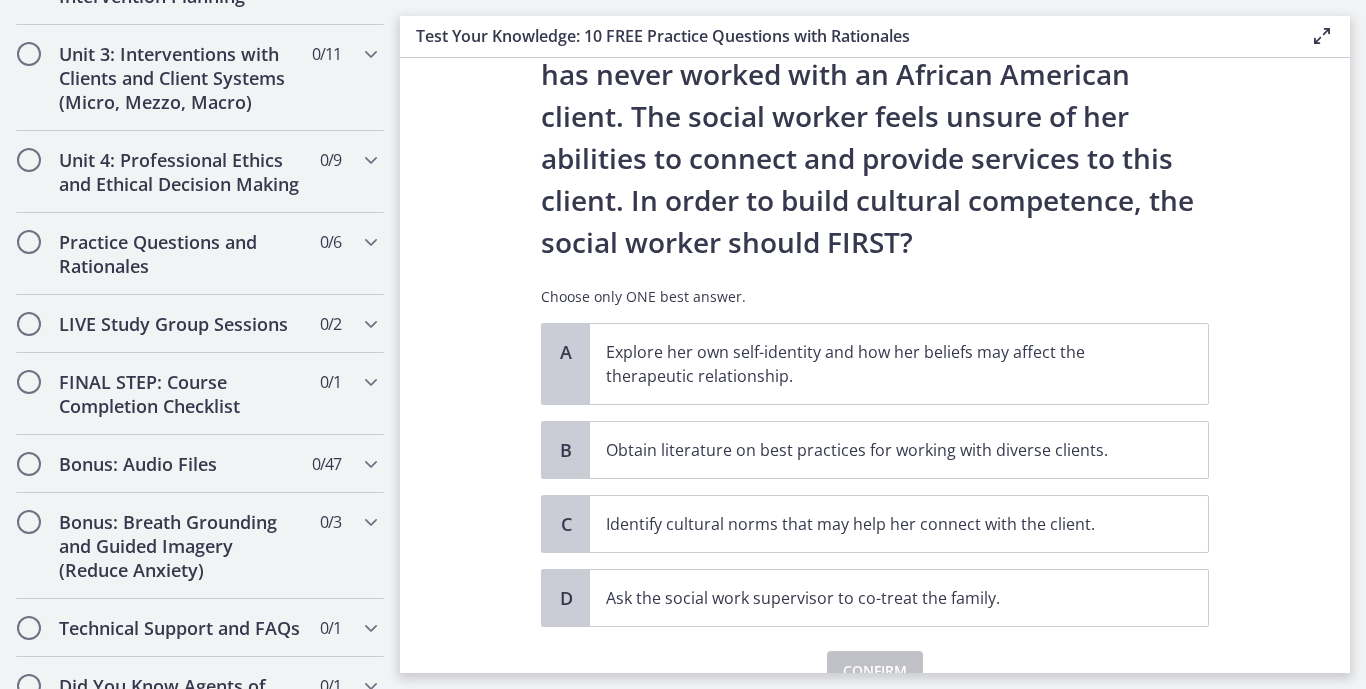 scroll, scrollTop: 238, scrollLeft: 0, axis: vertical 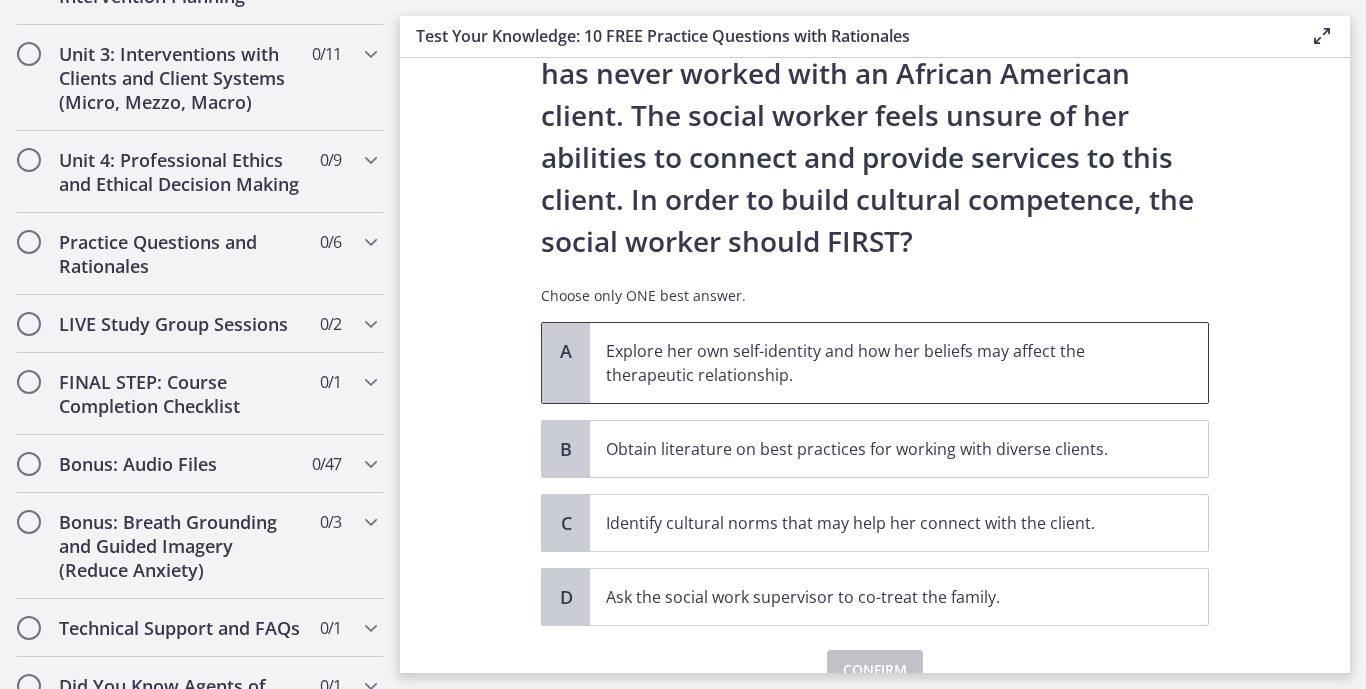 click on "A" at bounding box center (566, 363) 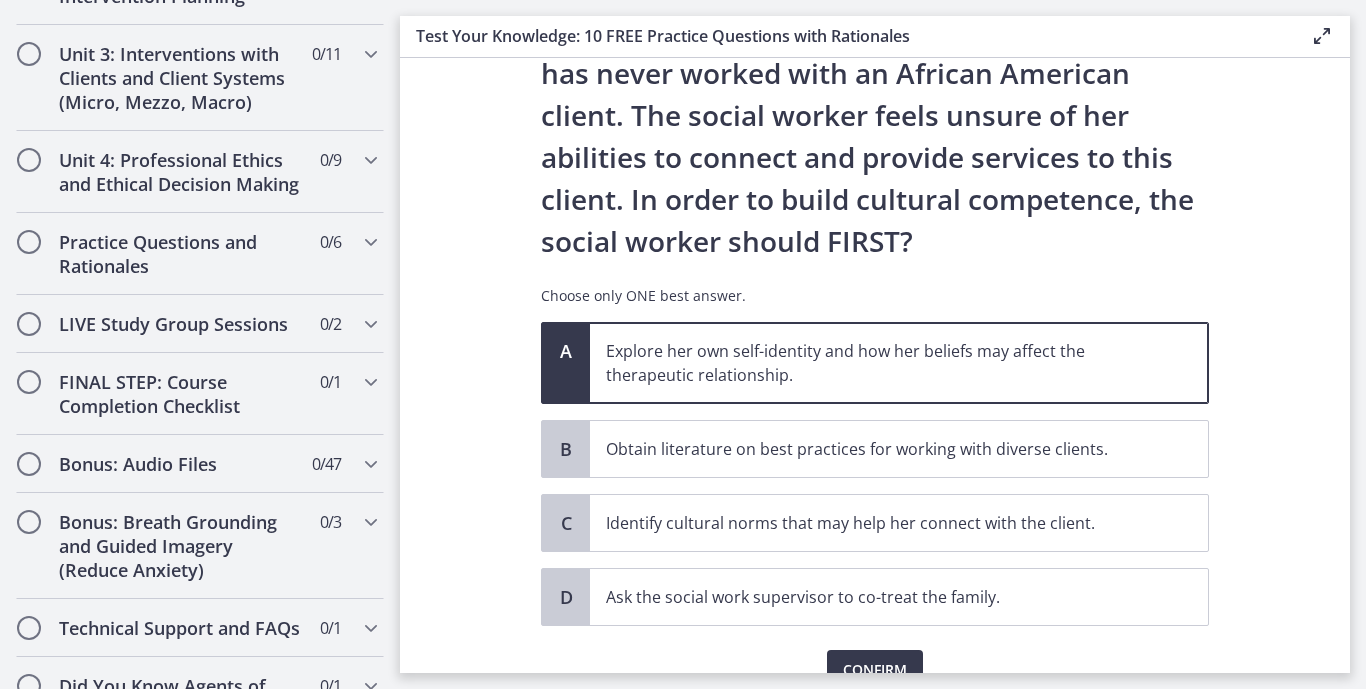 scroll, scrollTop: 335, scrollLeft: 0, axis: vertical 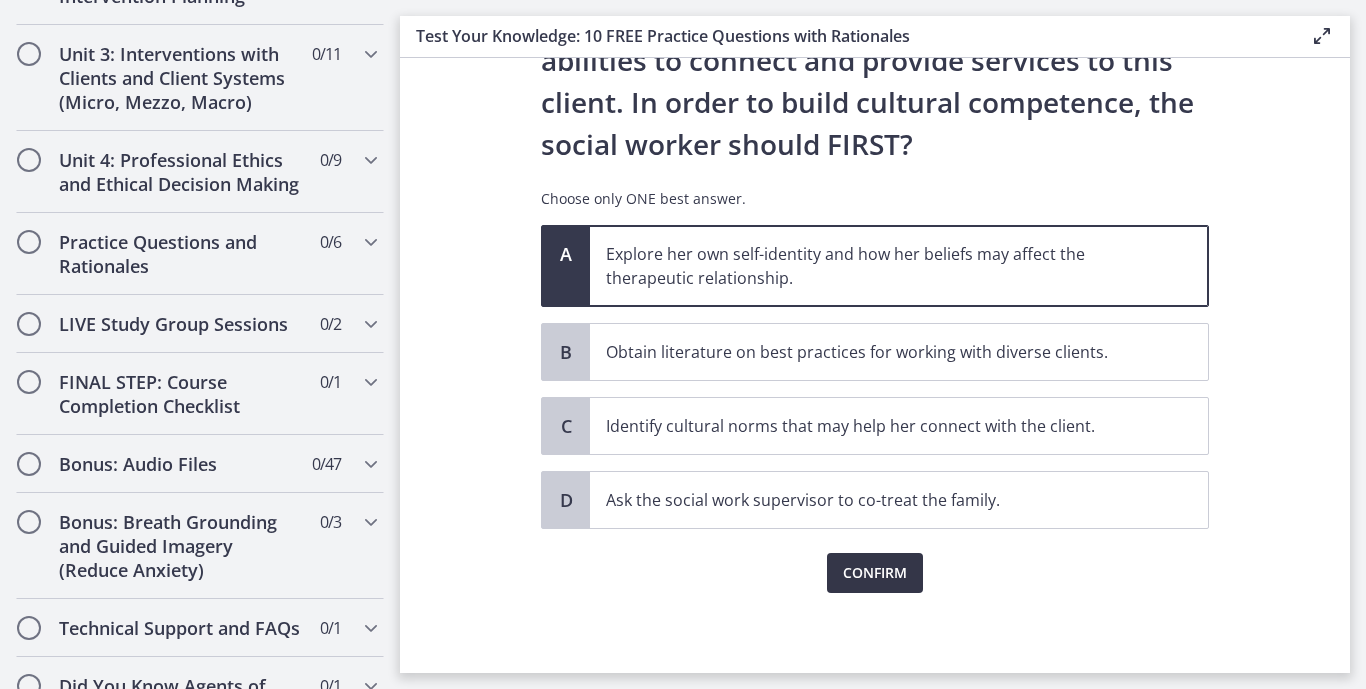 click on "Confirm" at bounding box center [875, 573] 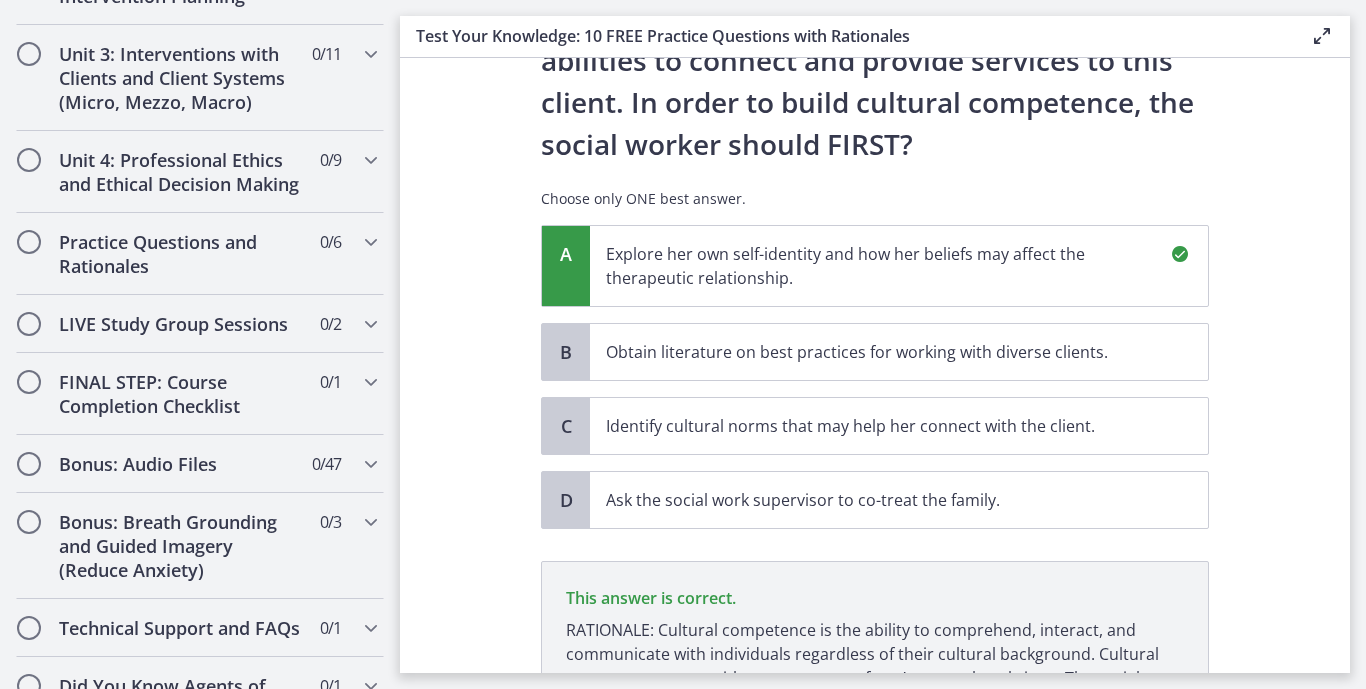 scroll, scrollTop: 569, scrollLeft: 0, axis: vertical 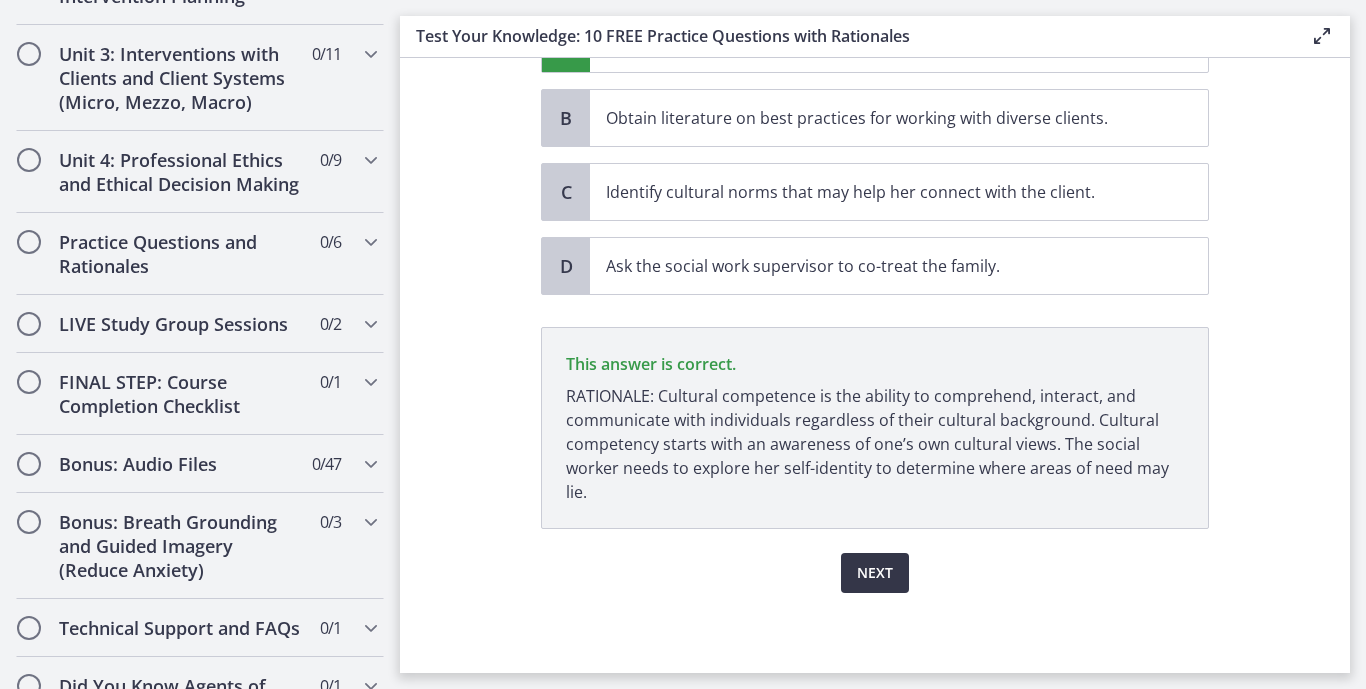 click on "Next" at bounding box center [875, 573] 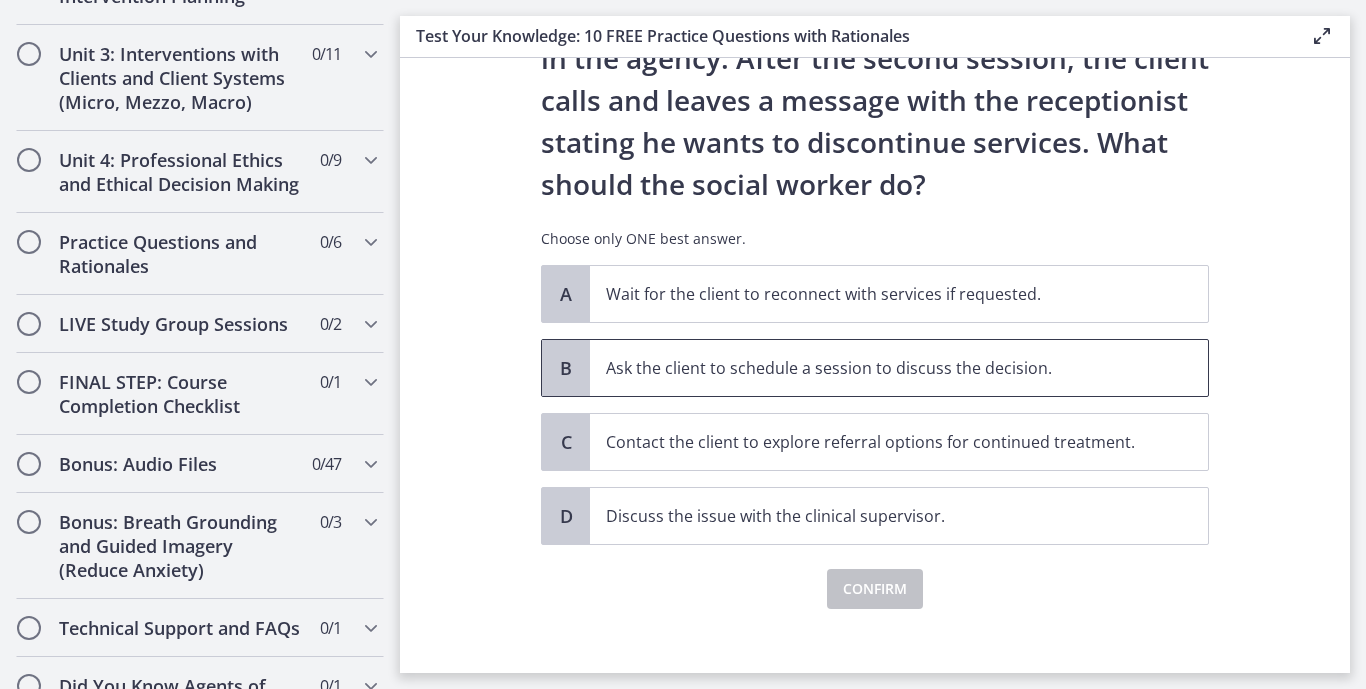 scroll, scrollTop: 212, scrollLeft: 0, axis: vertical 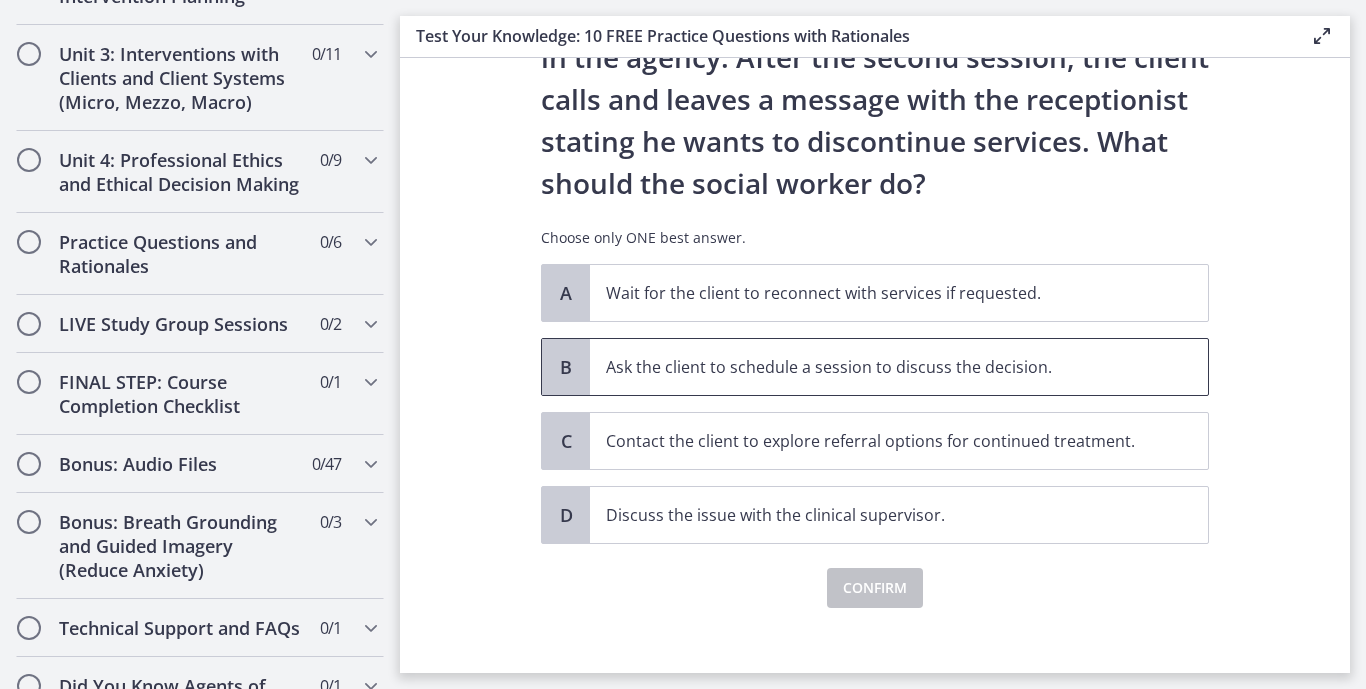 click on "Ask the client to schedule a session to discuss the decision." at bounding box center (879, 367) 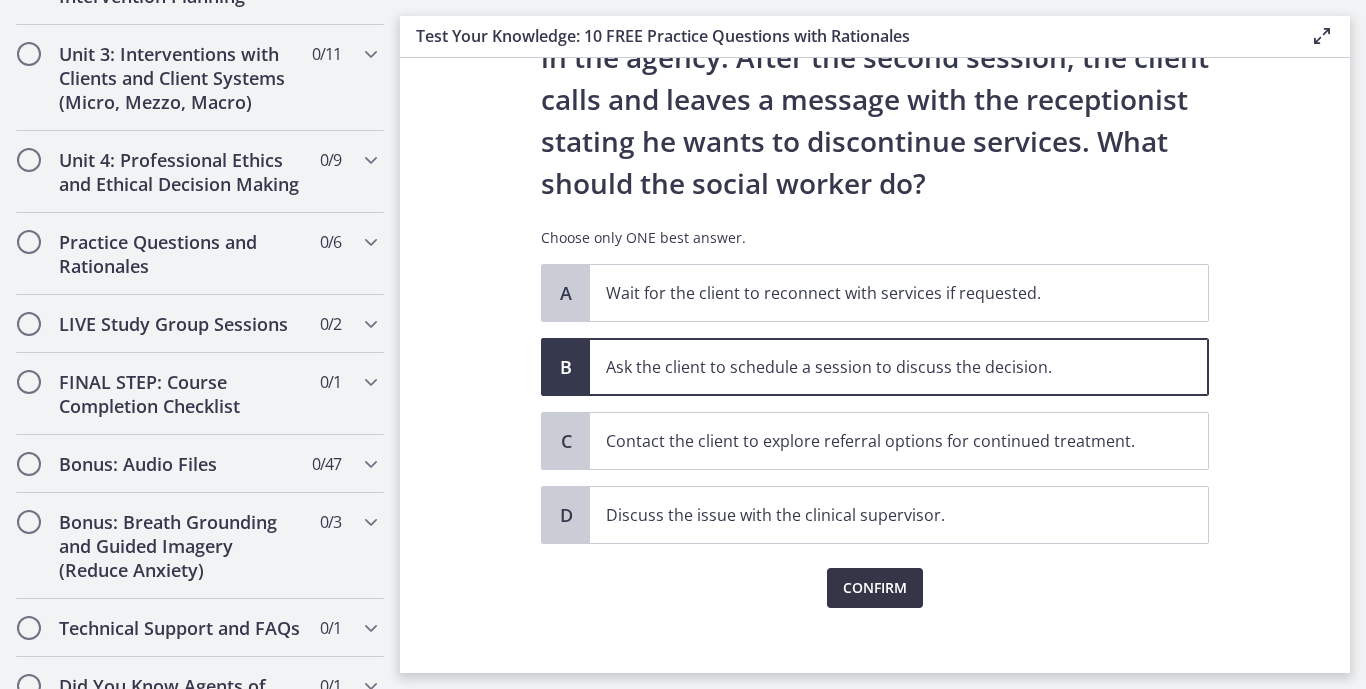 click on "Confirm" at bounding box center (875, 588) 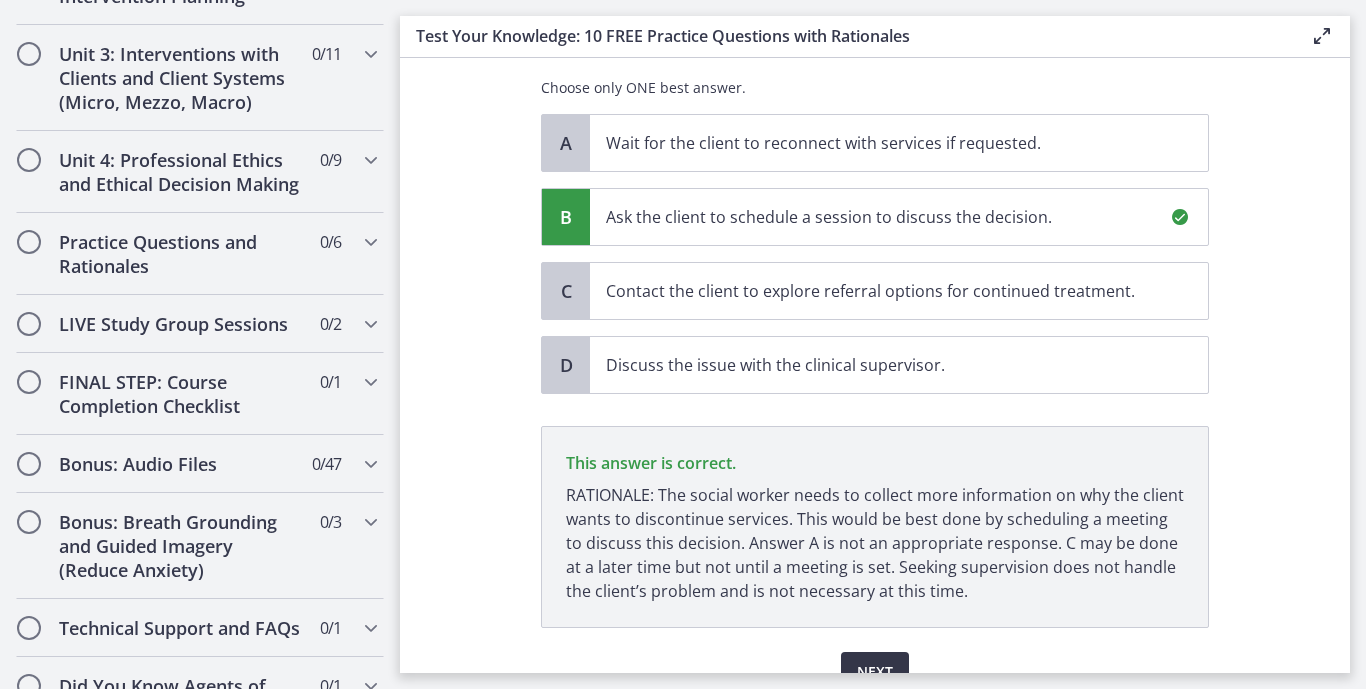 scroll, scrollTop: 461, scrollLeft: 0, axis: vertical 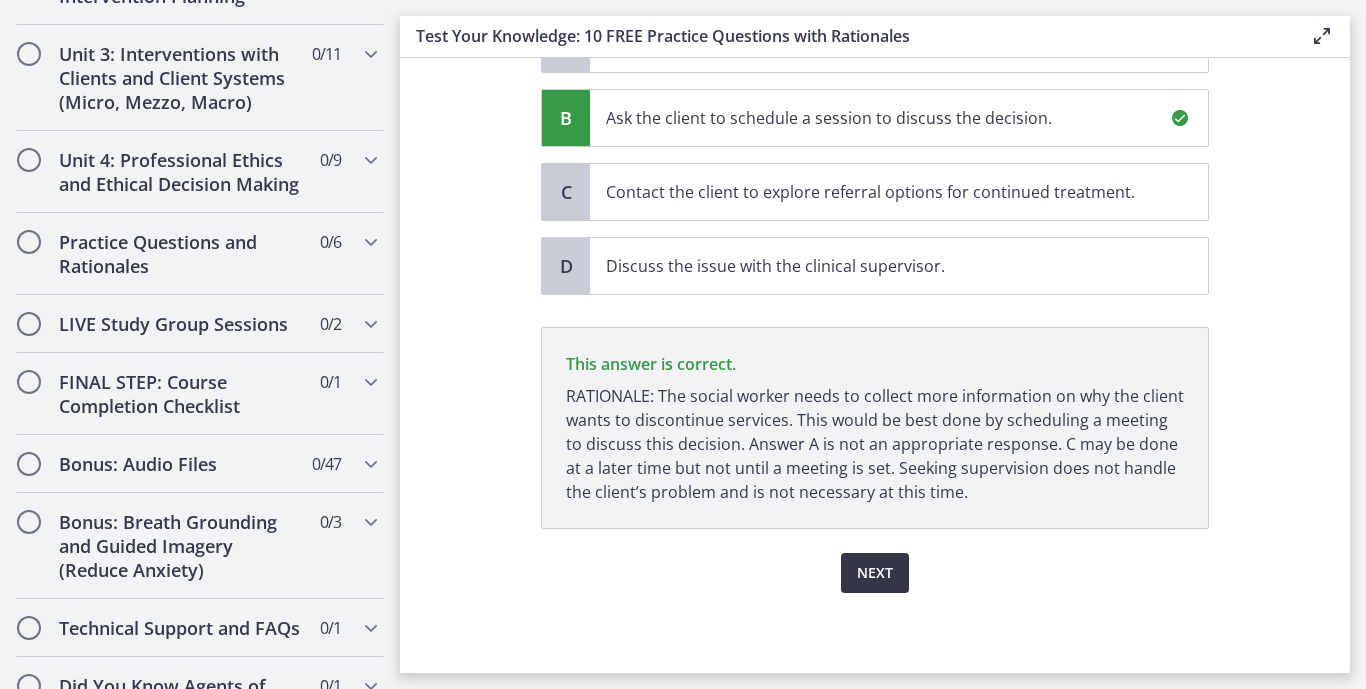 click on "Next" at bounding box center (875, 573) 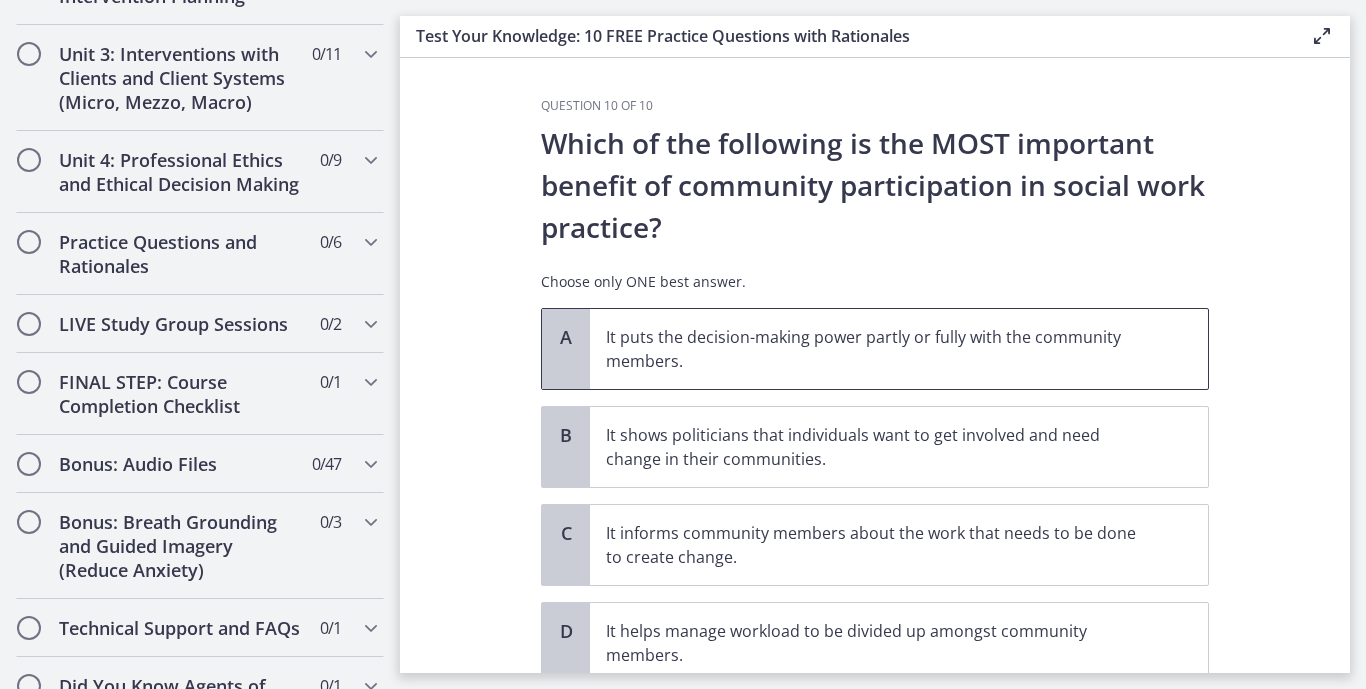 click on "A" at bounding box center [566, 337] 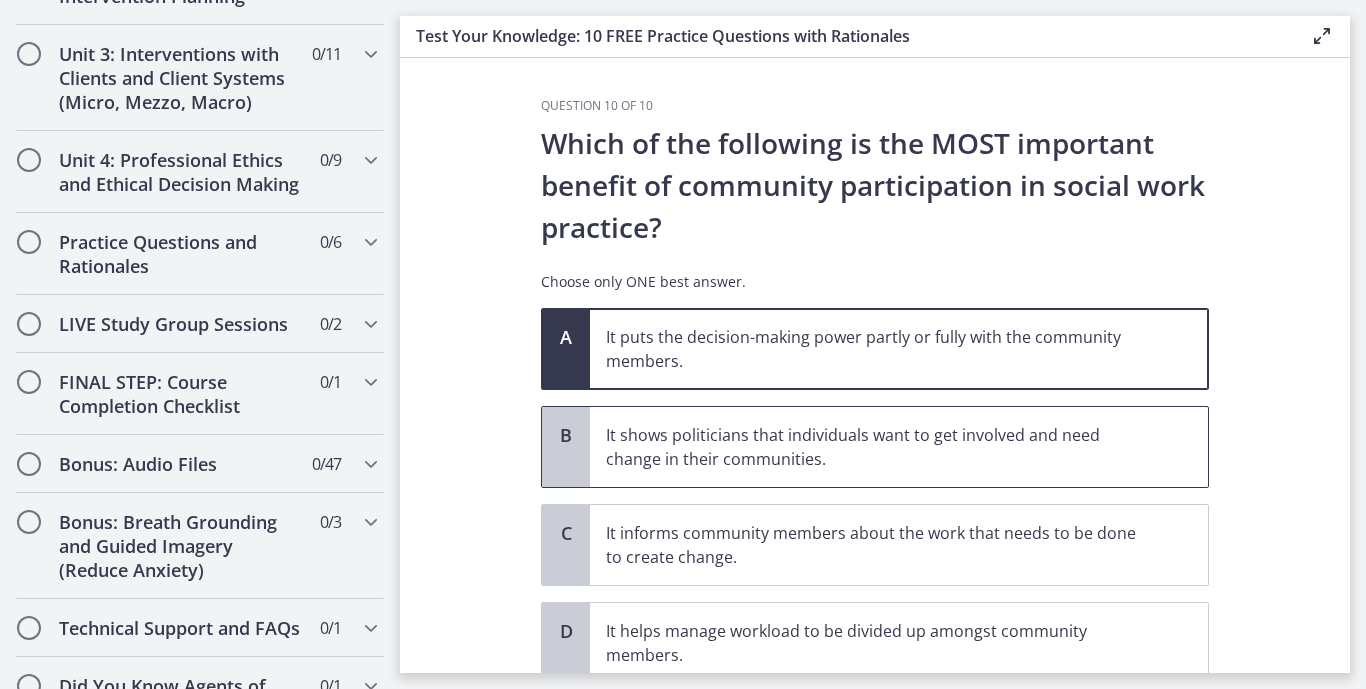 scroll, scrollTop: 155, scrollLeft: 0, axis: vertical 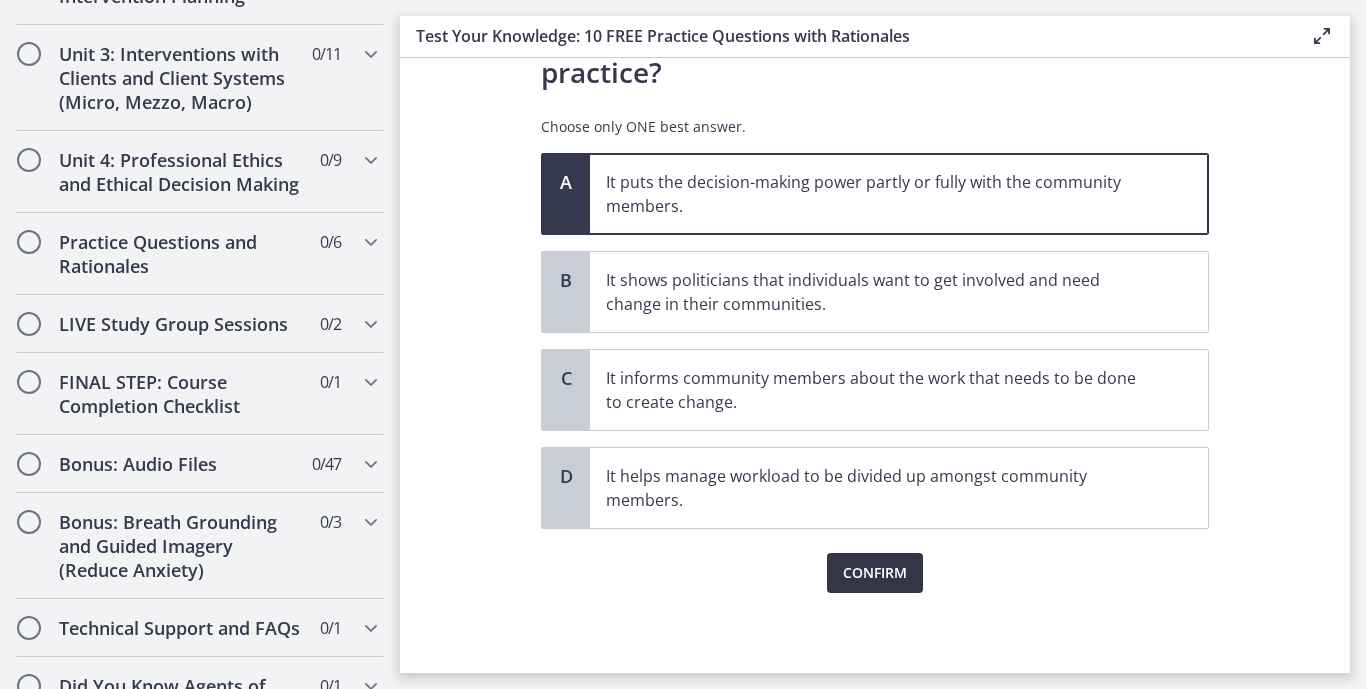 click on "Confirm" at bounding box center (875, 573) 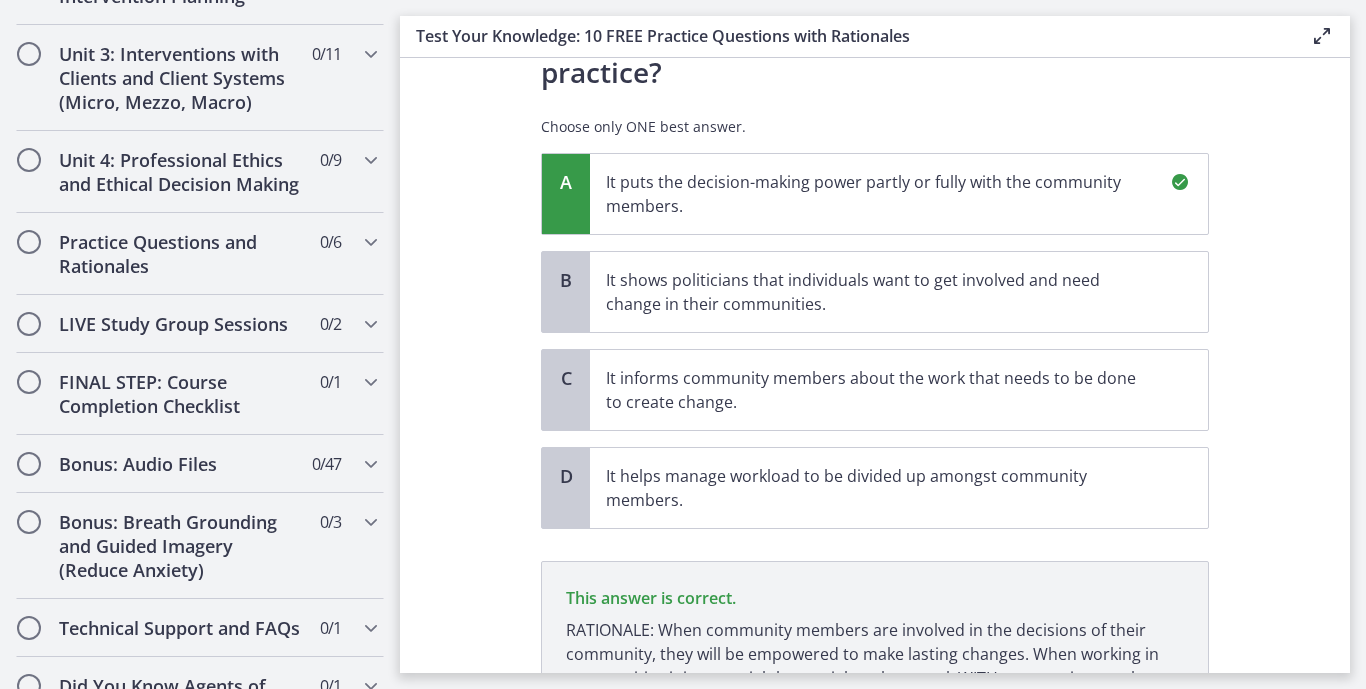 scroll, scrollTop: 365, scrollLeft: 0, axis: vertical 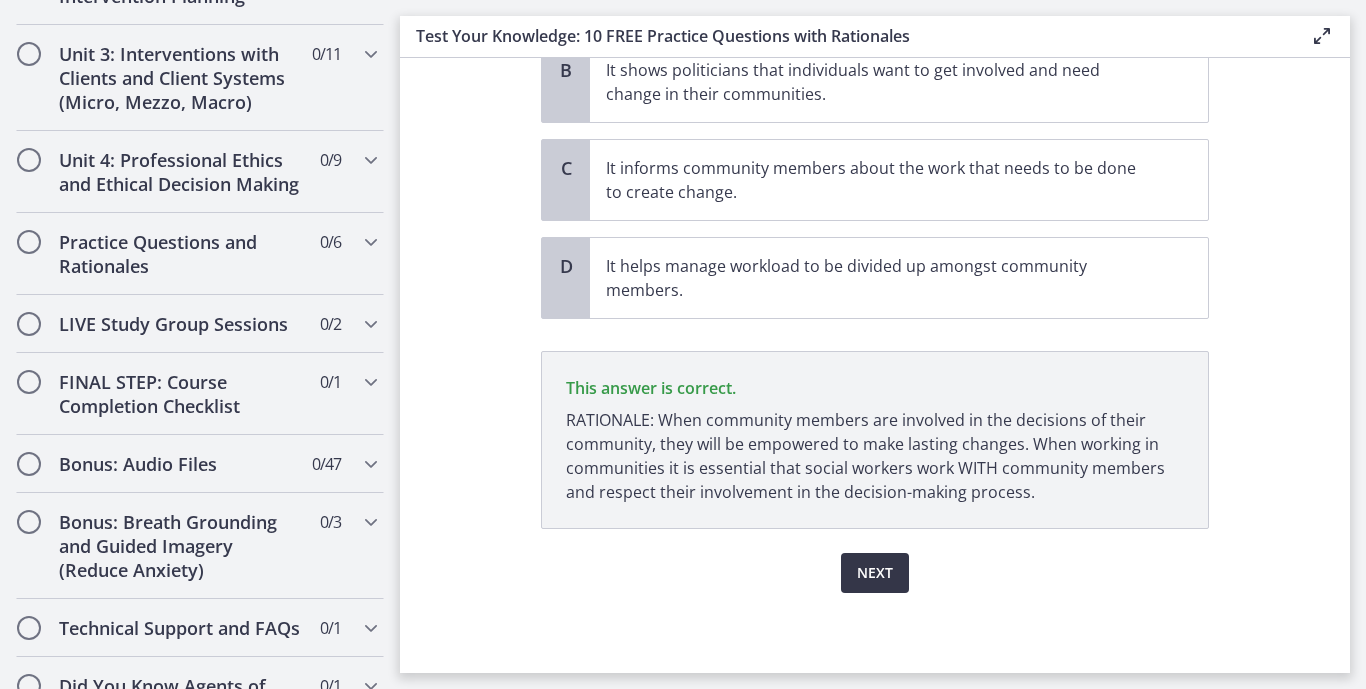 click on "Next" at bounding box center (875, 573) 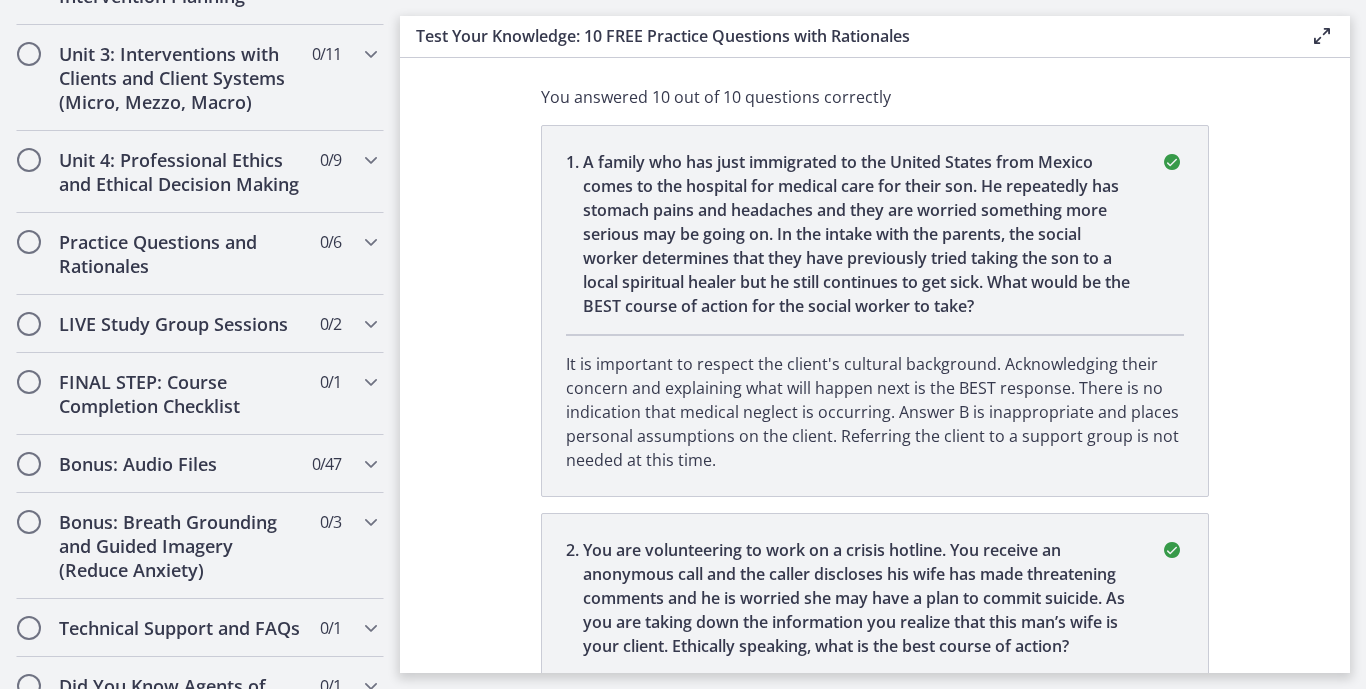 scroll, scrollTop: 0, scrollLeft: 0, axis: both 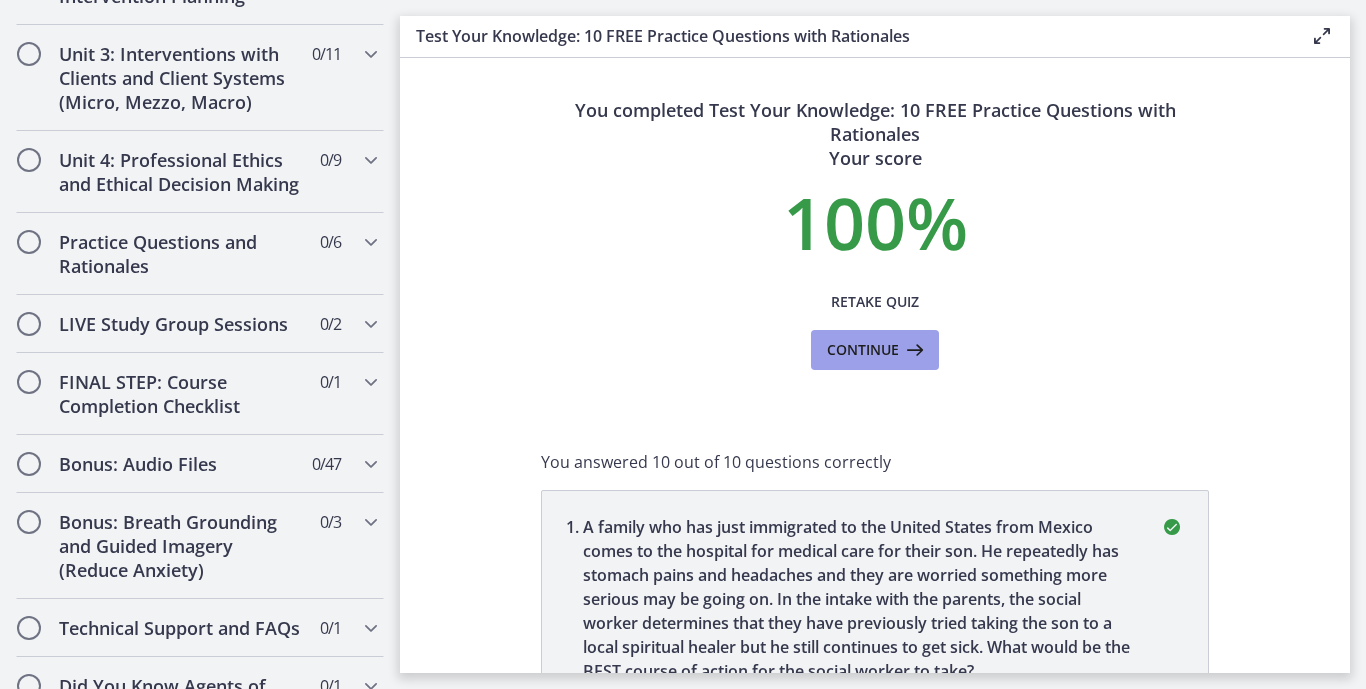 click on "Continue" at bounding box center [863, 350] 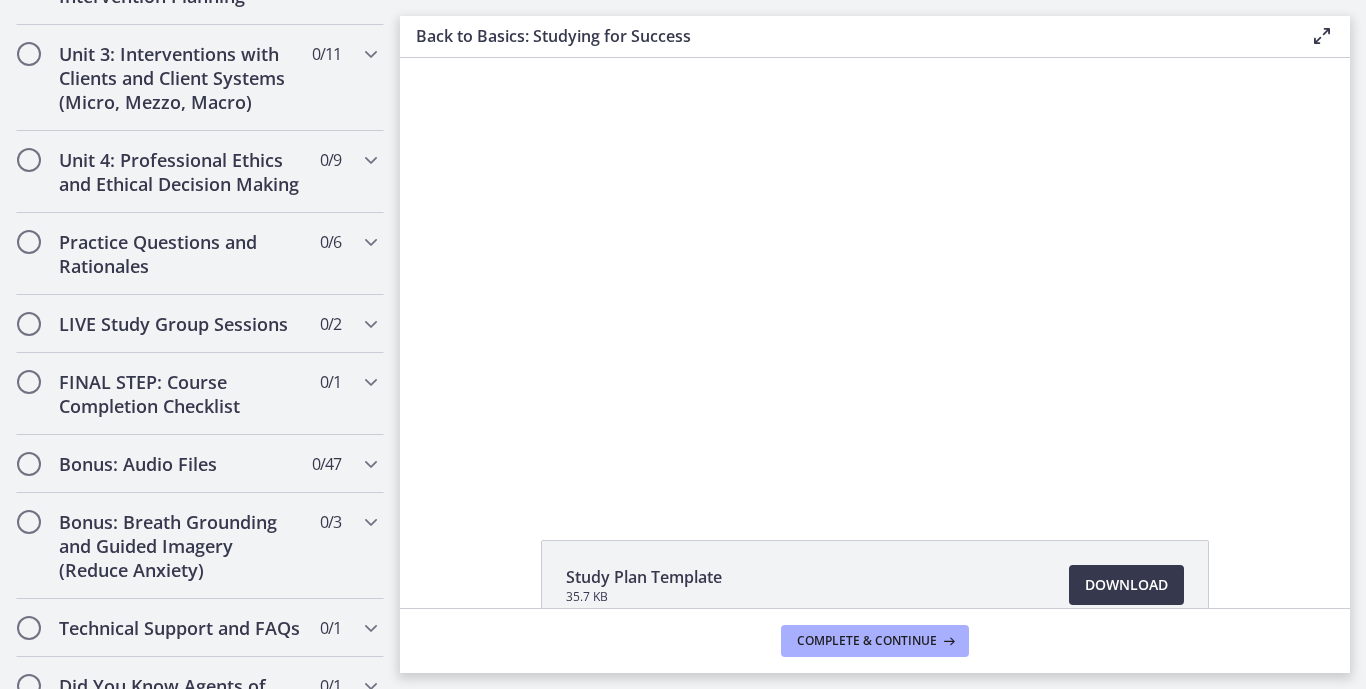 scroll, scrollTop: 0, scrollLeft: 0, axis: both 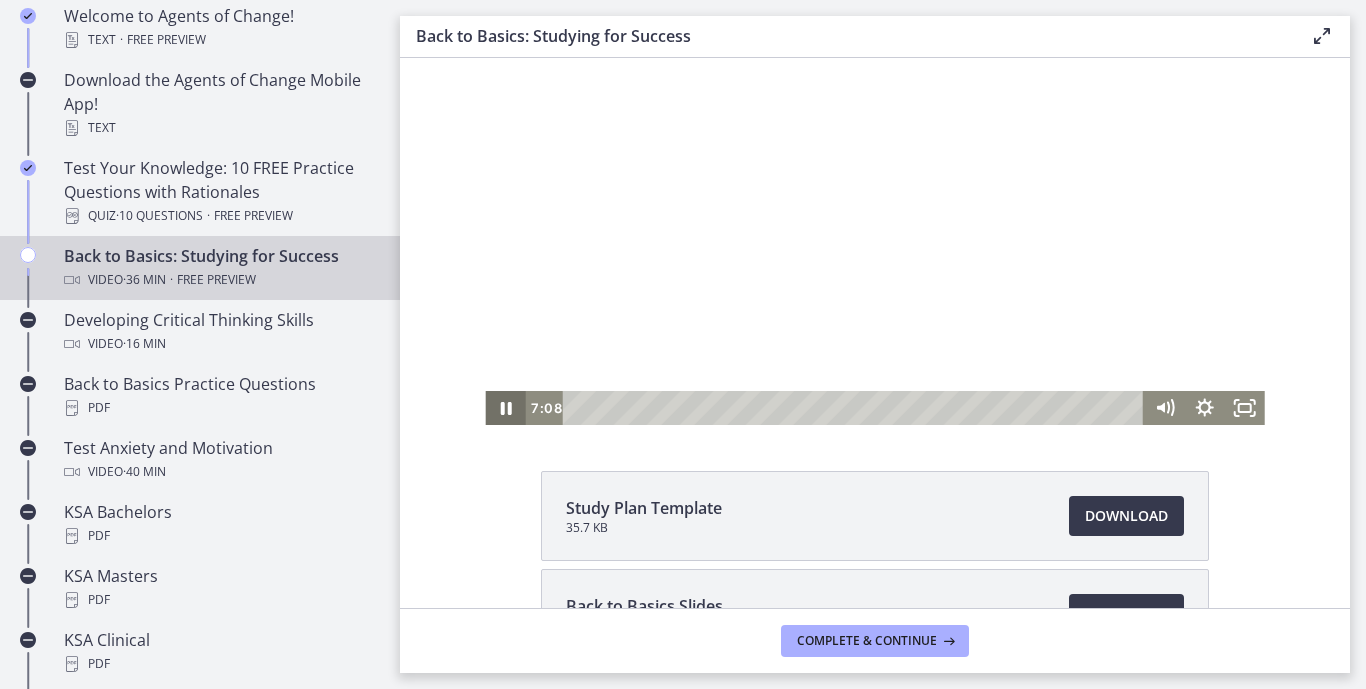 type 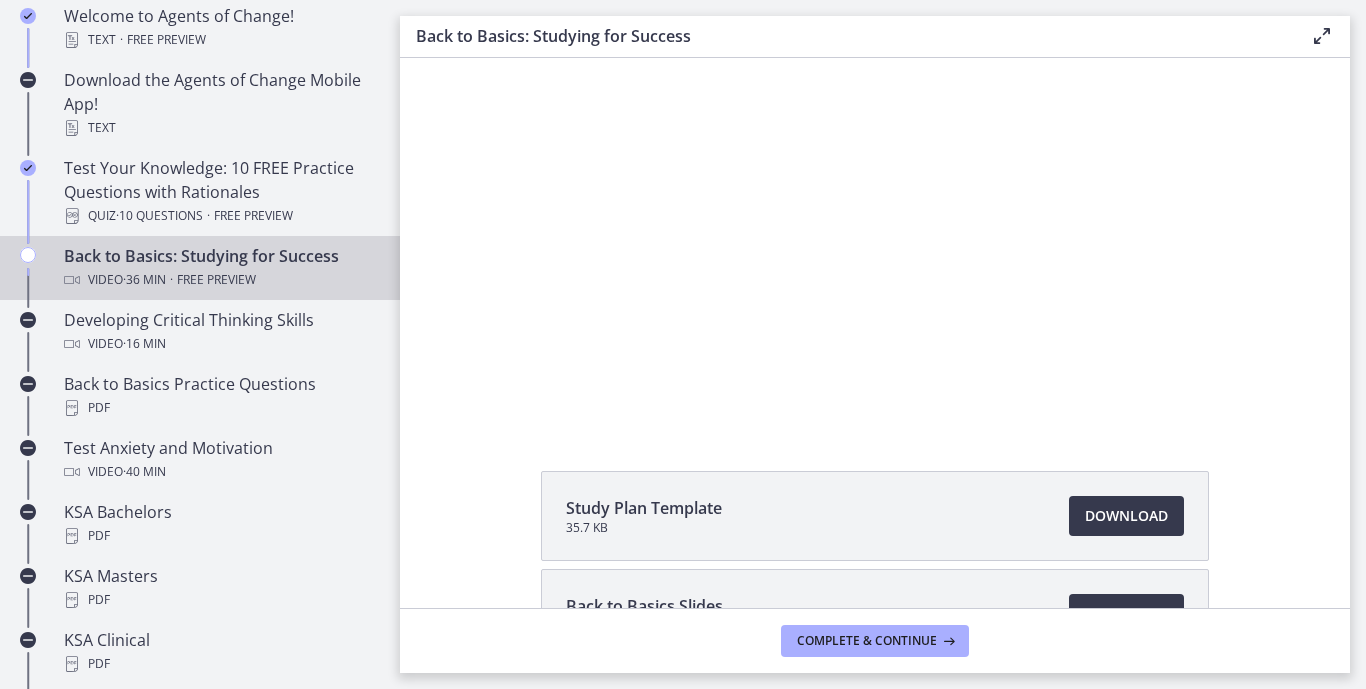 scroll, scrollTop: 193, scrollLeft: 0, axis: vertical 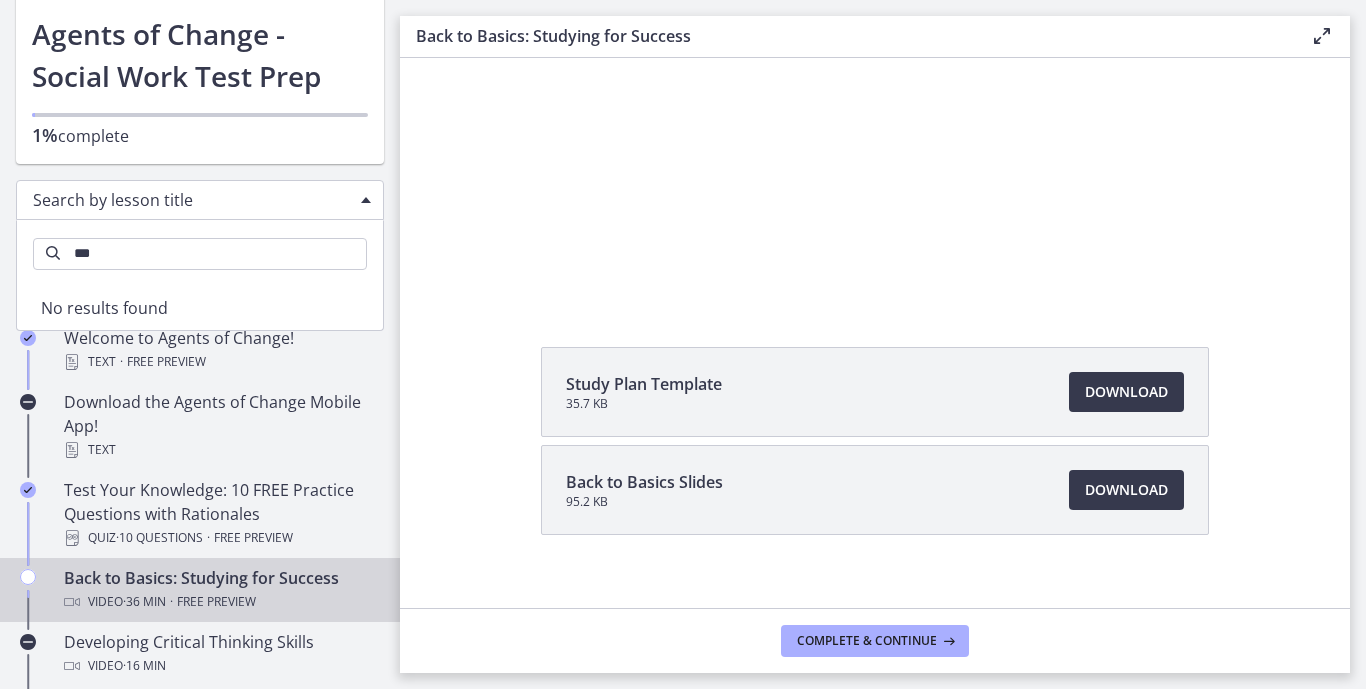 click on "Search by lesson title" at bounding box center [200, 200] 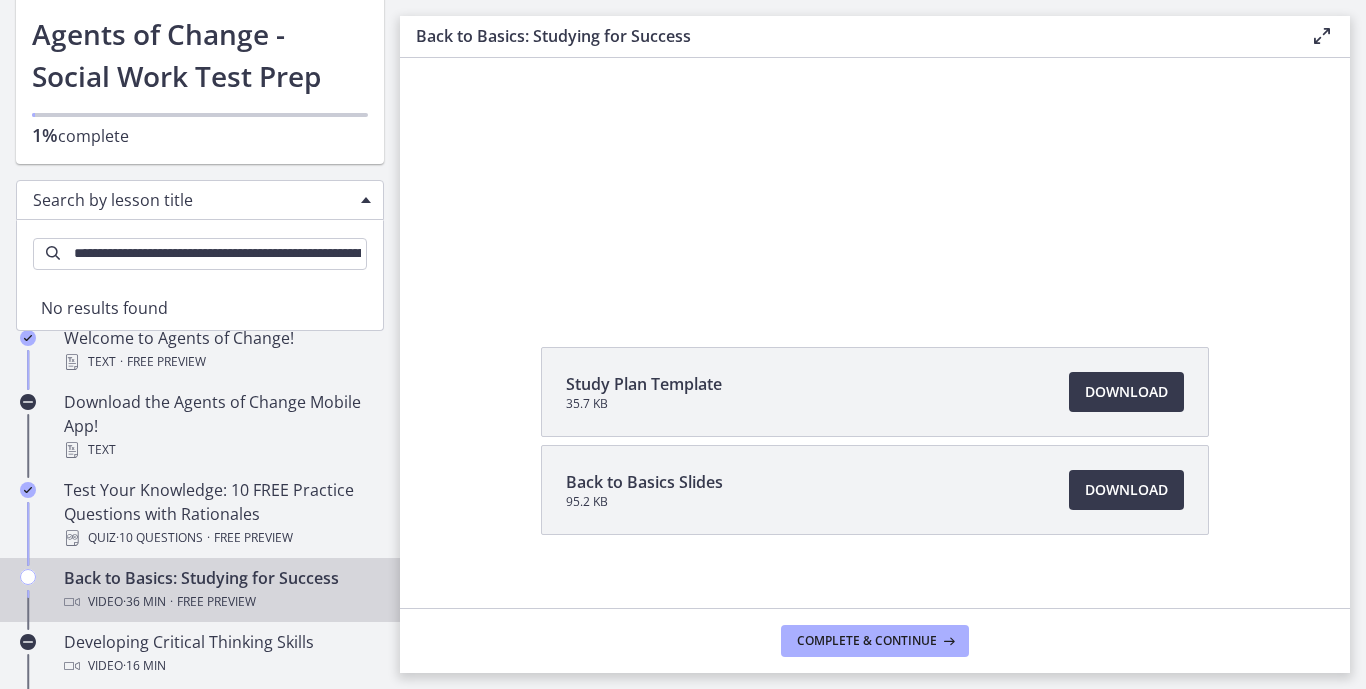 click on "**********" at bounding box center [200, 254] 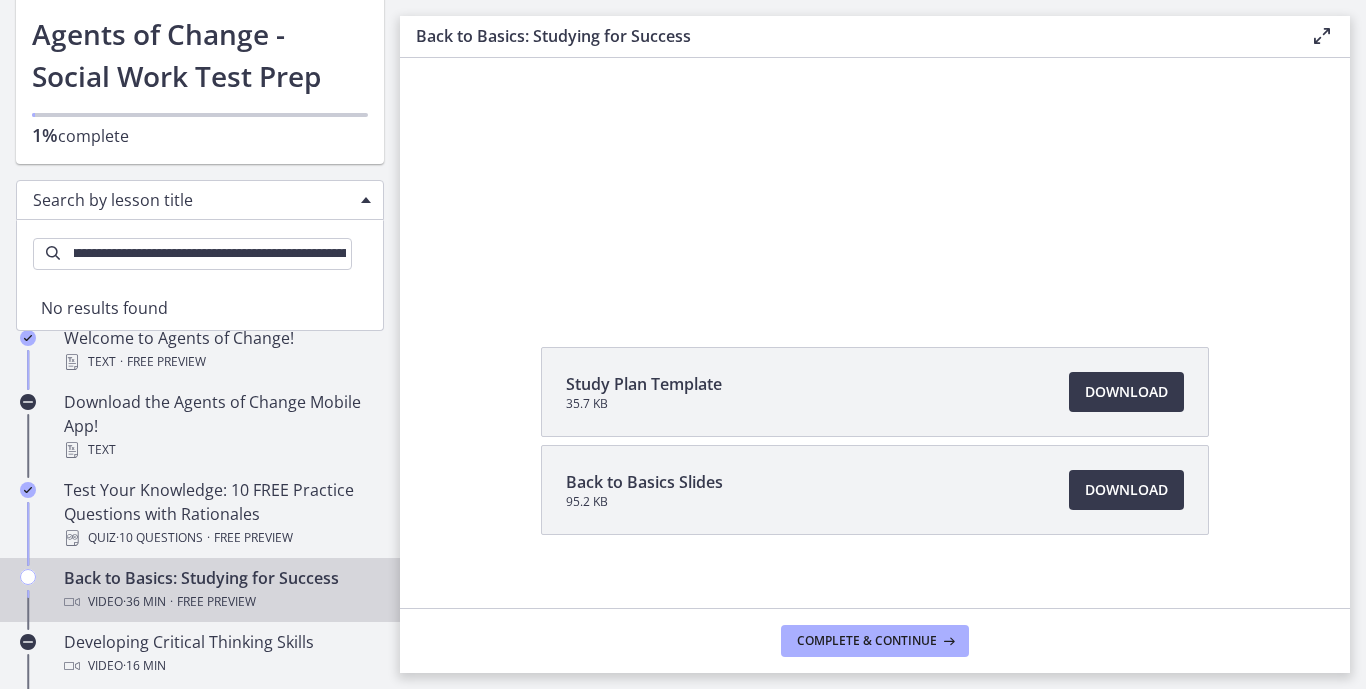 scroll, scrollTop: 0, scrollLeft: 0, axis: both 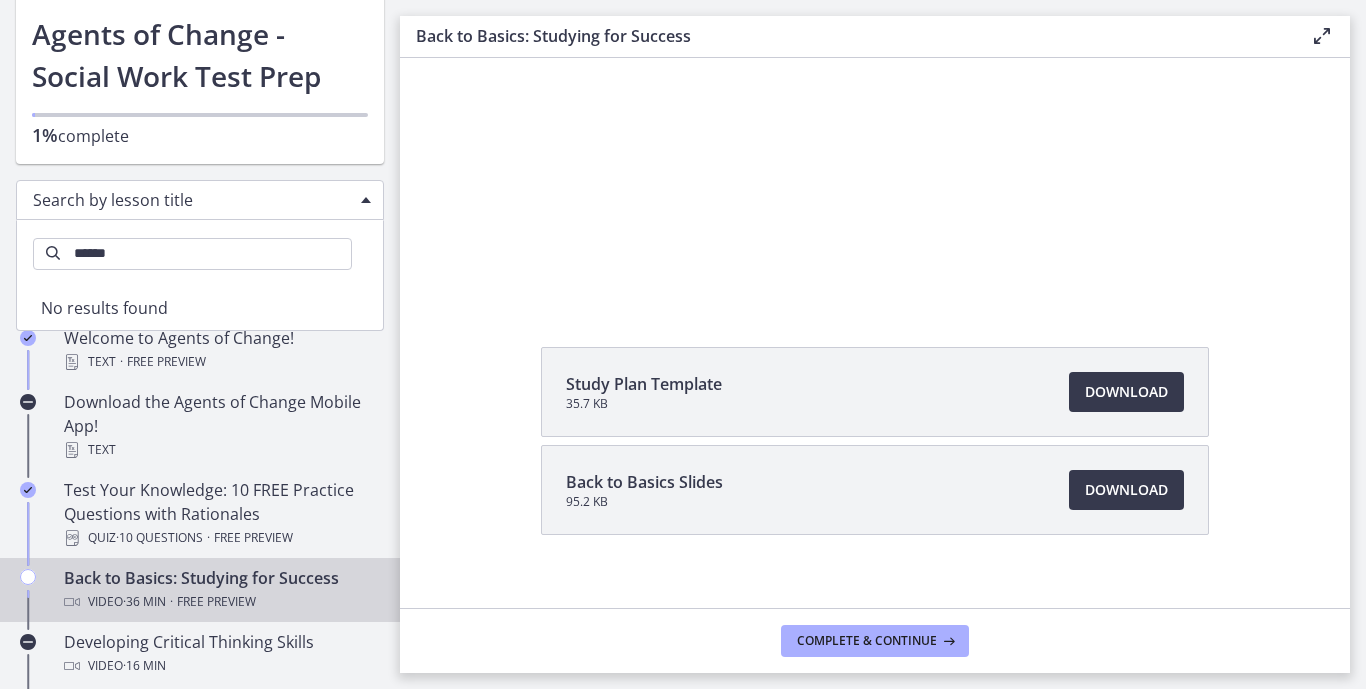 click on "******" at bounding box center [192, 254] 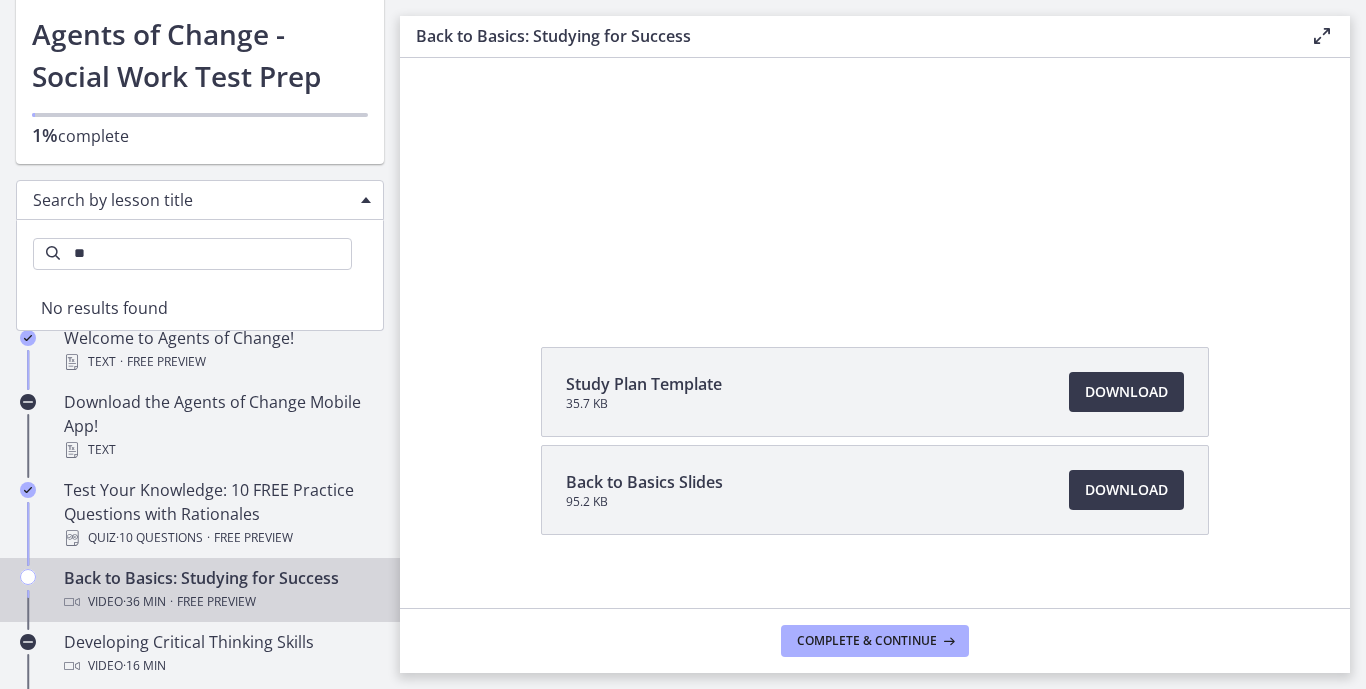 type on "*" 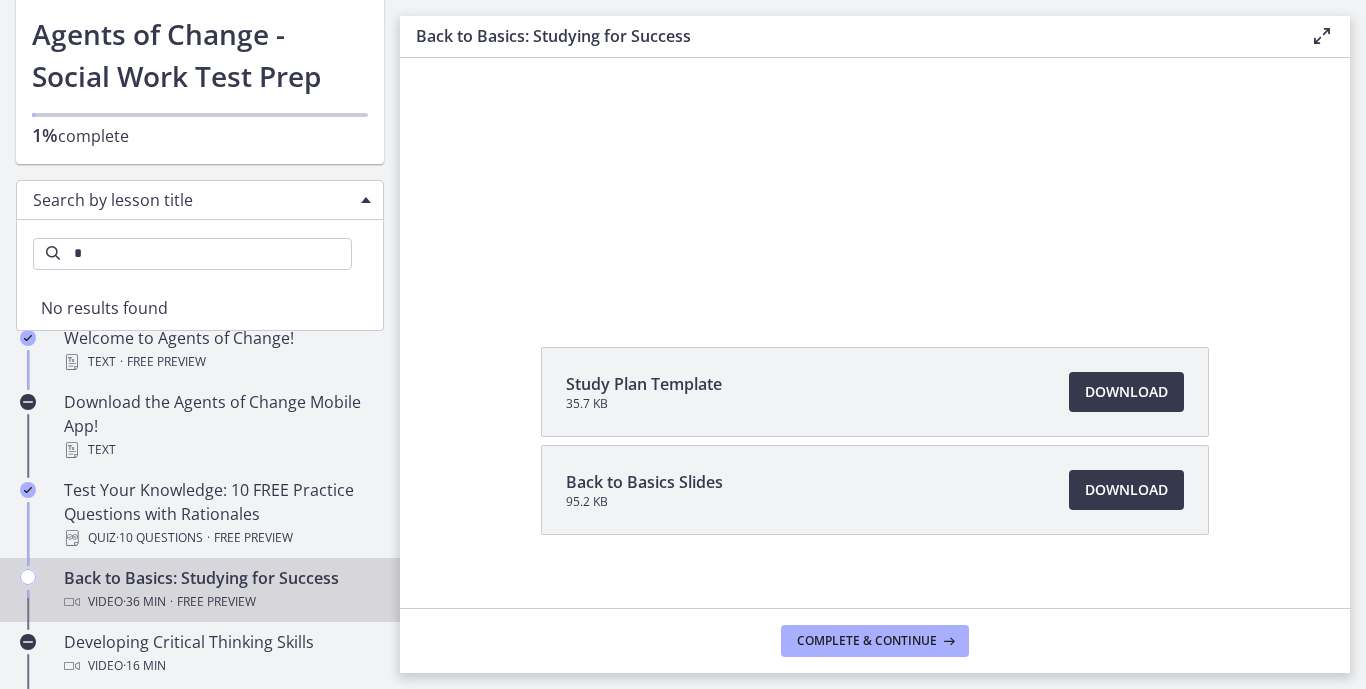 type 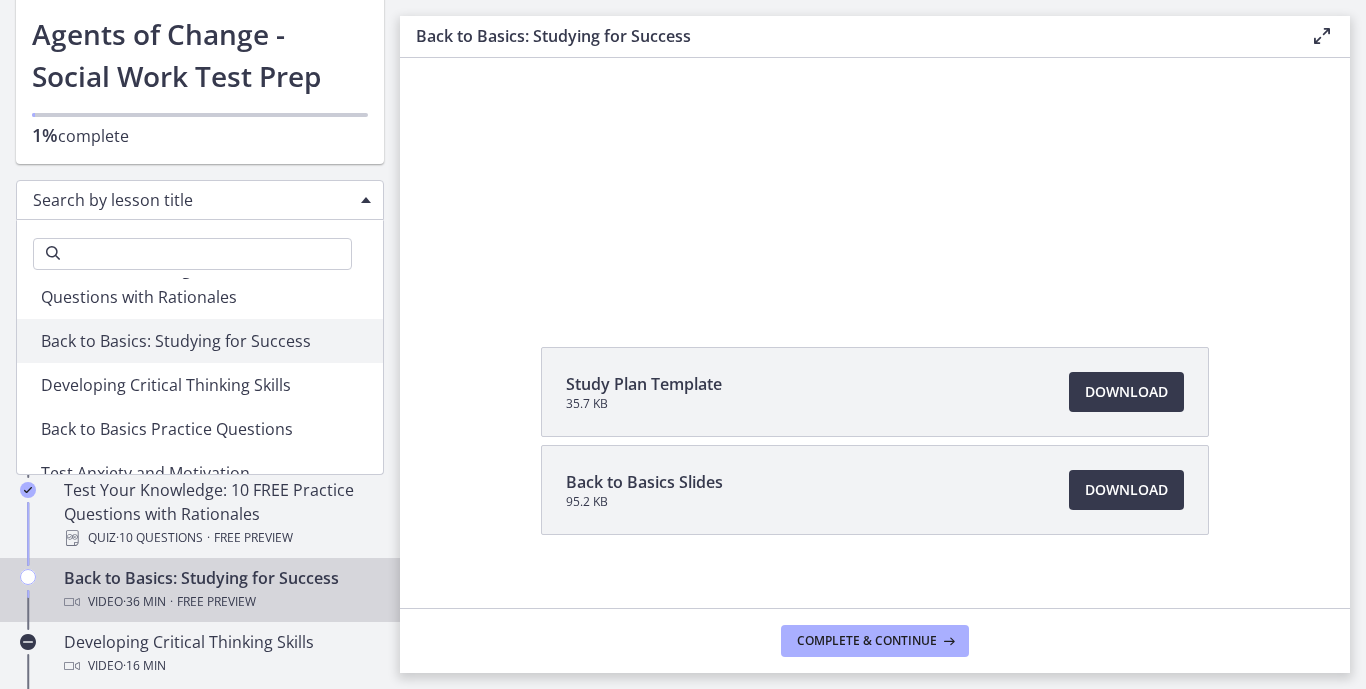 scroll, scrollTop: 196, scrollLeft: 0, axis: vertical 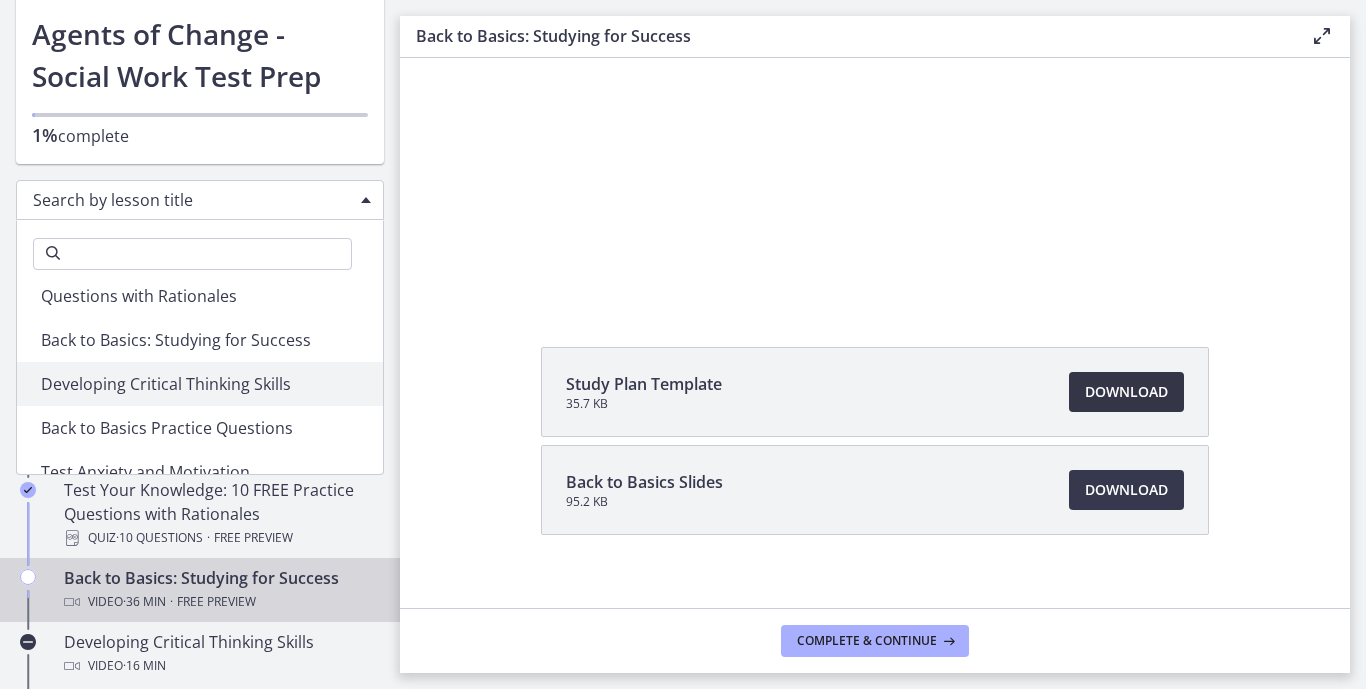 click on "Download
Opens in a new window" at bounding box center (1126, 392) 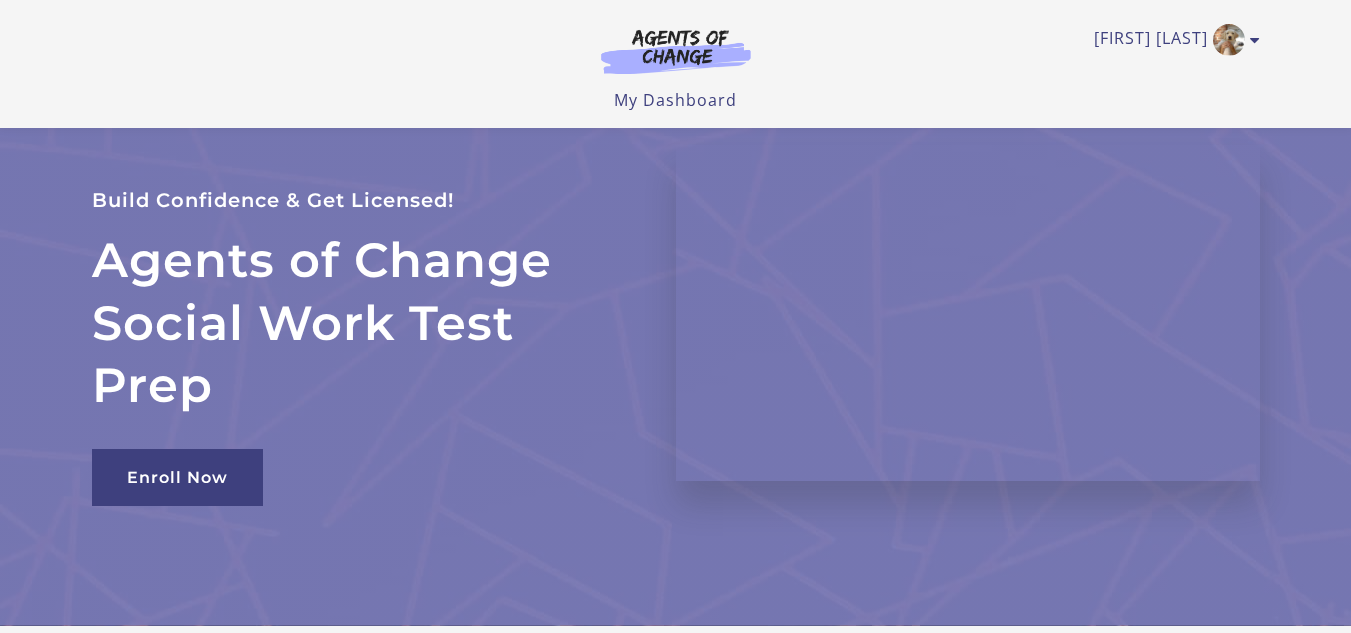 scroll, scrollTop: 342, scrollLeft: 0, axis: vertical 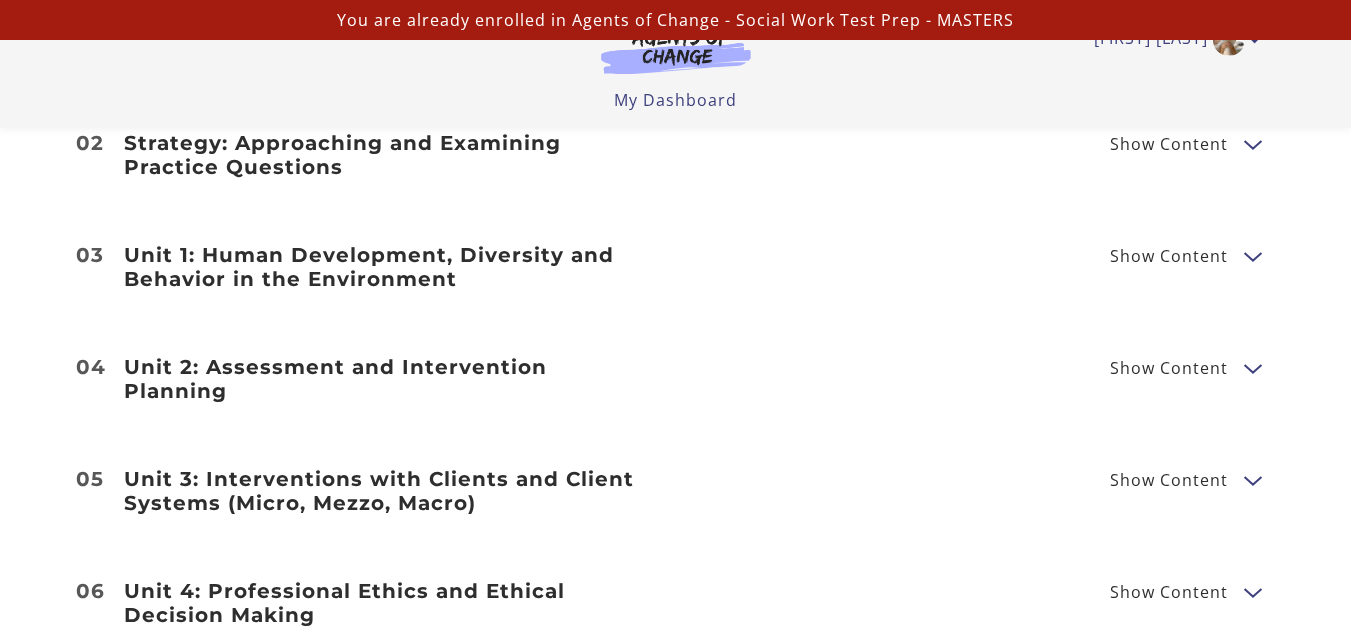 click on "You are already enrolled in Agents of Change - Social Work Test Prep - MASTERS" at bounding box center (675, 20) 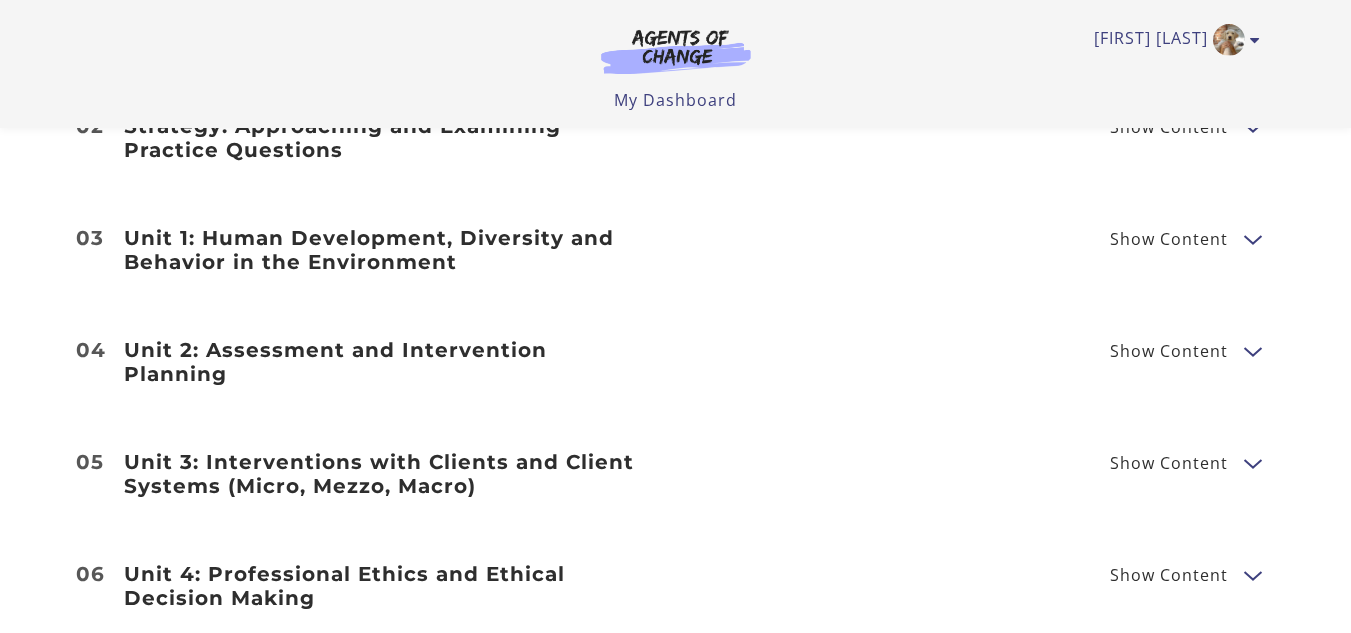 scroll, scrollTop: 2472, scrollLeft: 0, axis: vertical 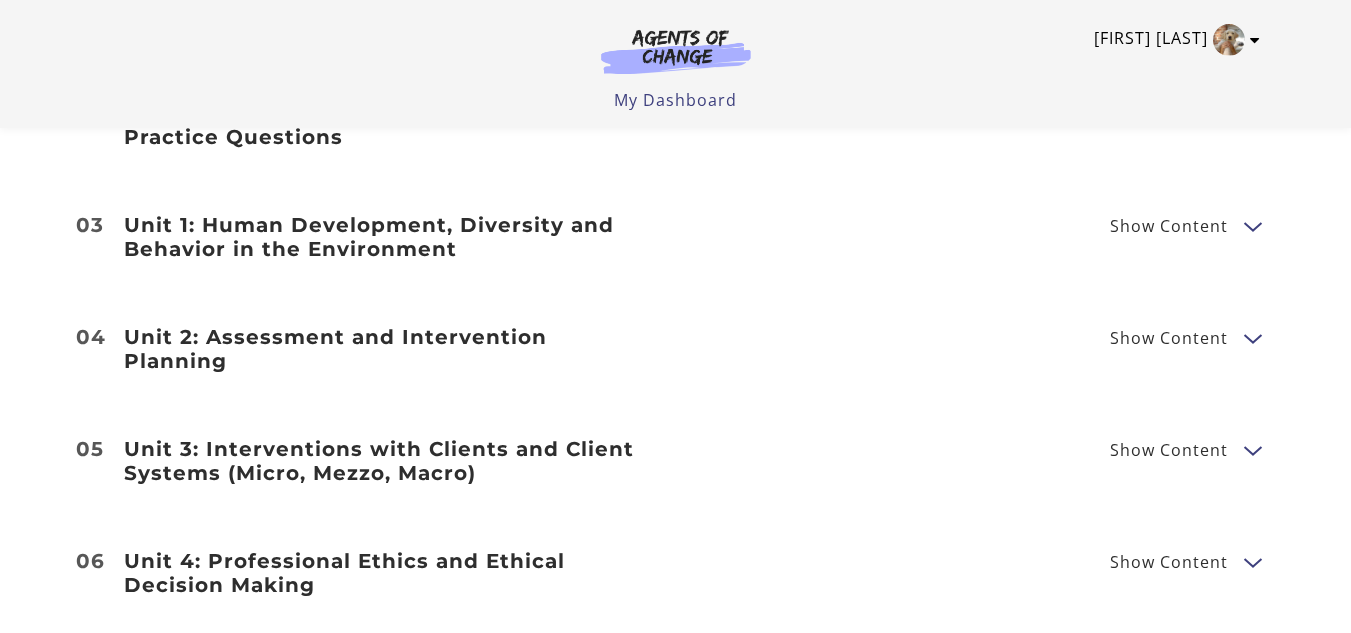 click at bounding box center (1229, 40) 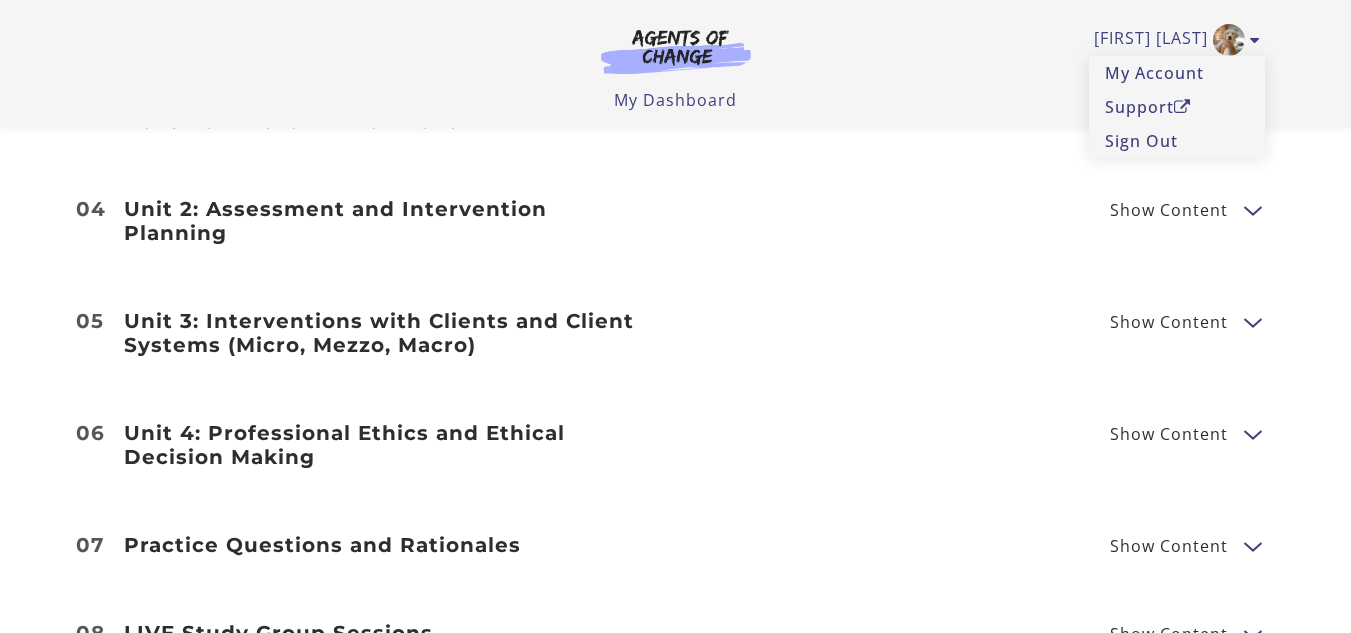 scroll, scrollTop: 2604, scrollLeft: 0, axis: vertical 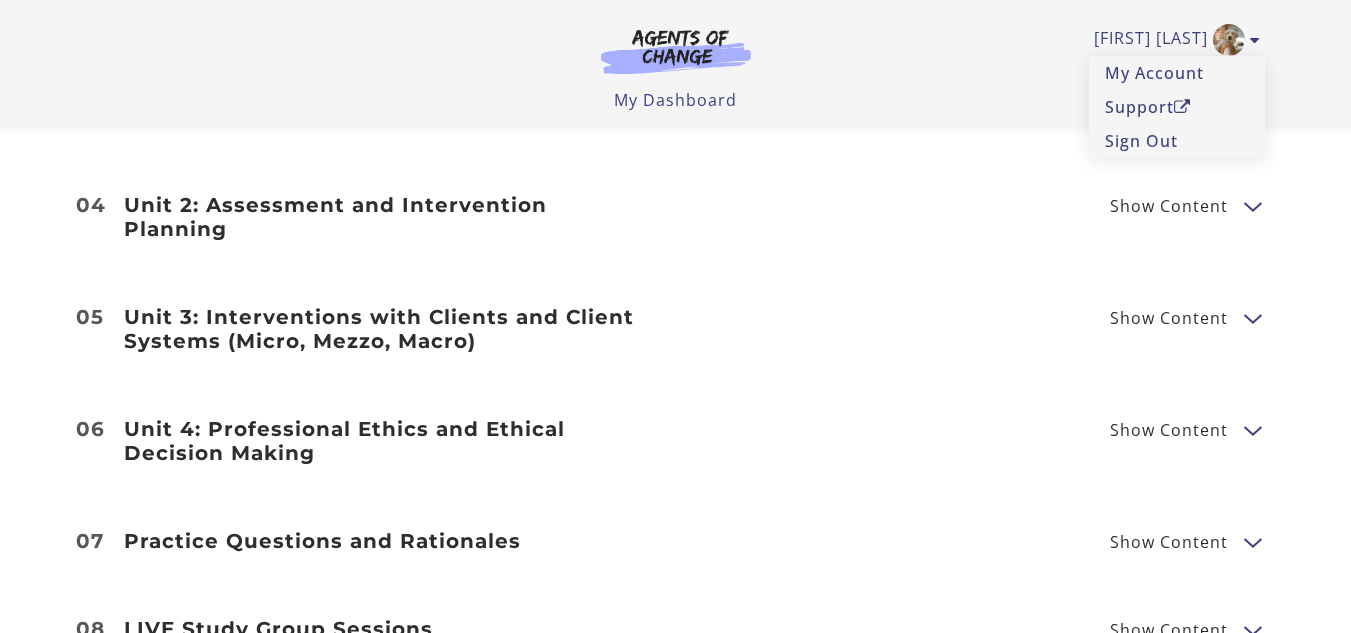 click on "Practice Questions and Rationales" at bounding box center [388, 541] 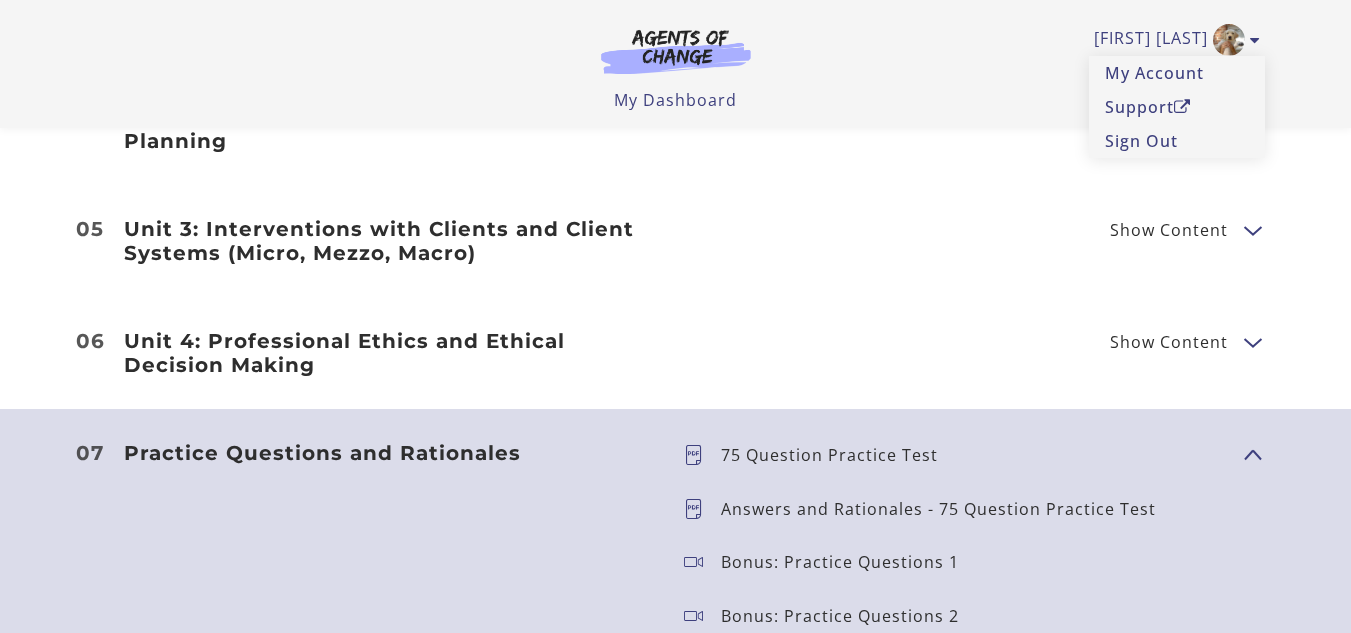 scroll, scrollTop: 2698, scrollLeft: 0, axis: vertical 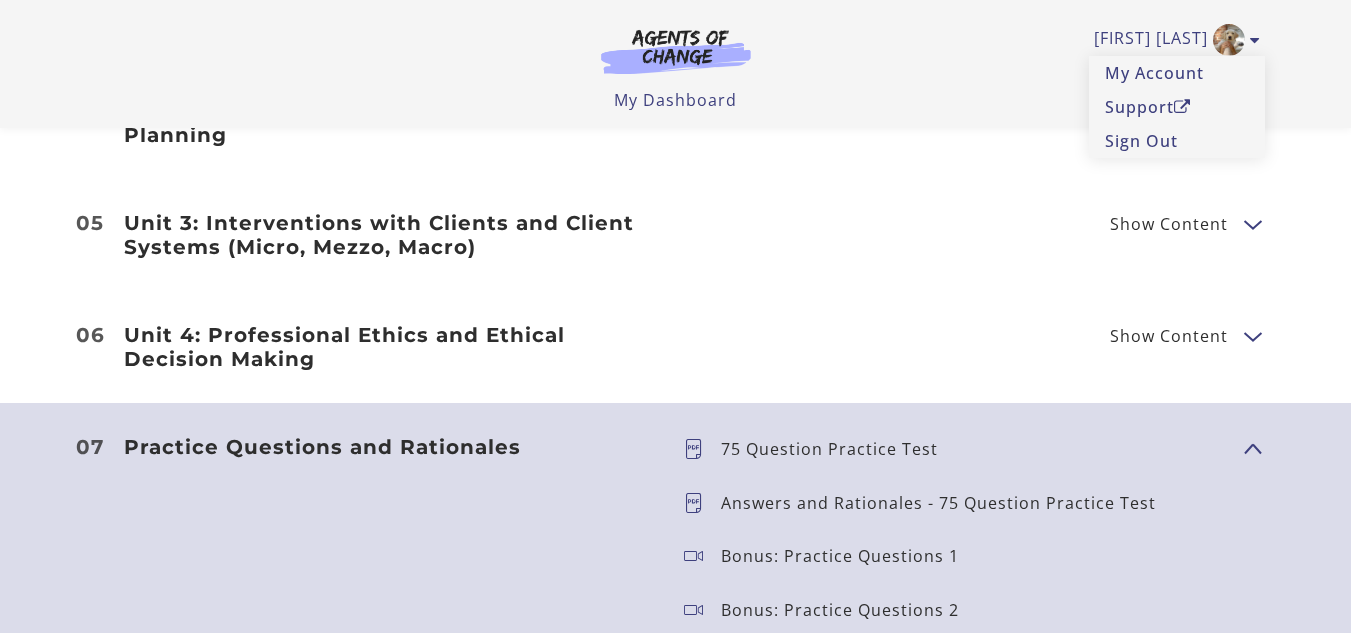 click on "75 Question Practice Test" at bounding box center (837, 449) 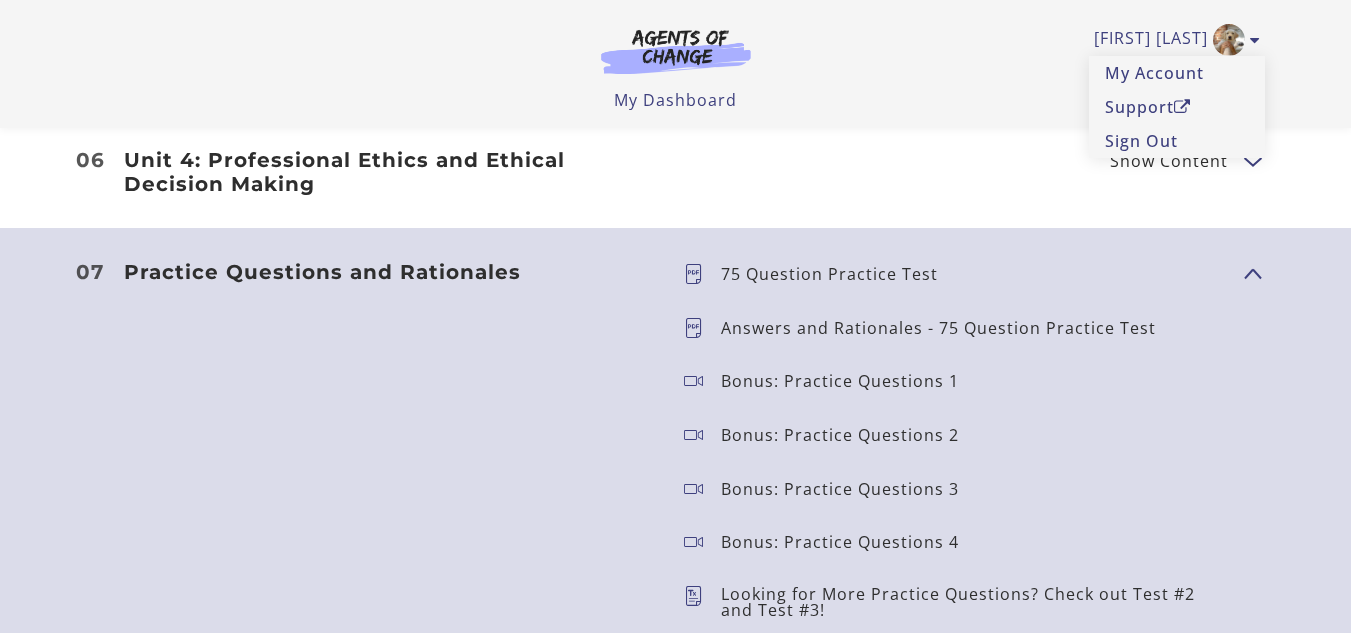 scroll, scrollTop: 2868, scrollLeft: 0, axis: vertical 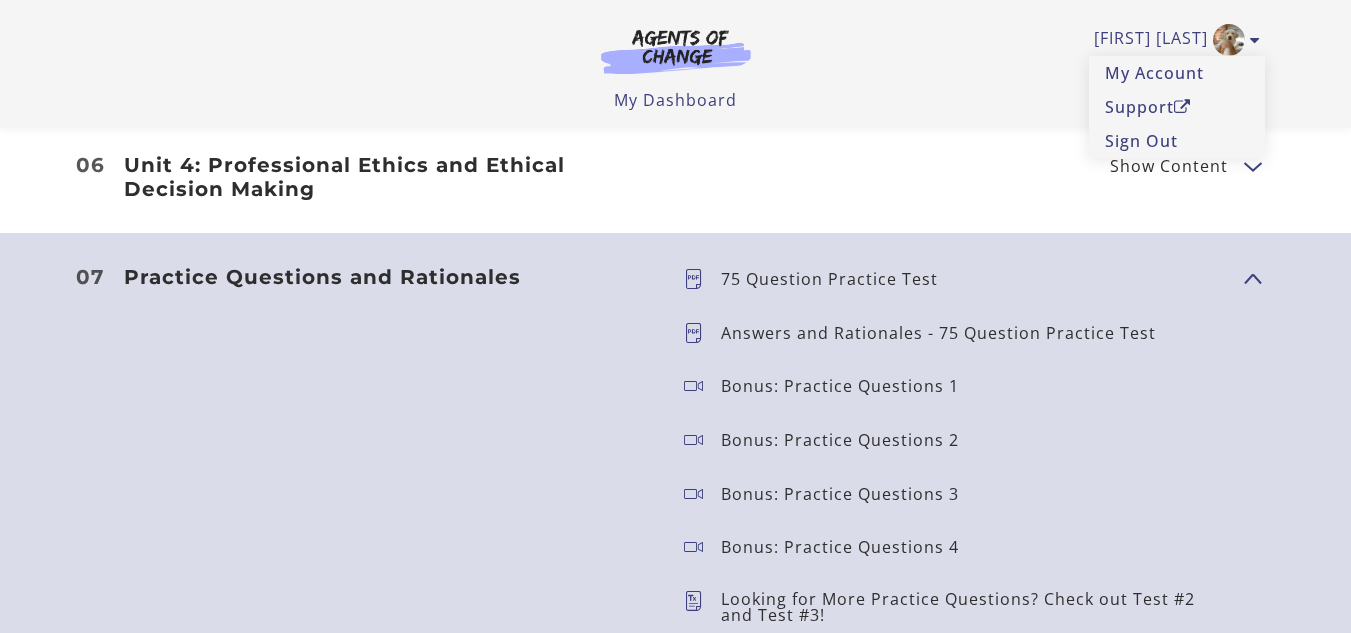 click on "75 Question Practice Test" at bounding box center [837, 279] 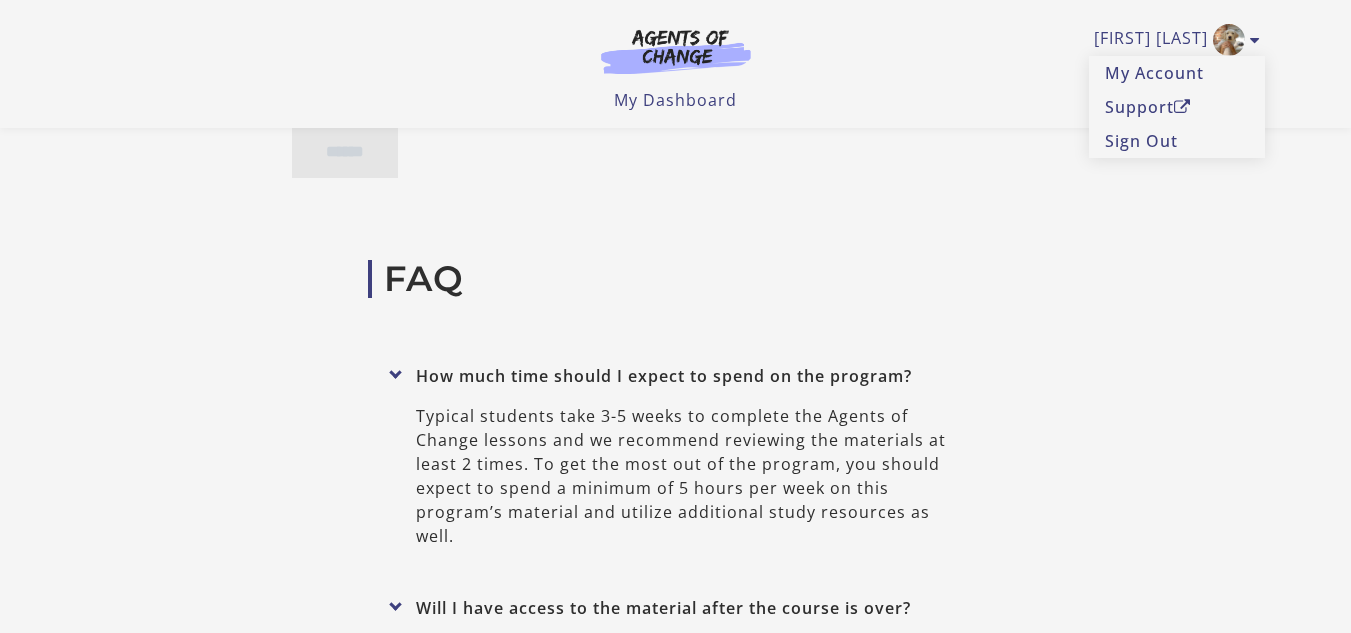 scroll, scrollTop: 8218, scrollLeft: 0, axis: vertical 